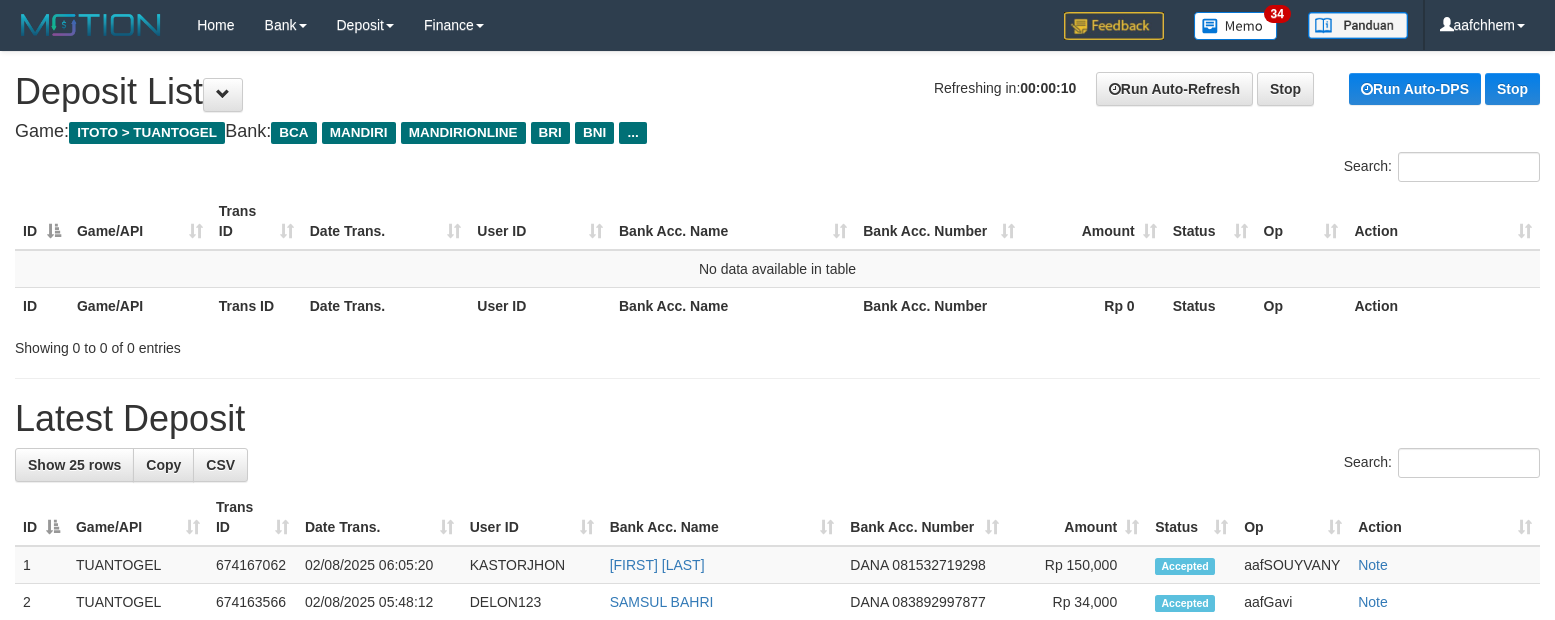 scroll, scrollTop: 0, scrollLeft: 0, axis: both 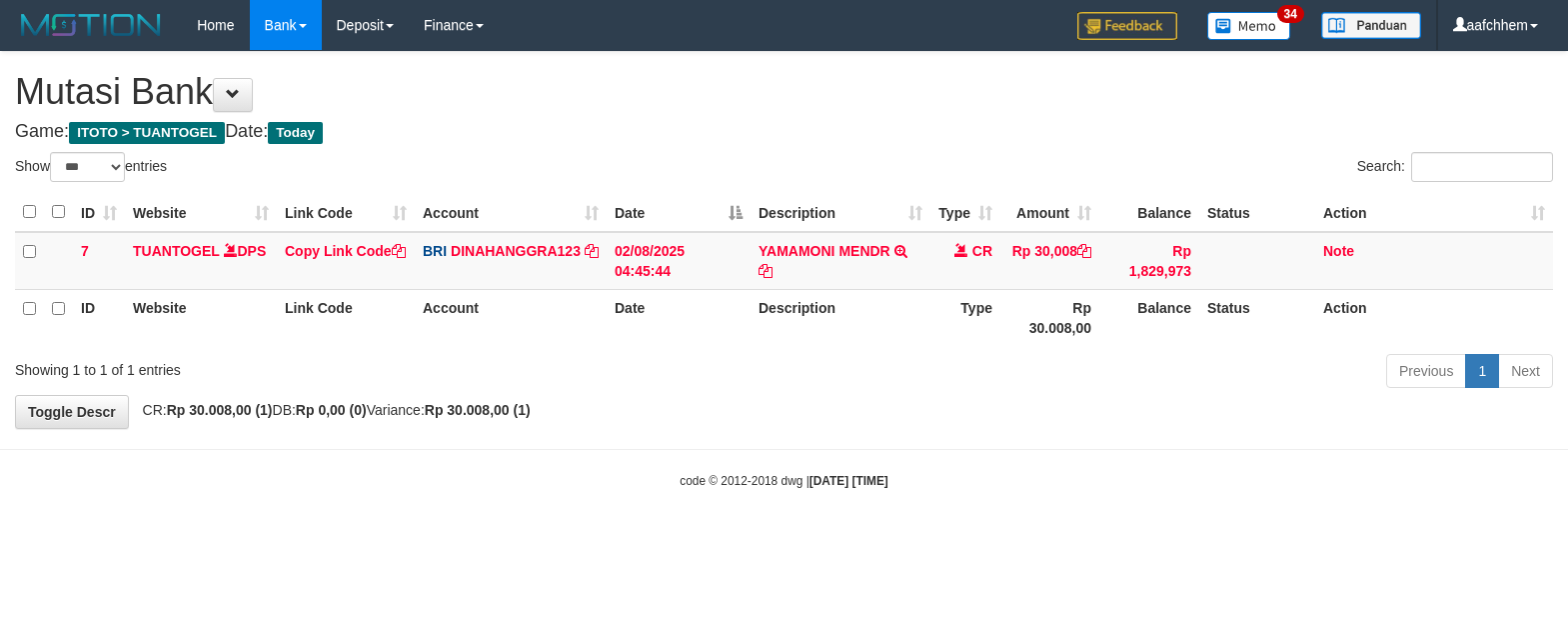 select on "***" 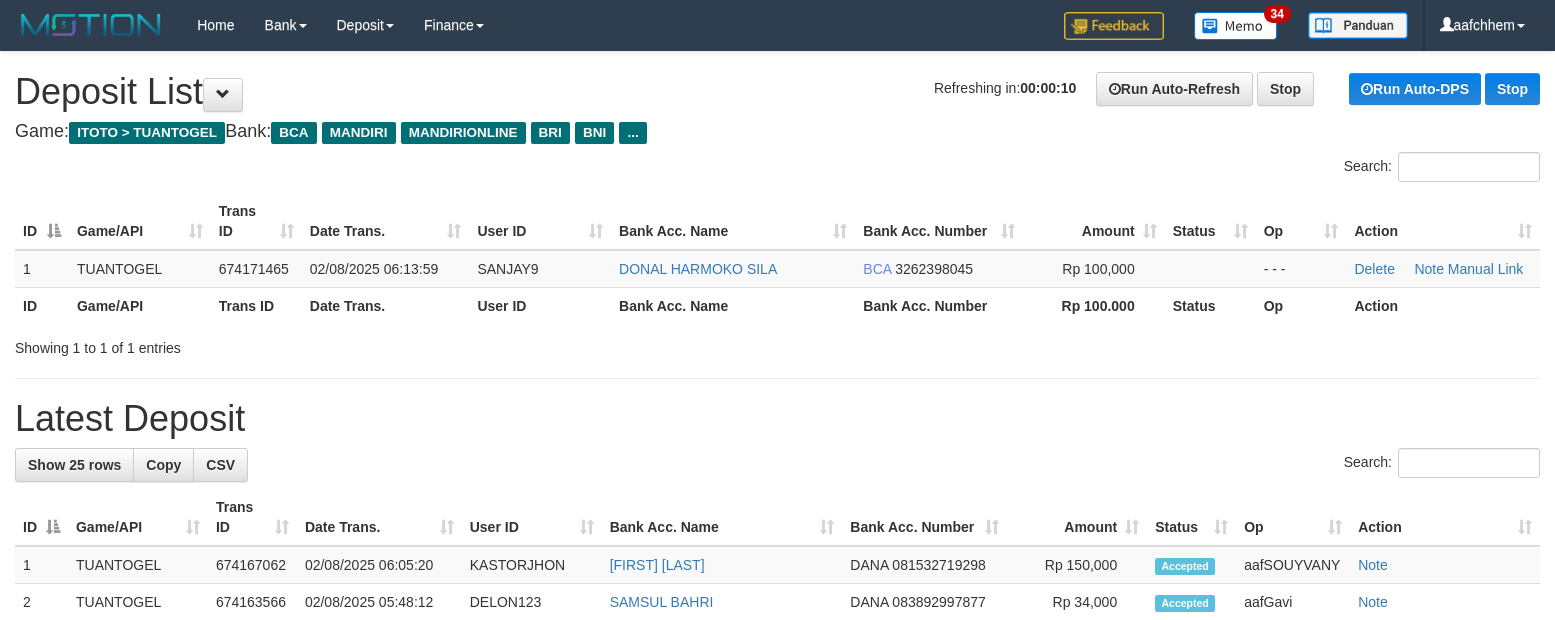 scroll, scrollTop: 0, scrollLeft: 0, axis: both 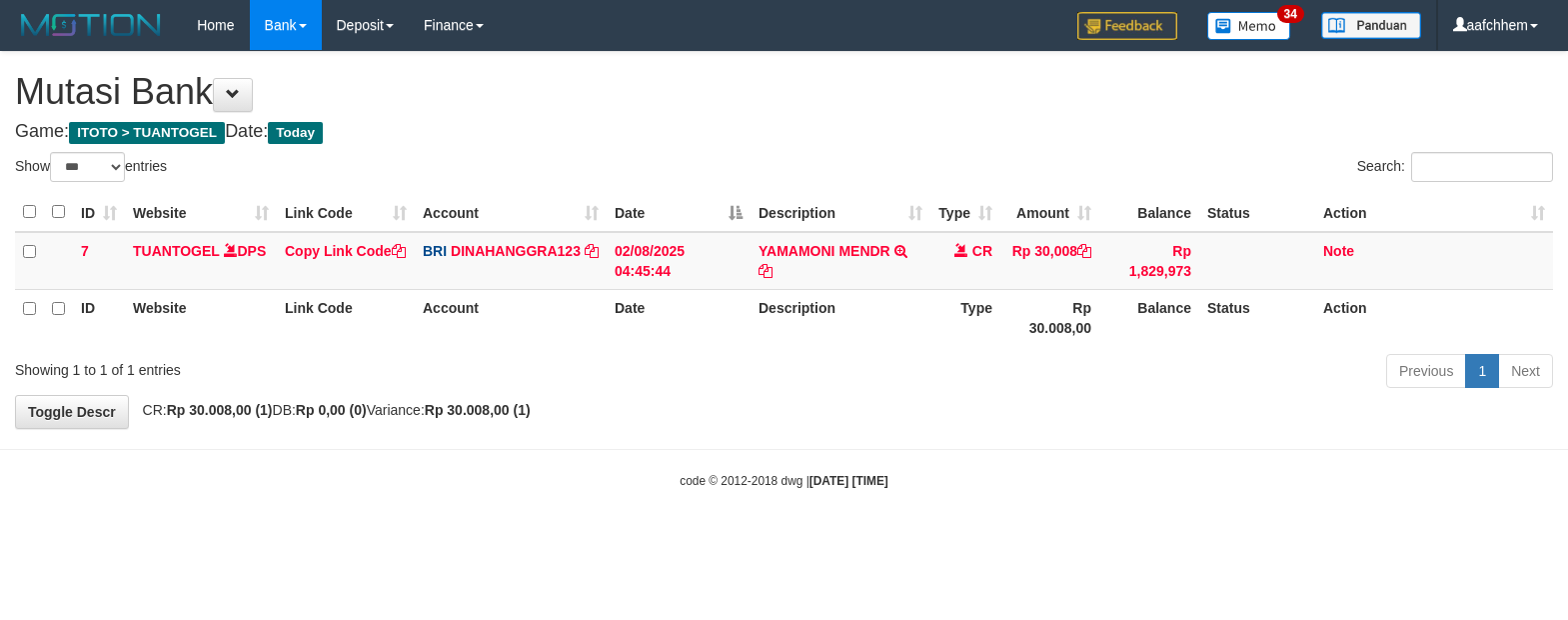 select on "***" 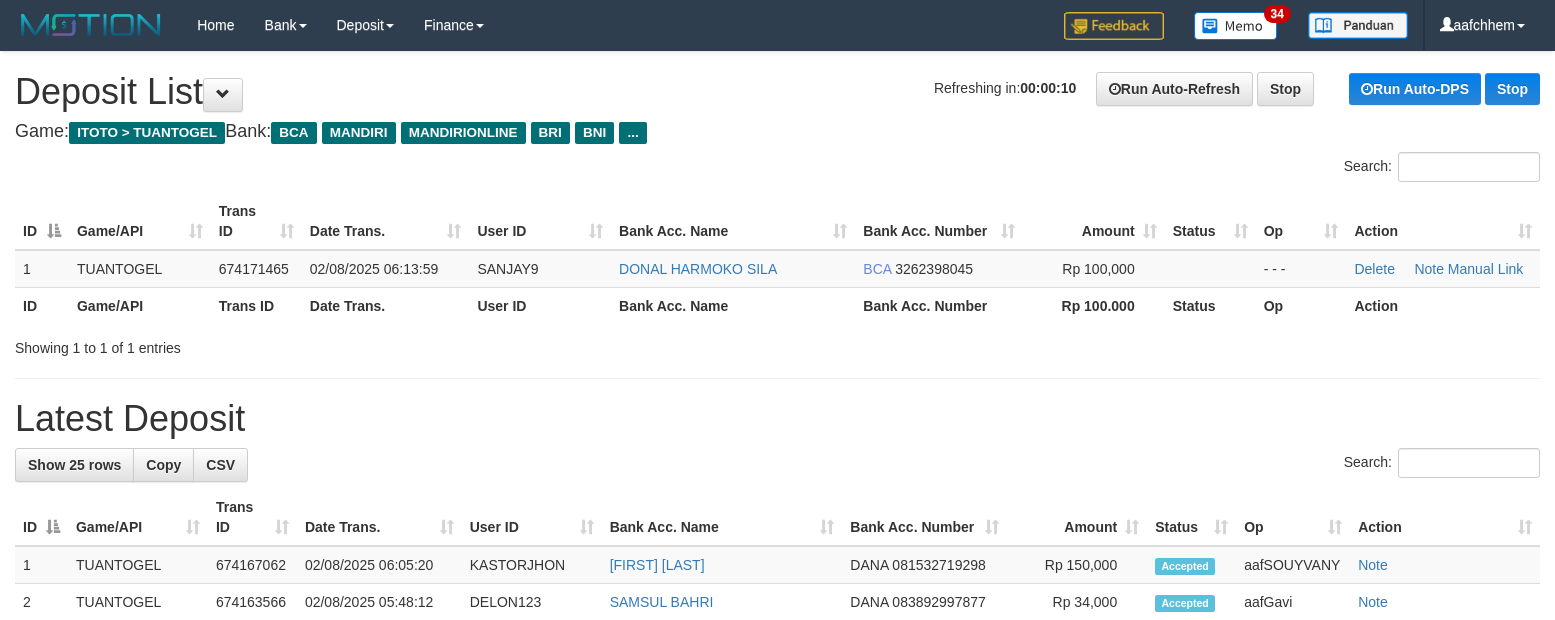 scroll, scrollTop: 0, scrollLeft: 0, axis: both 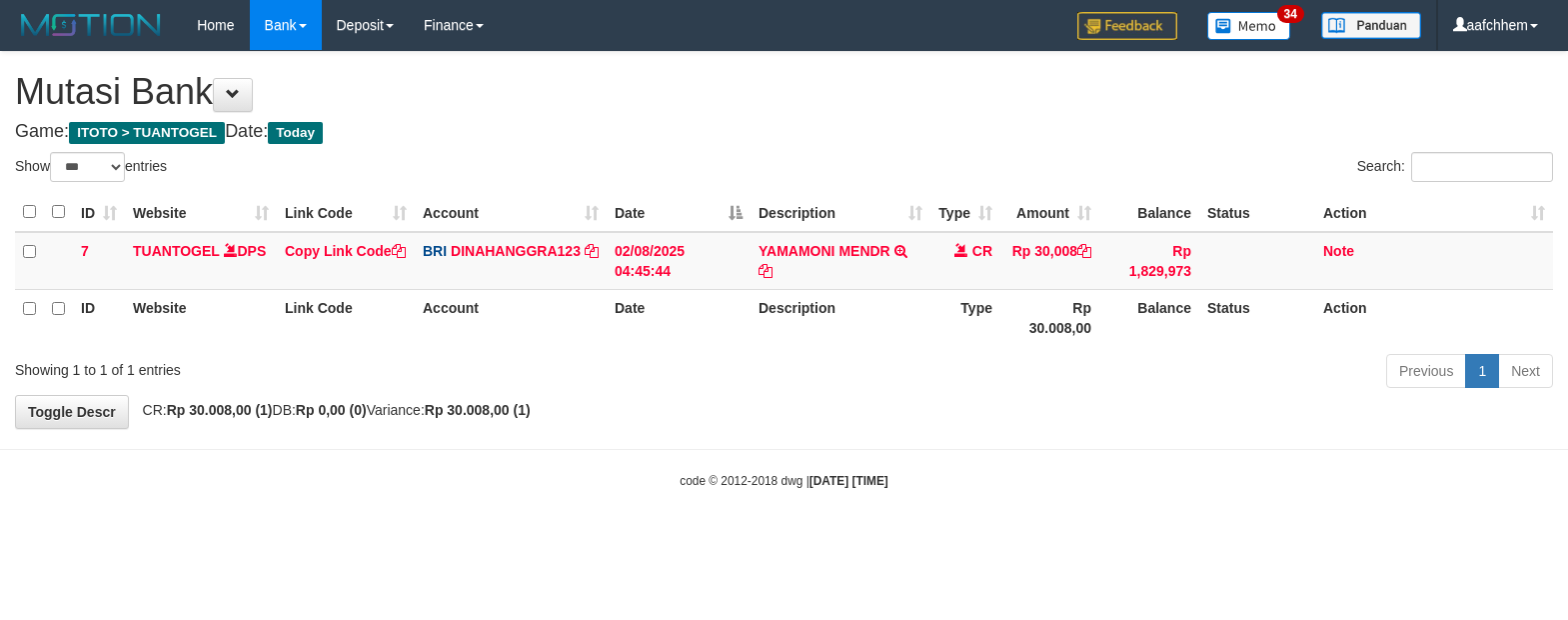 select on "***" 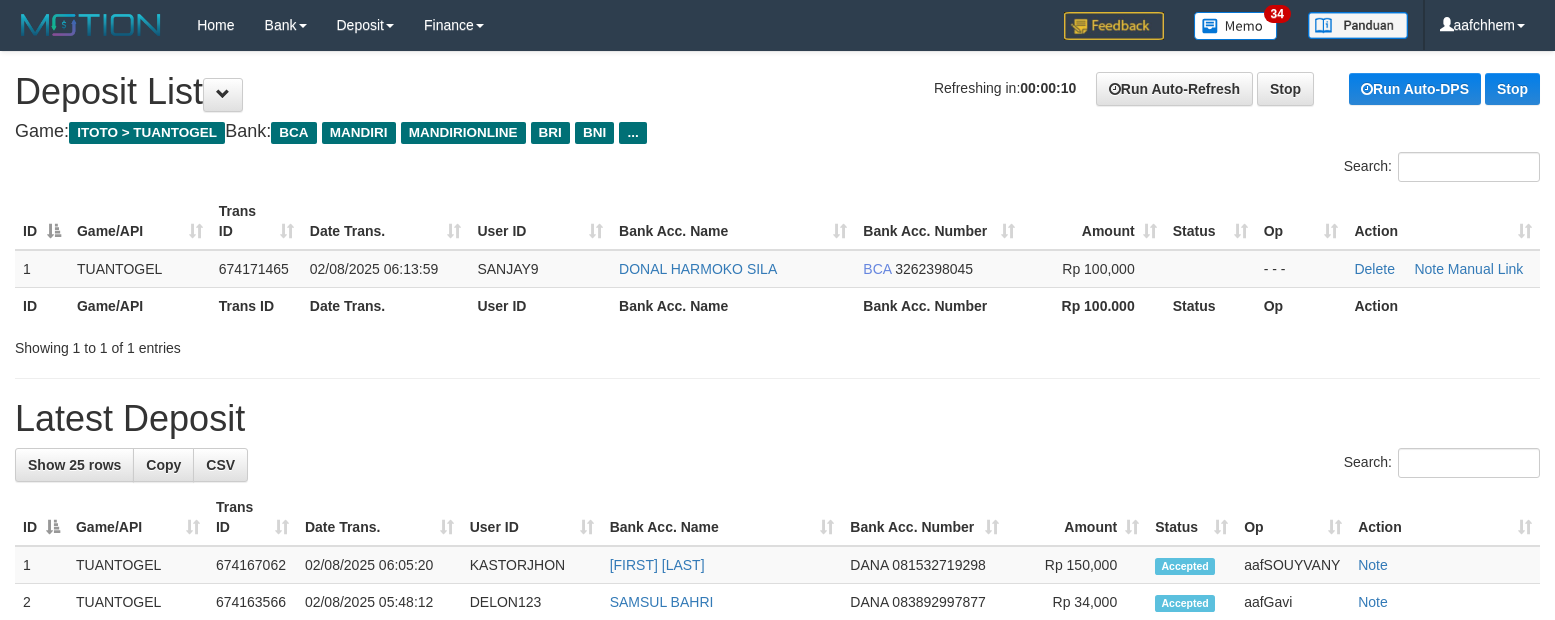 scroll, scrollTop: 0, scrollLeft: 0, axis: both 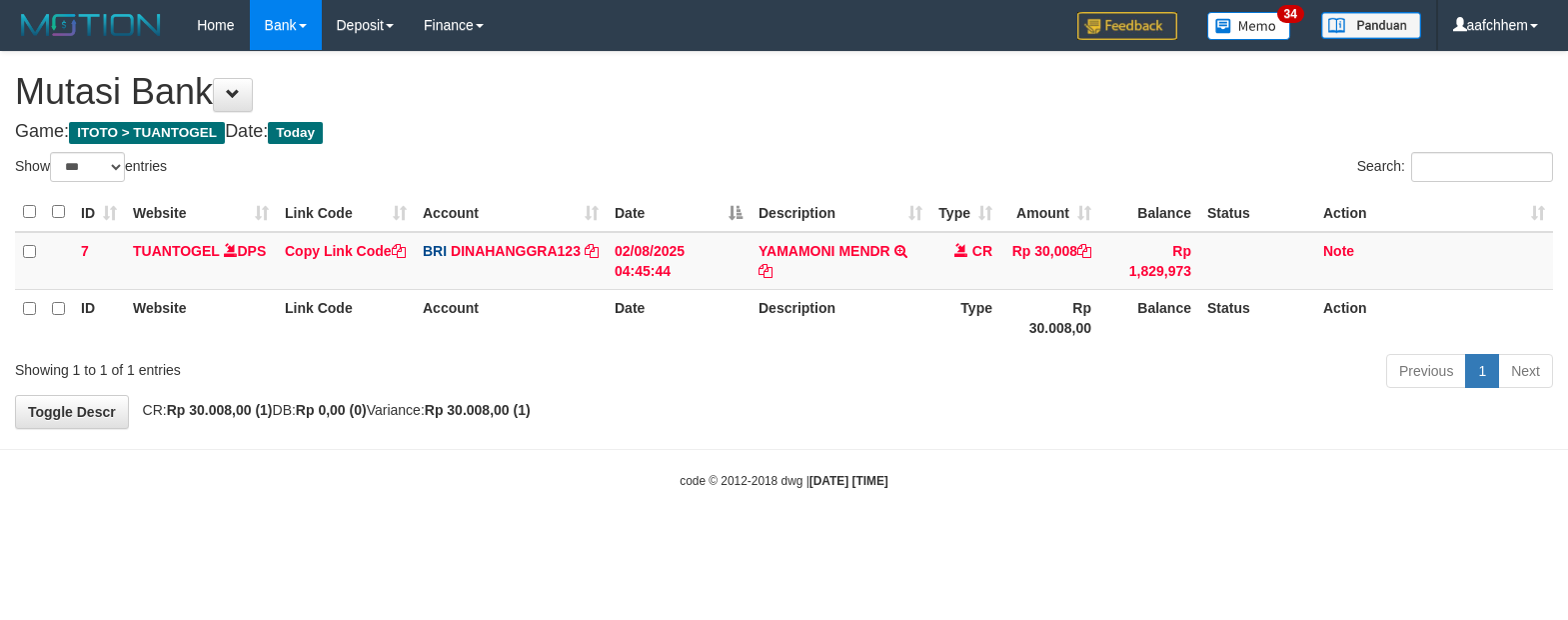 select on "***" 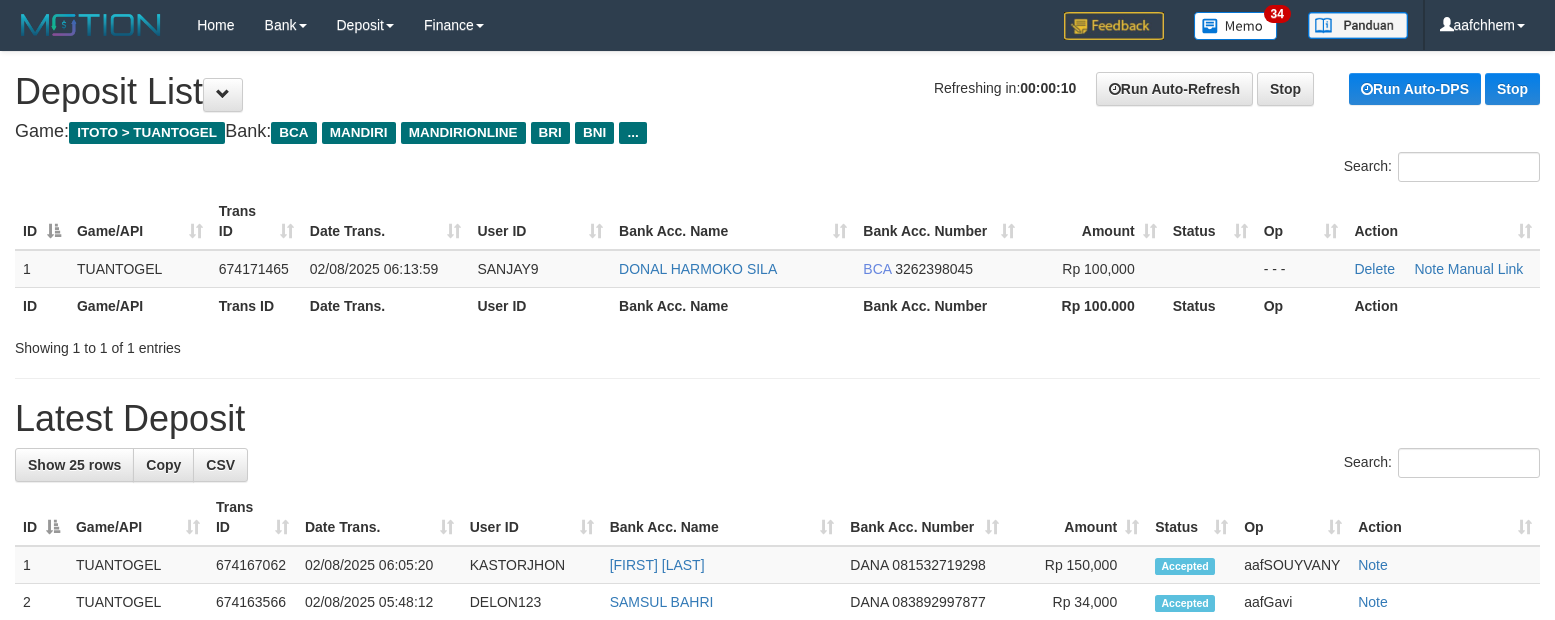 scroll, scrollTop: 0, scrollLeft: 0, axis: both 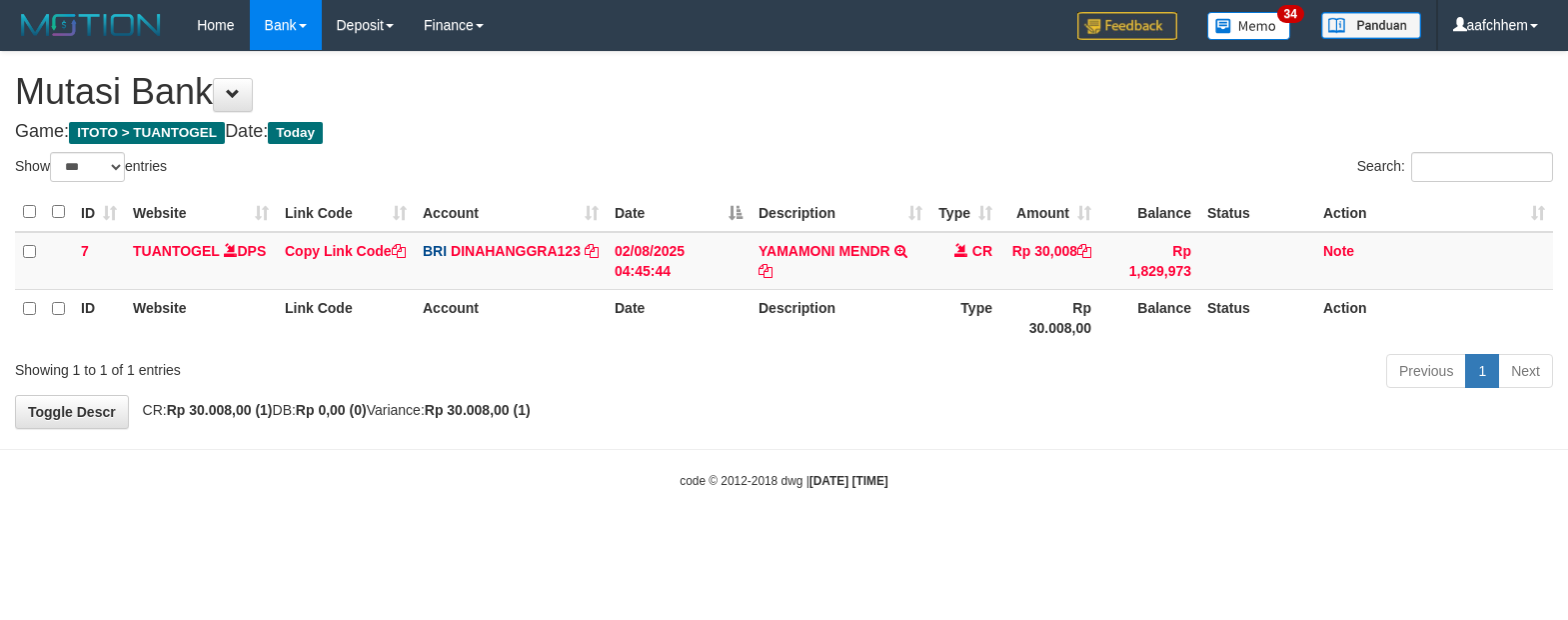 select on "***" 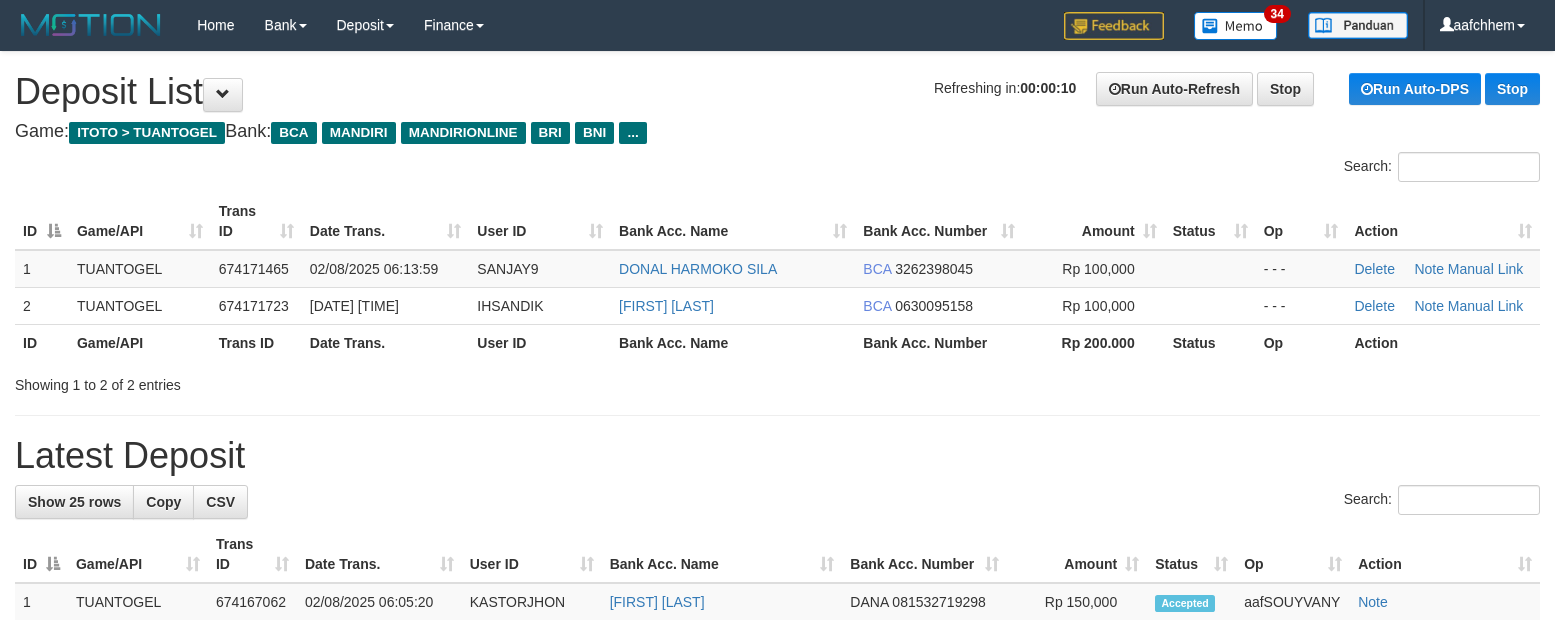 scroll, scrollTop: 0, scrollLeft: 0, axis: both 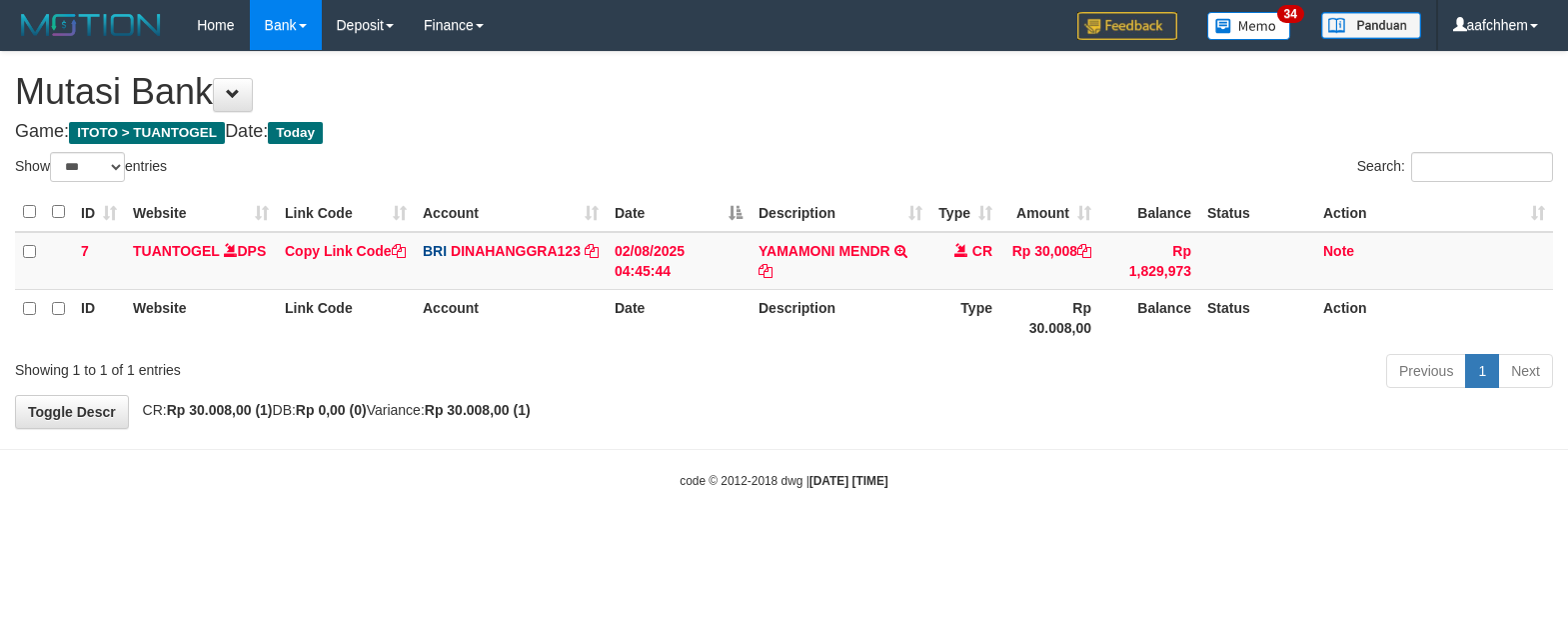 select on "***" 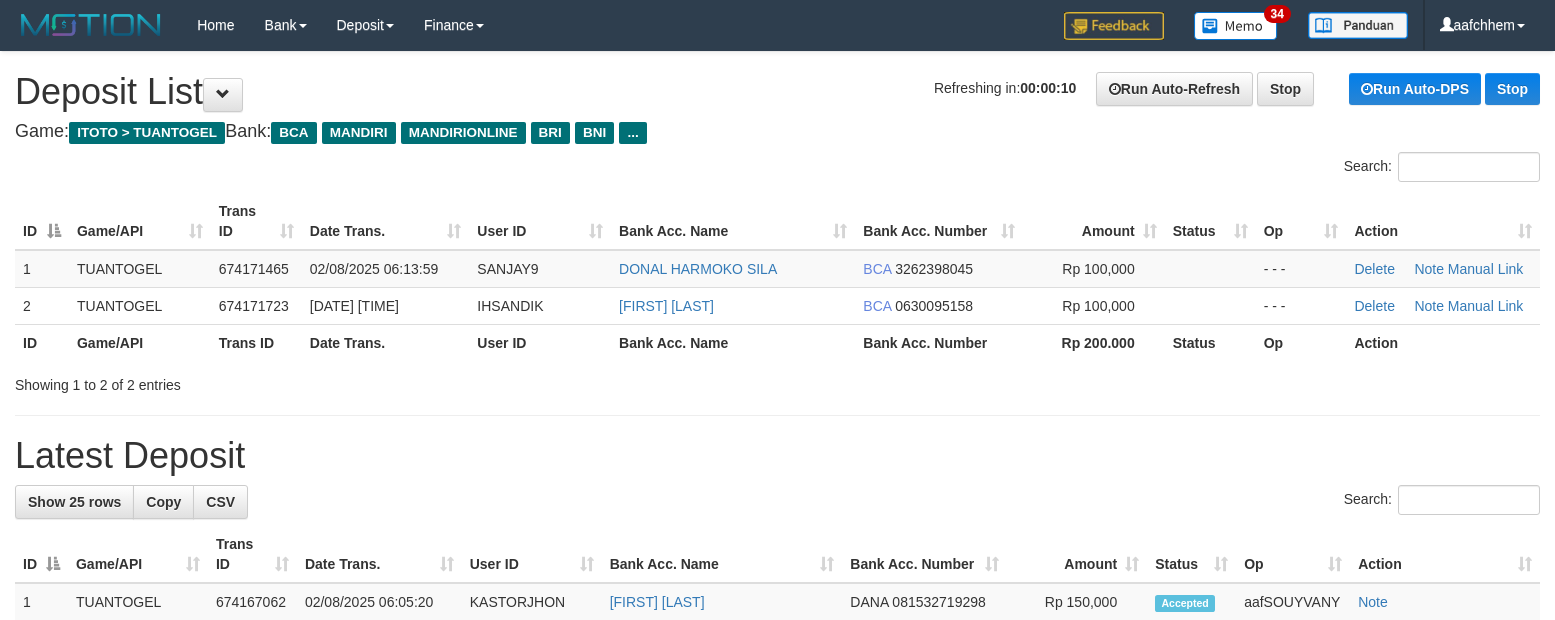 scroll, scrollTop: 0, scrollLeft: 0, axis: both 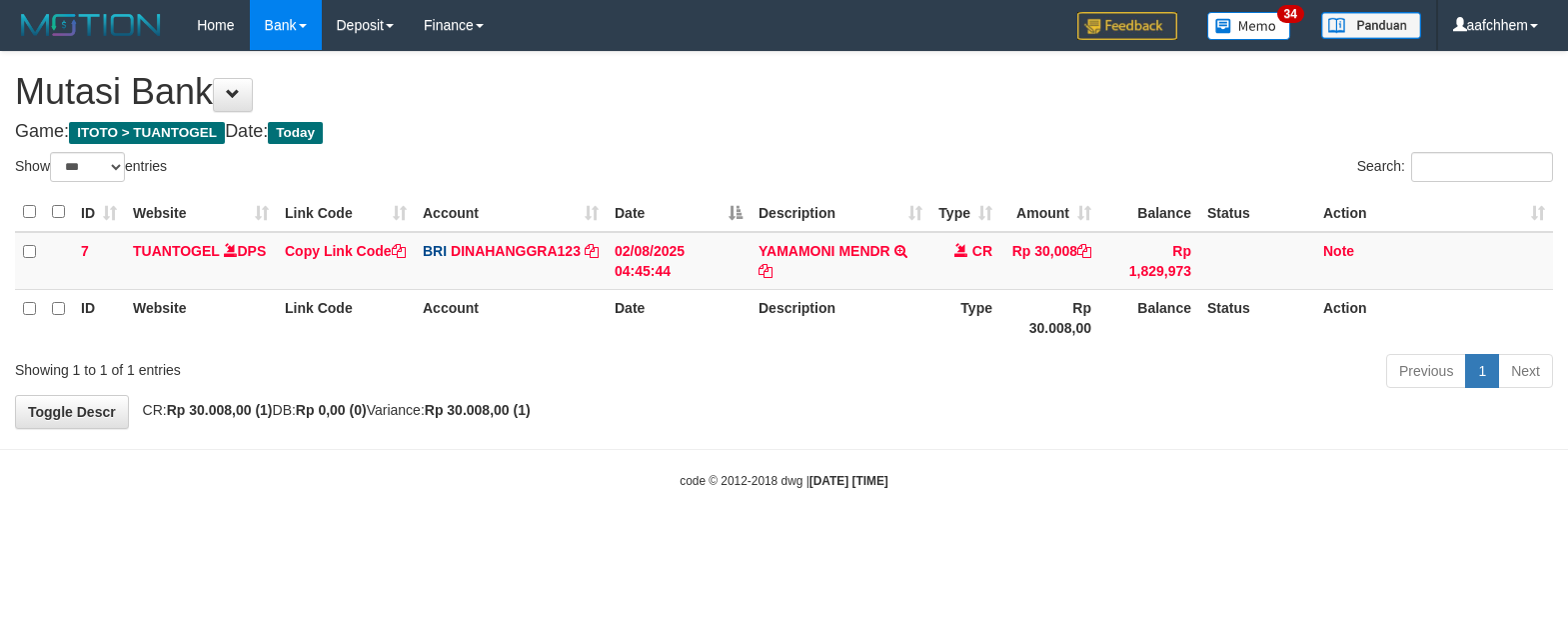 select on "***" 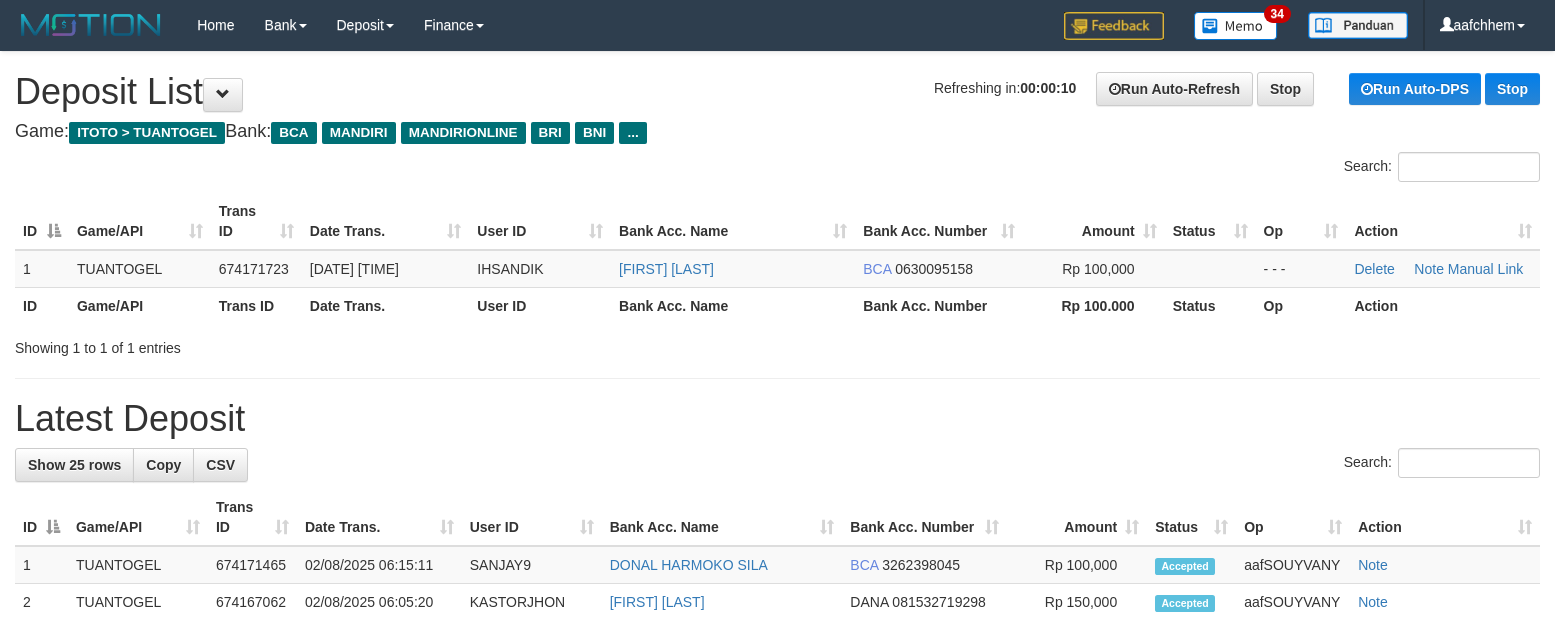 scroll, scrollTop: 0, scrollLeft: 0, axis: both 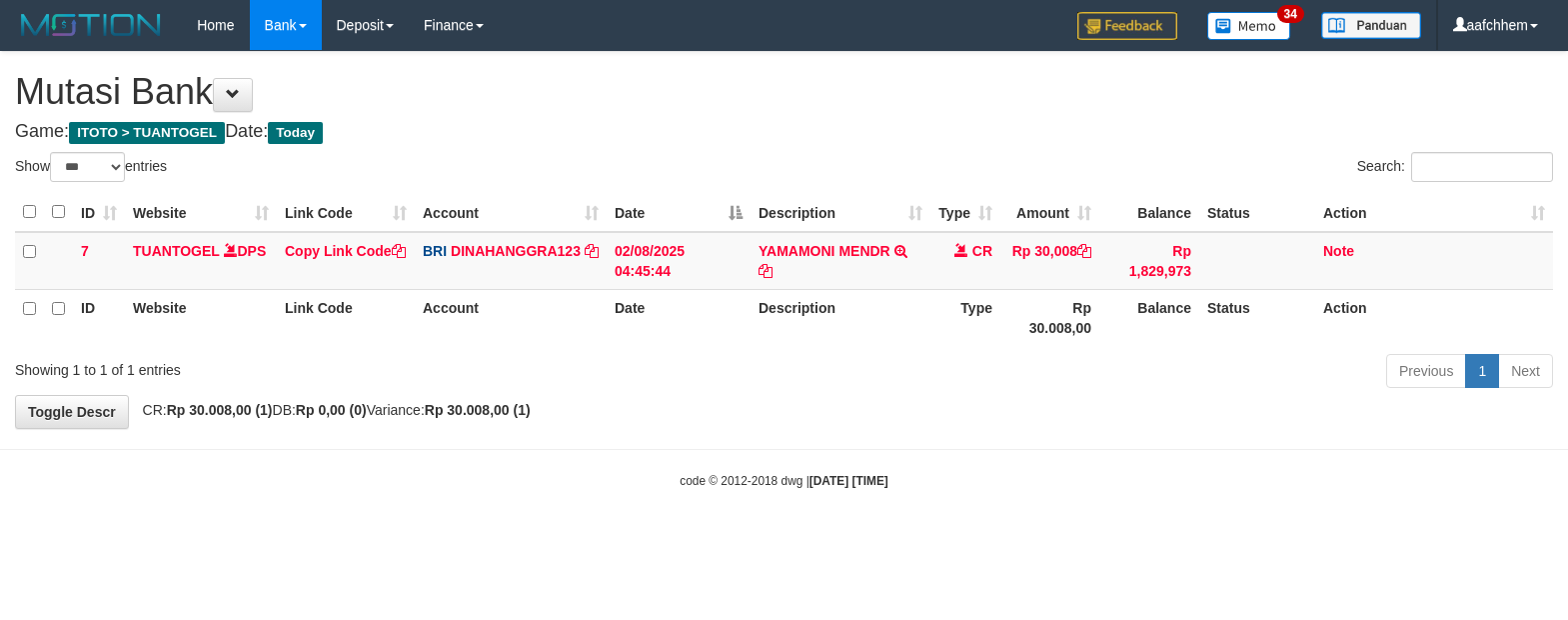 select on "***" 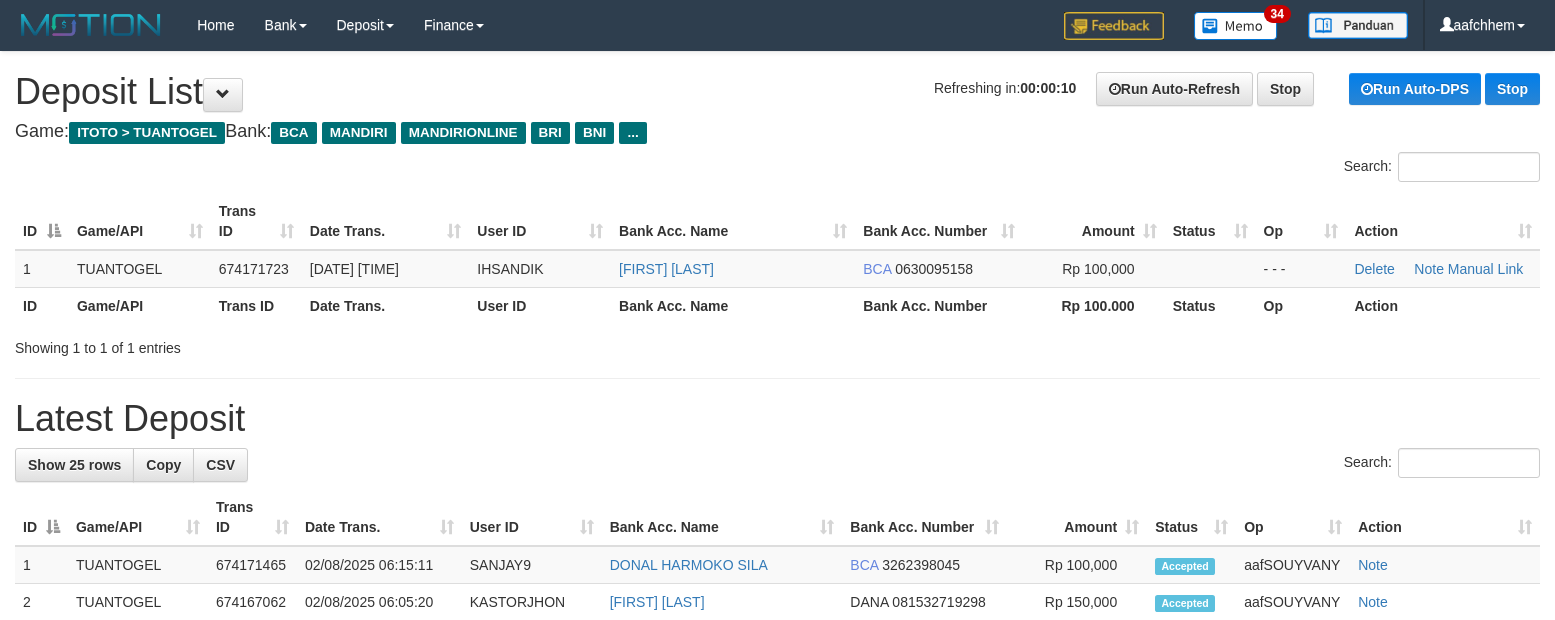 scroll, scrollTop: 0, scrollLeft: 0, axis: both 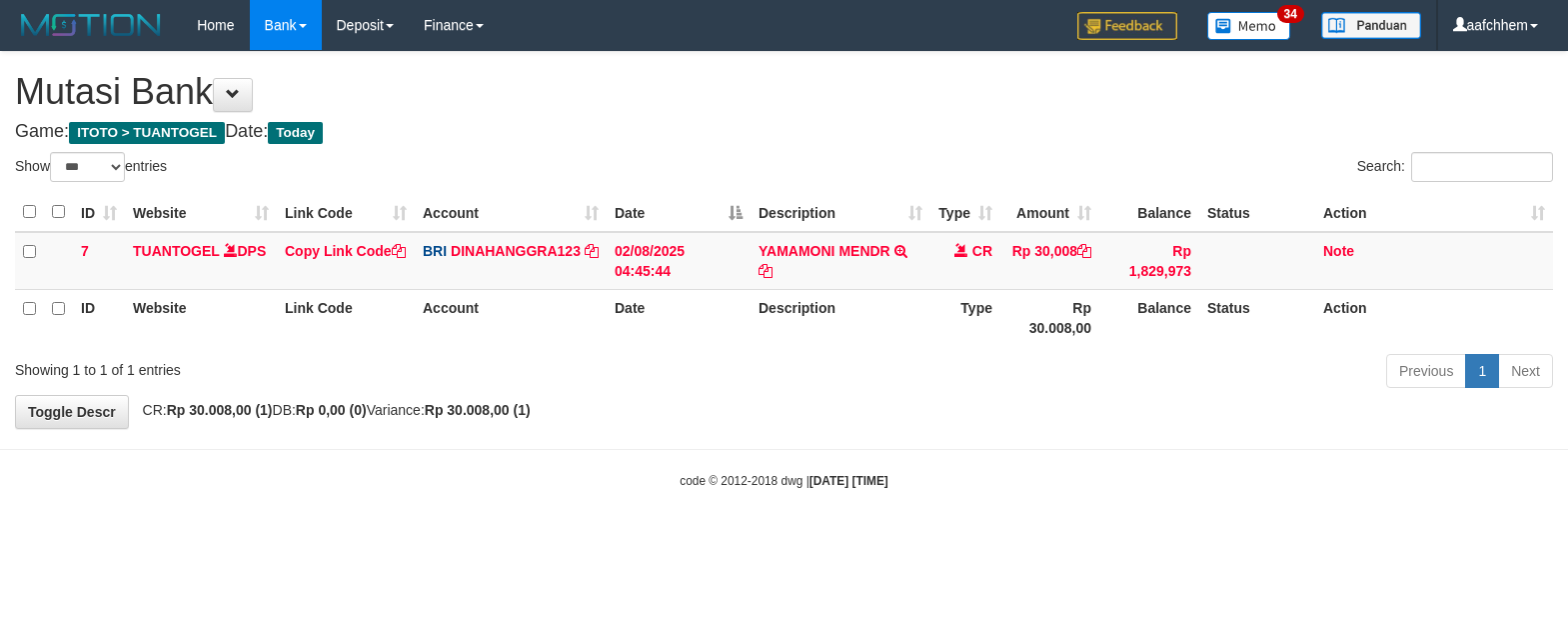 select on "***" 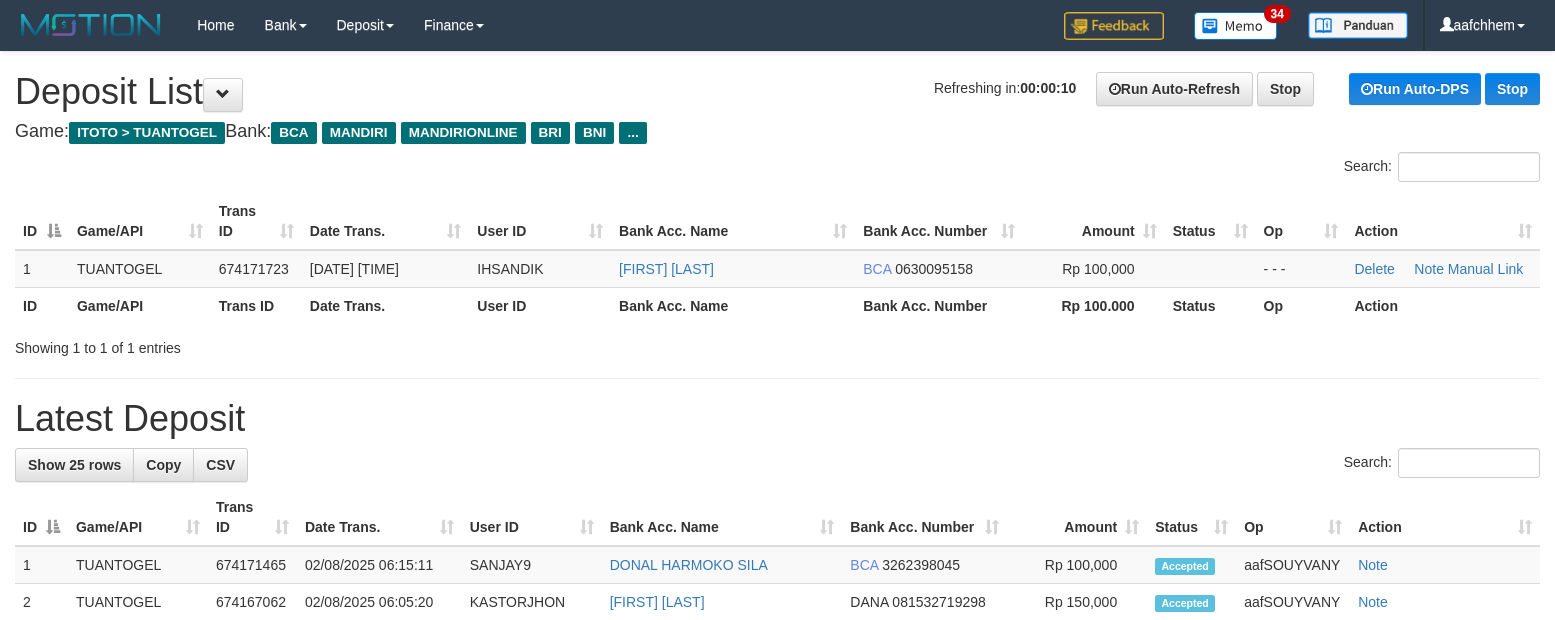 scroll, scrollTop: 0, scrollLeft: 0, axis: both 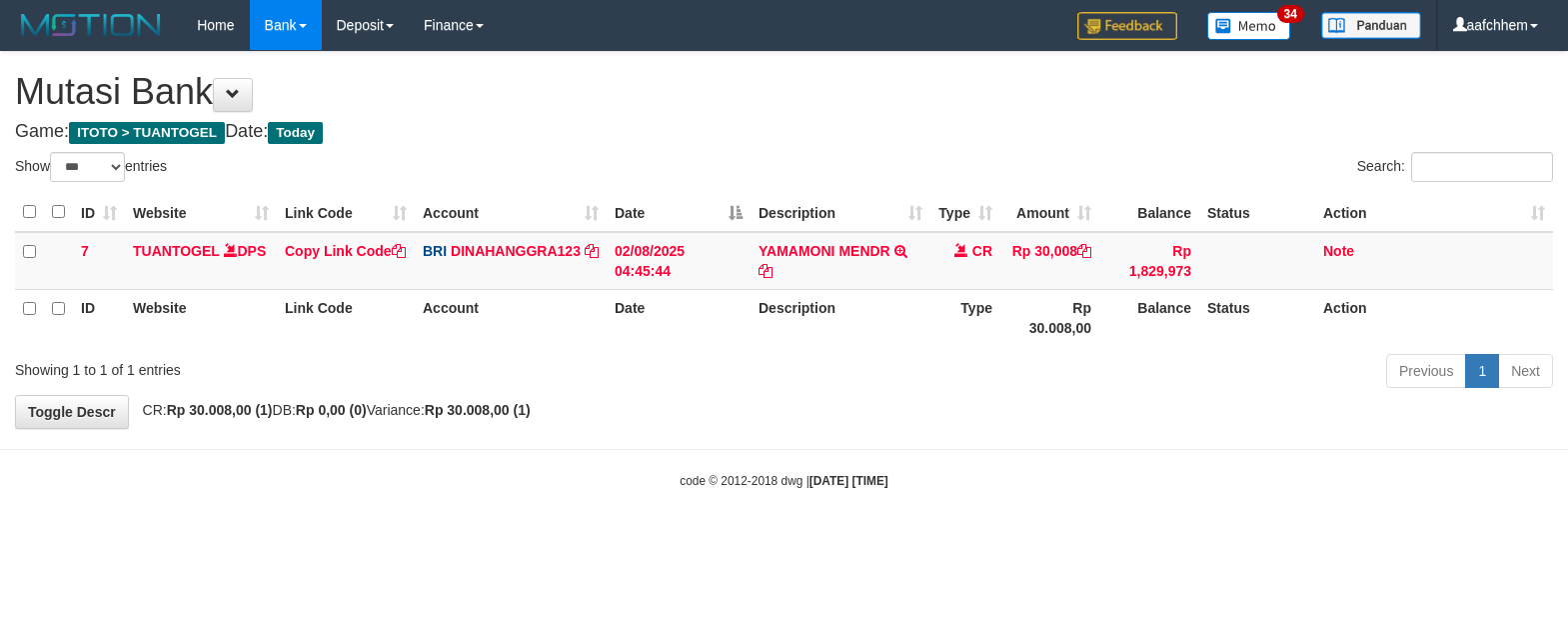 select on "***" 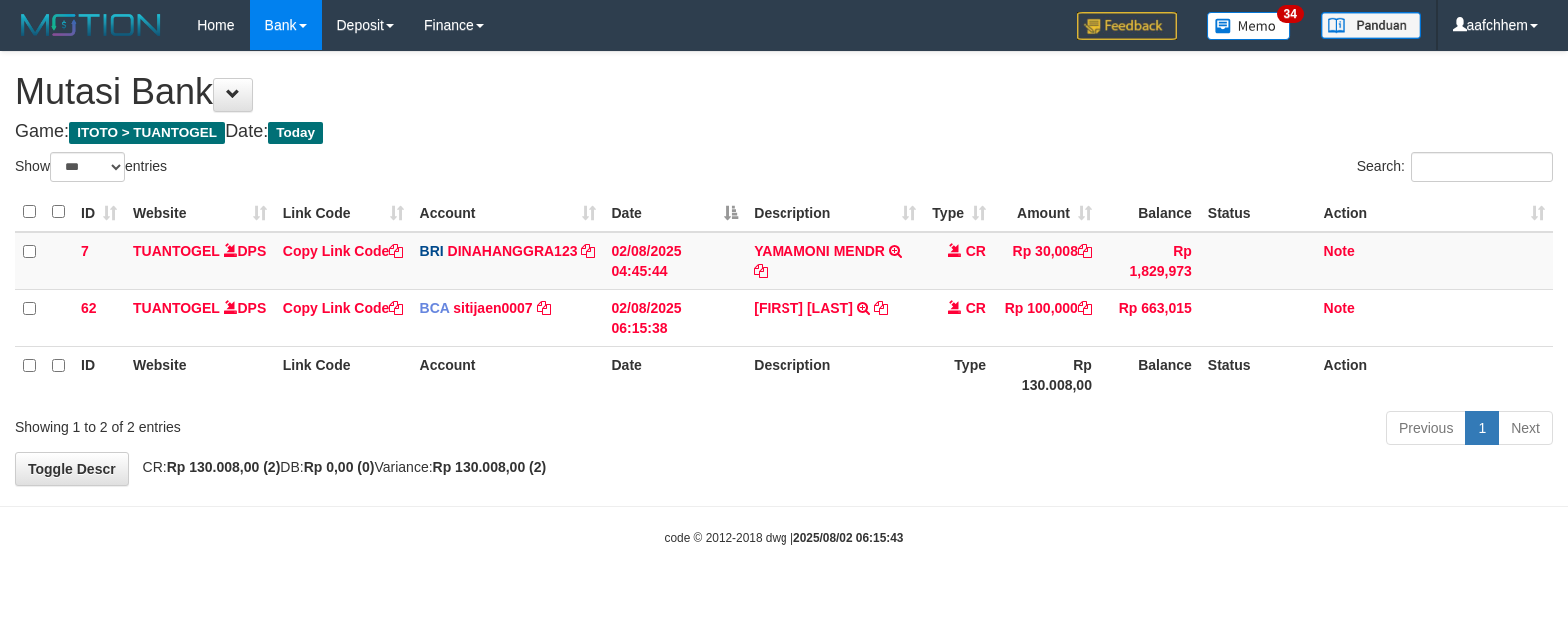 select on "***" 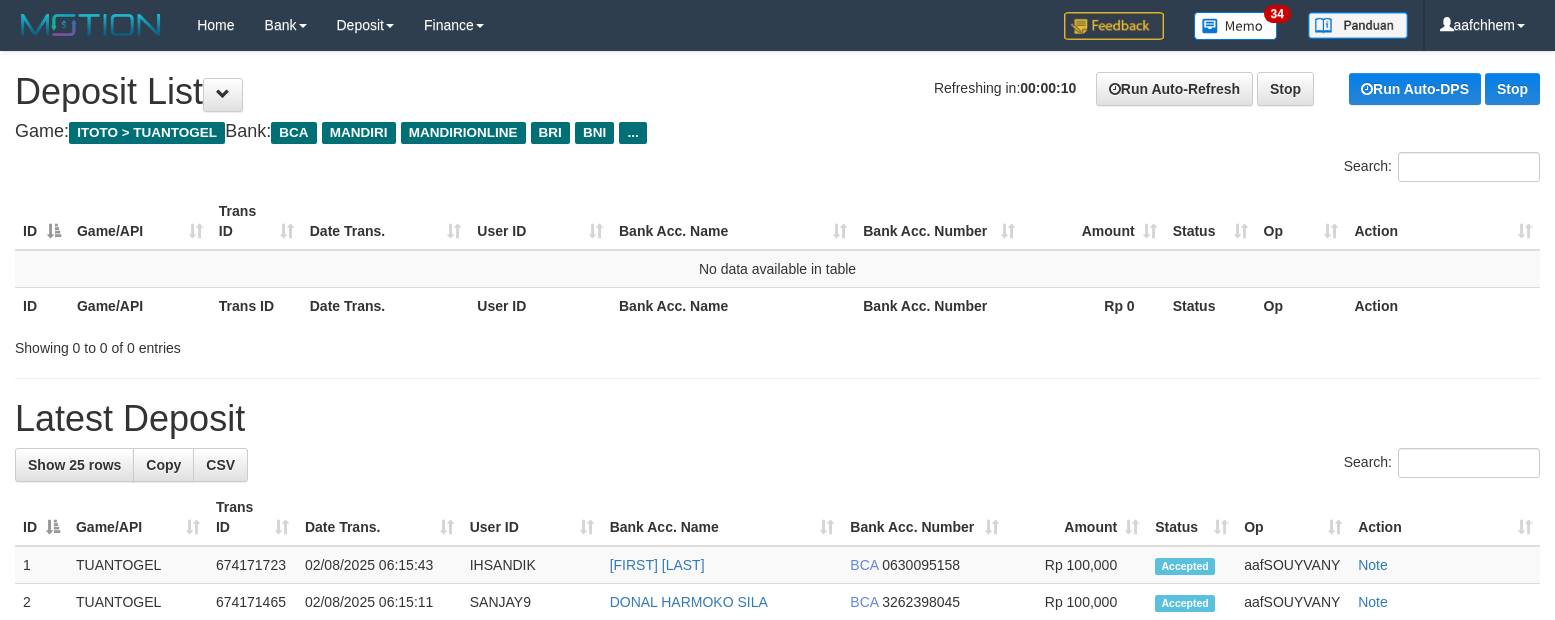 scroll, scrollTop: 0, scrollLeft: 0, axis: both 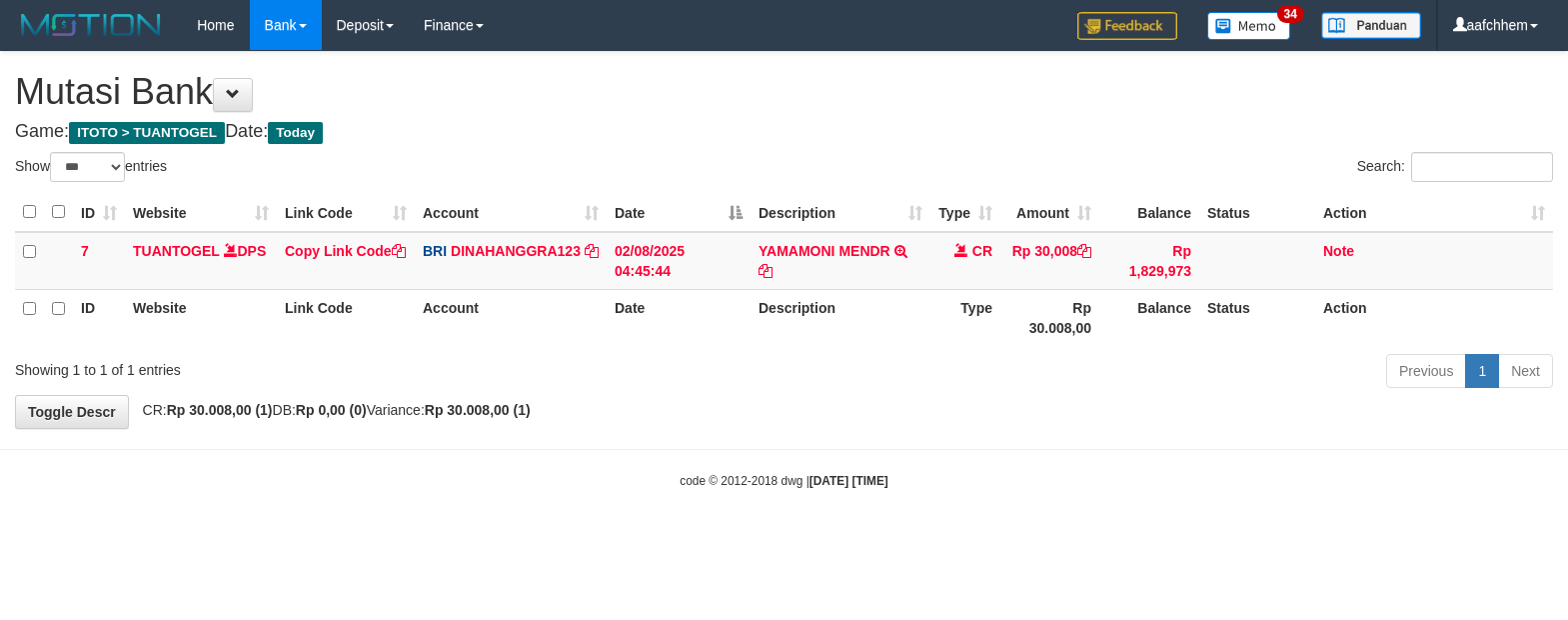 select on "***" 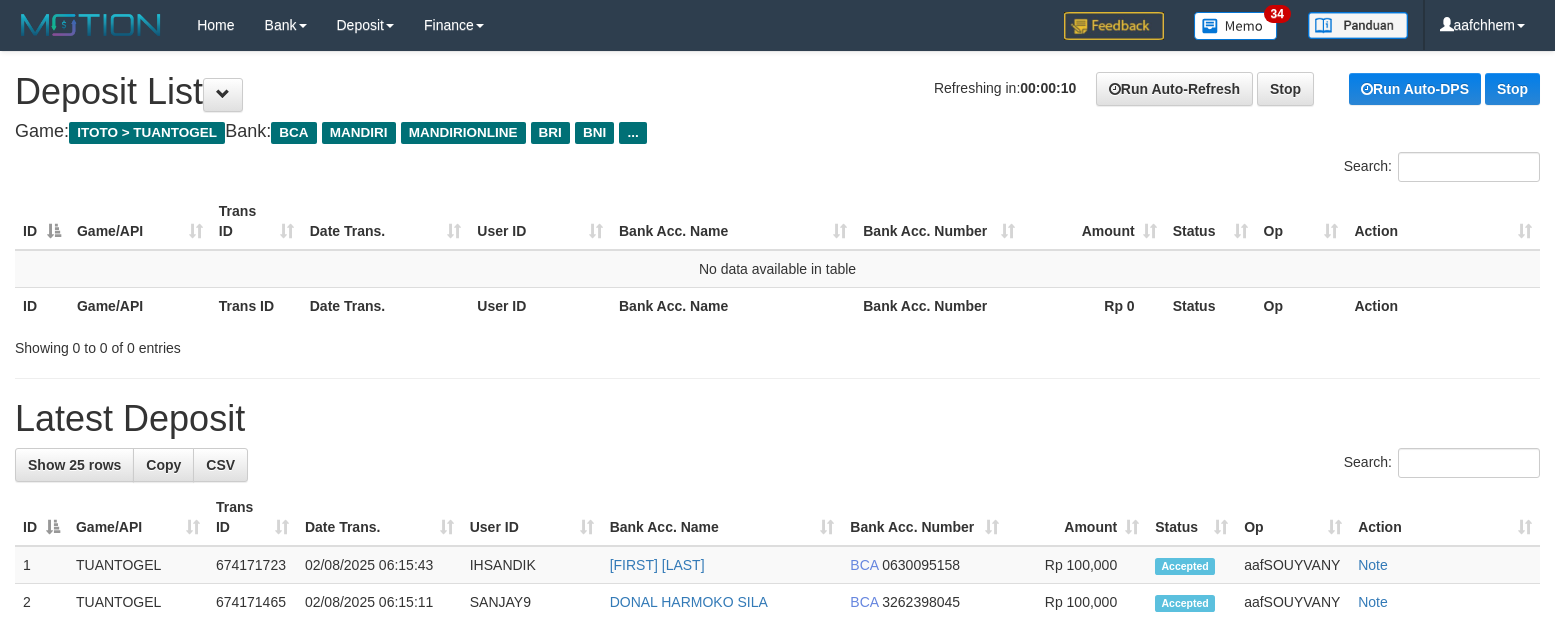 scroll, scrollTop: 0, scrollLeft: 0, axis: both 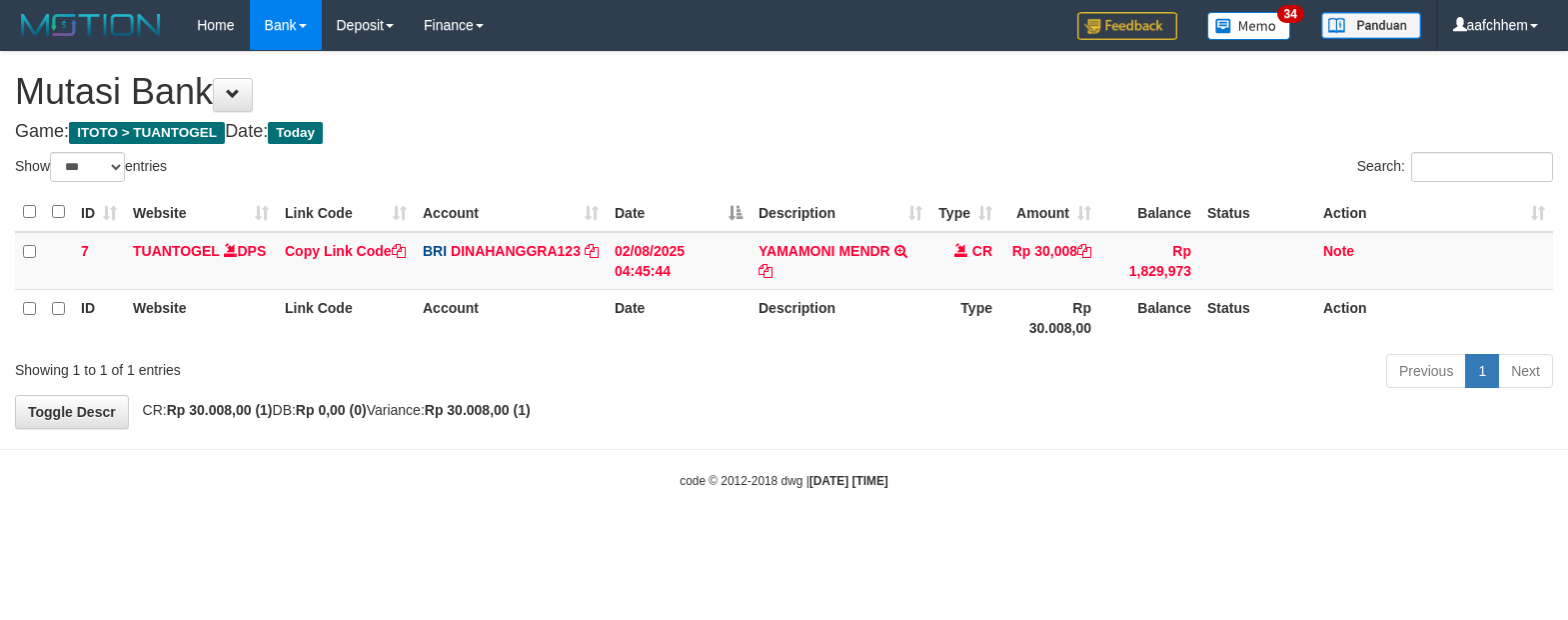 select on "***" 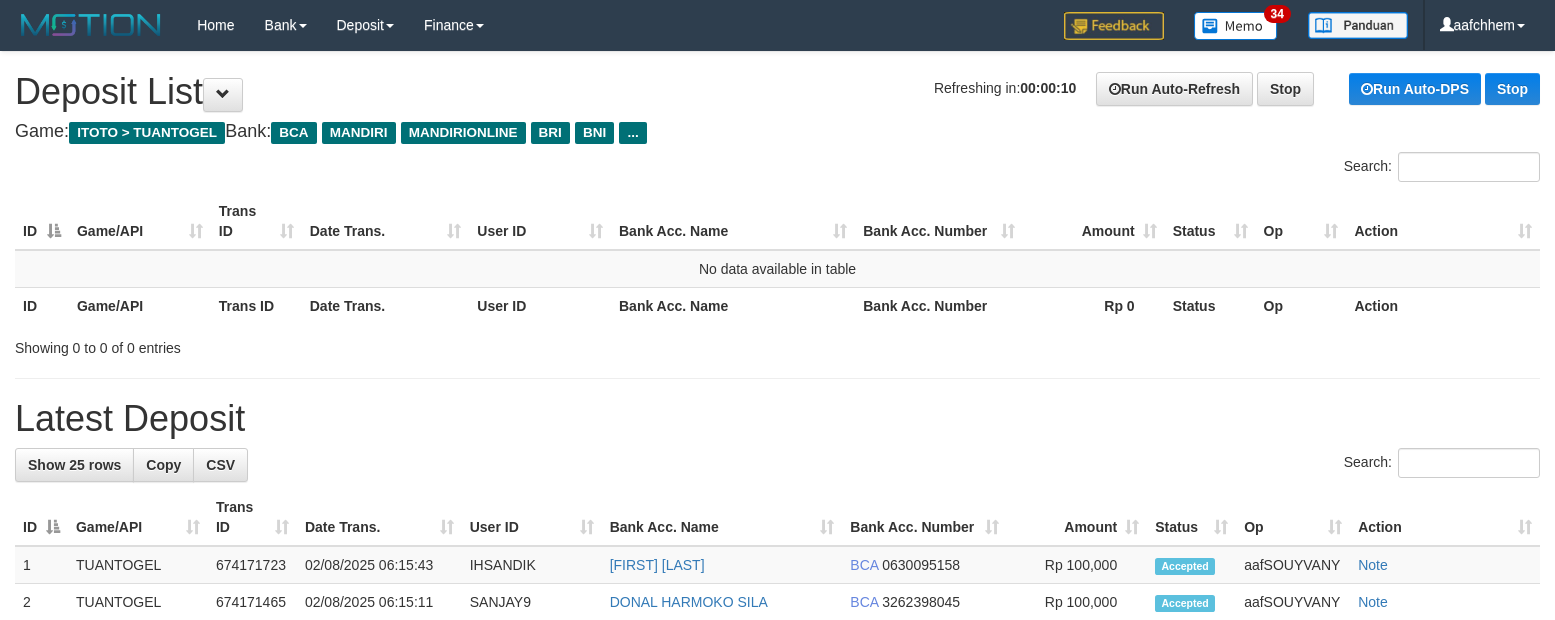 scroll, scrollTop: 0, scrollLeft: 0, axis: both 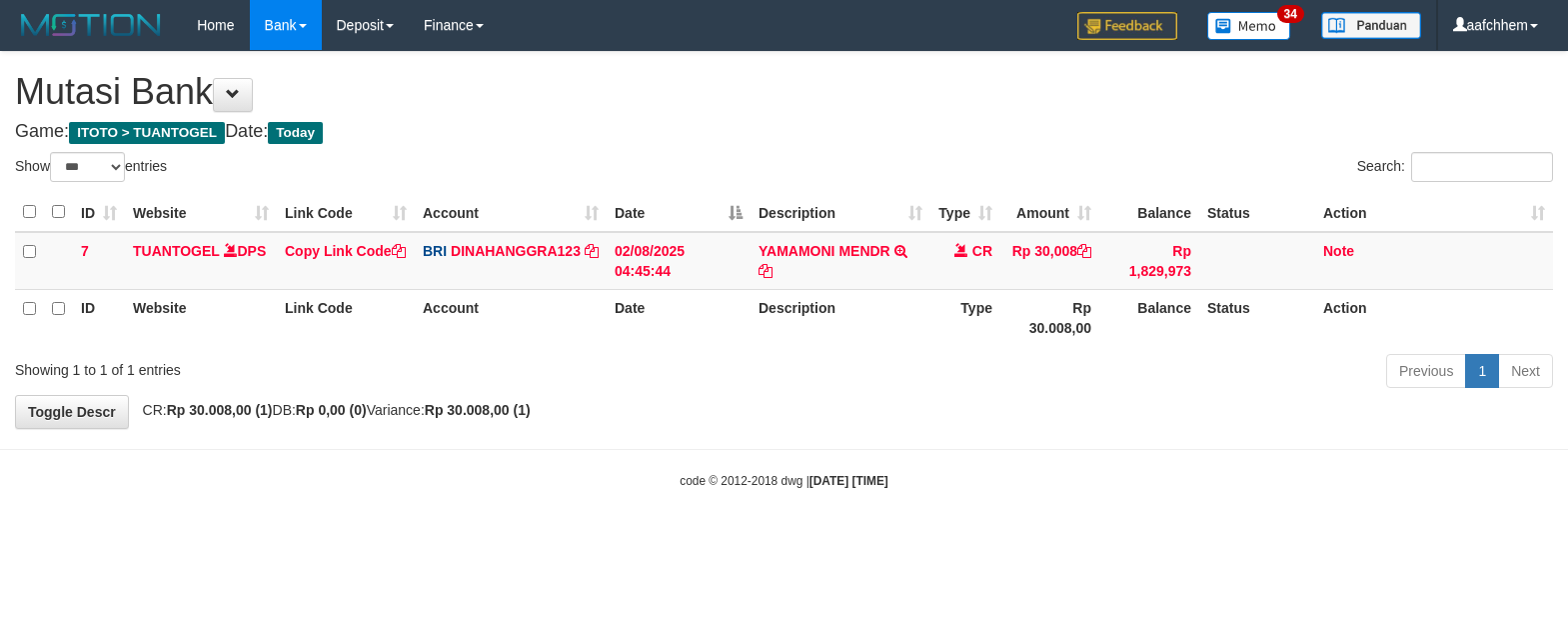 select on "***" 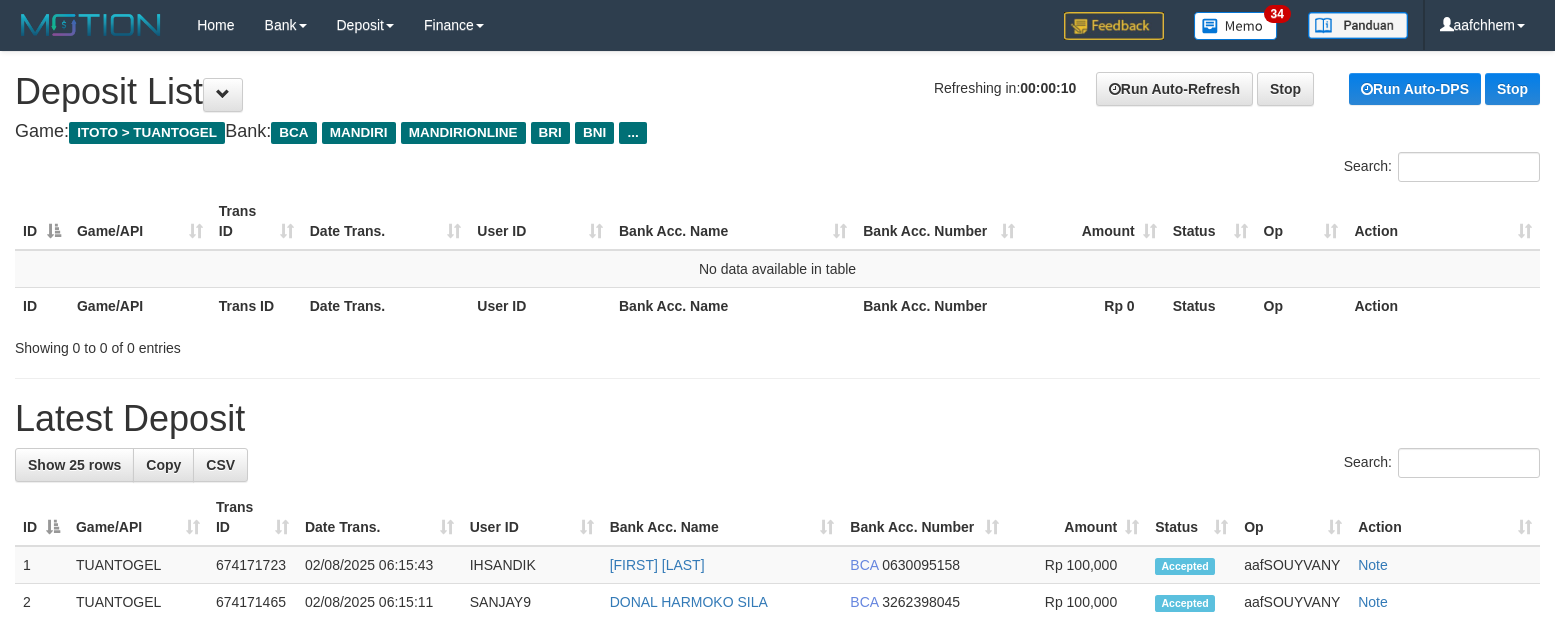 scroll, scrollTop: 0, scrollLeft: 0, axis: both 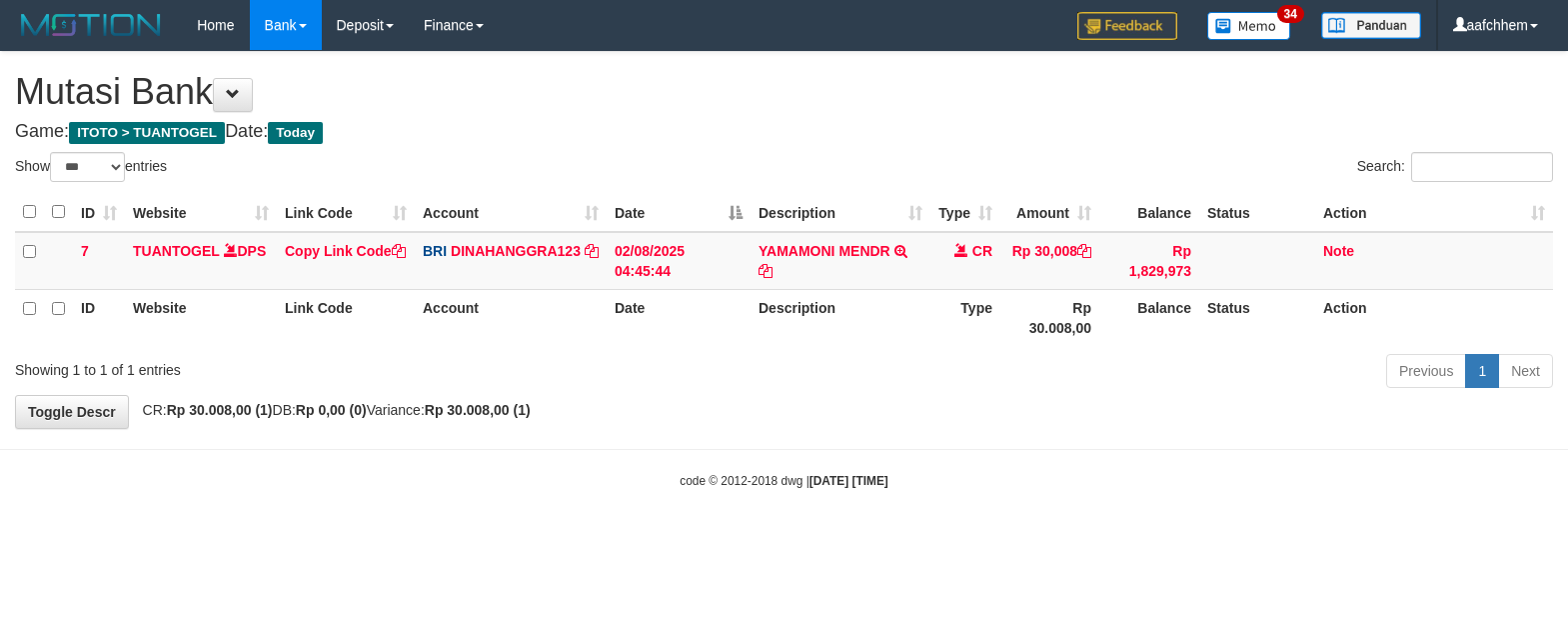 select on "***" 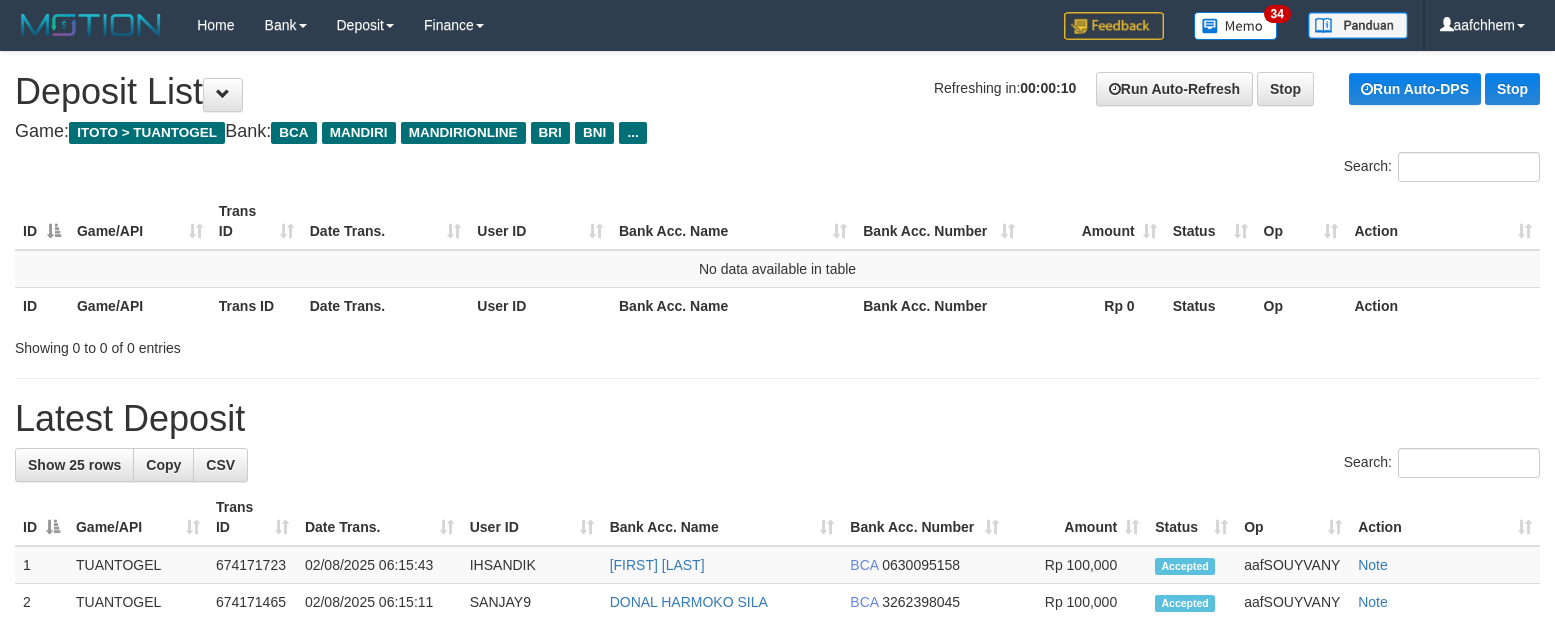 scroll, scrollTop: 0, scrollLeft: 0, axis: both 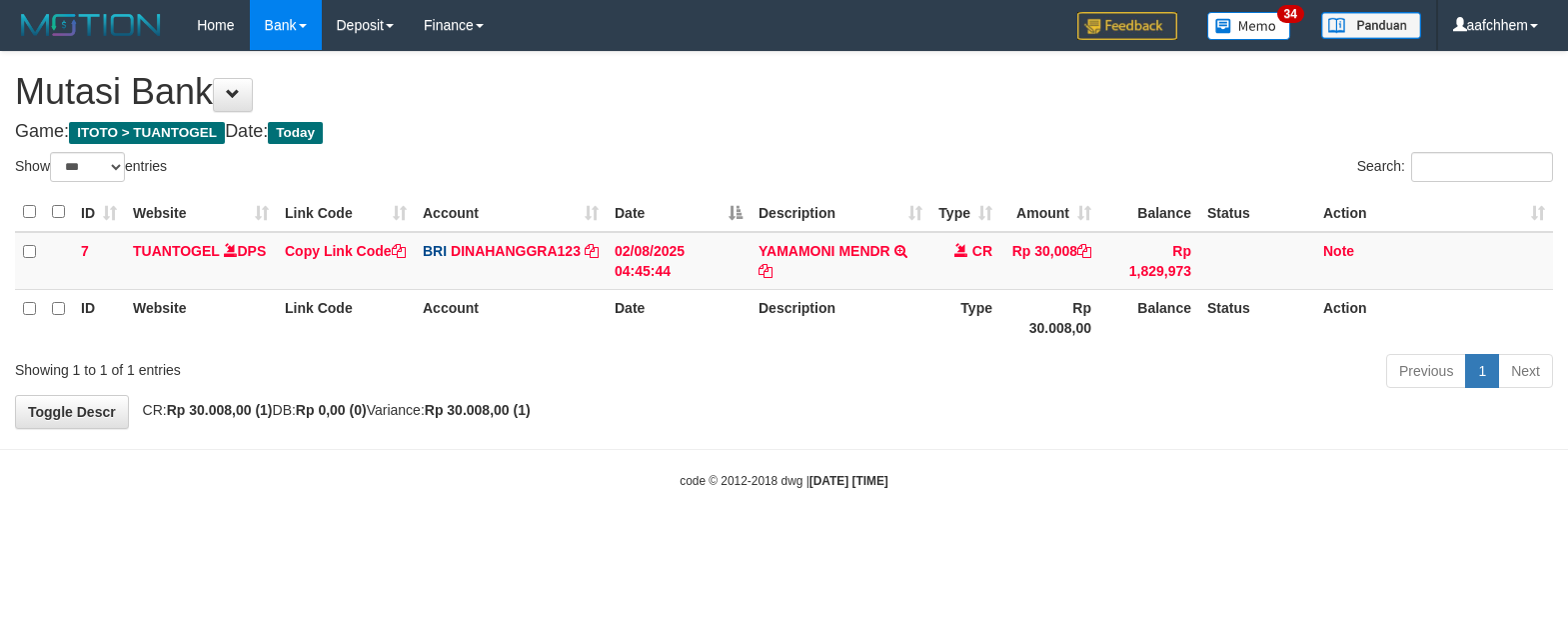 select on "***" 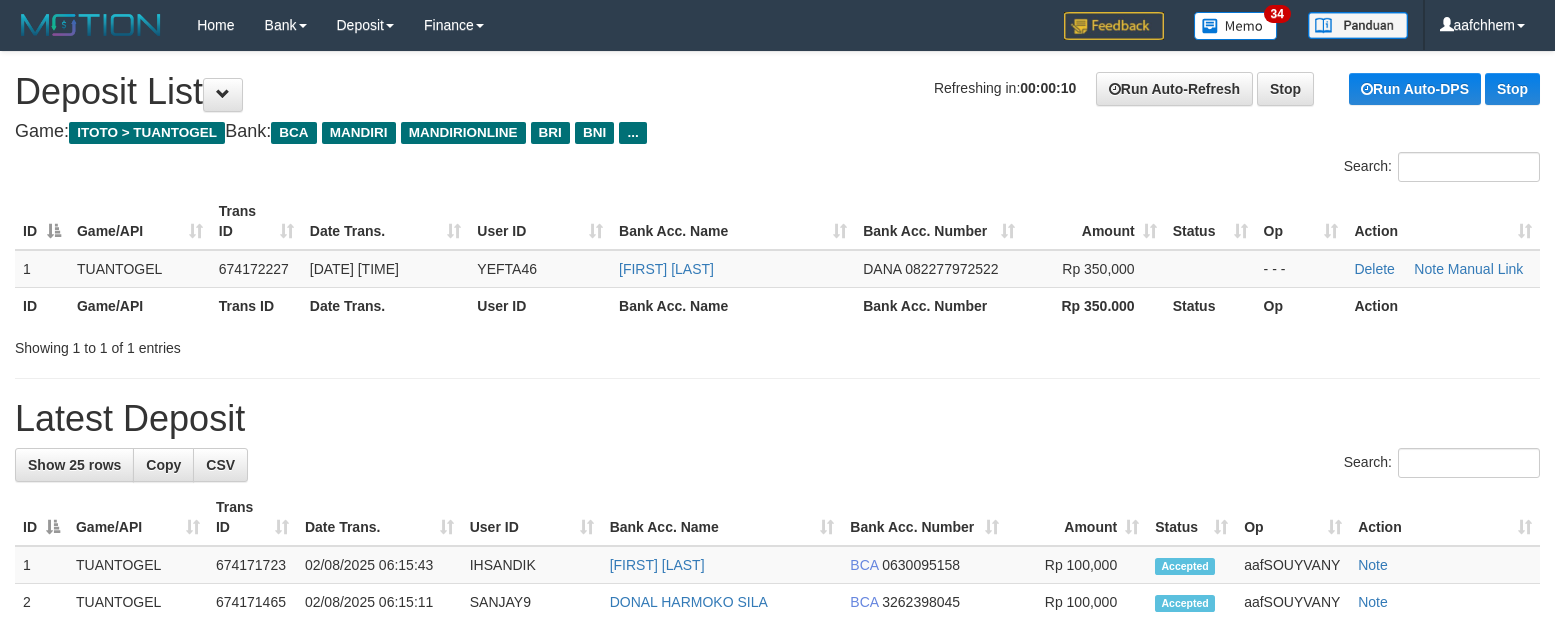 scroll, scrollTop: 0, scrollLeft: 0, axis: both 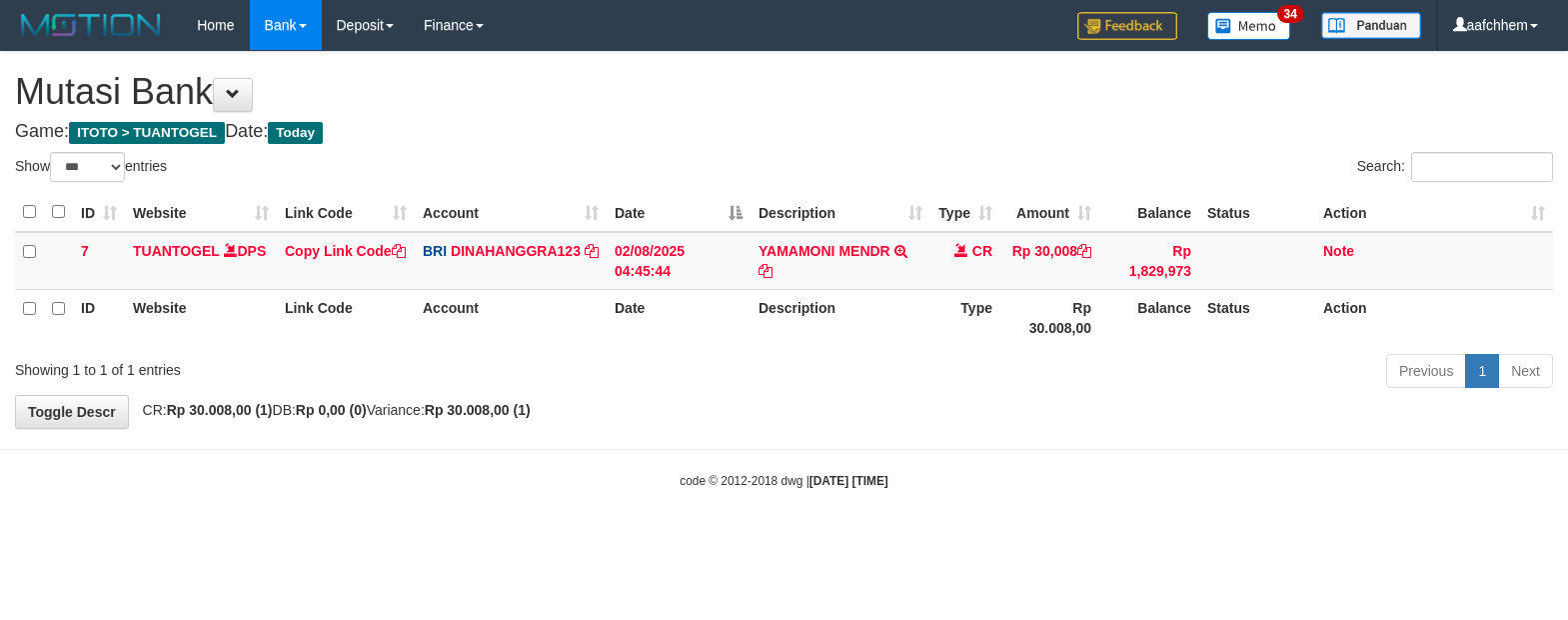 select on "***" 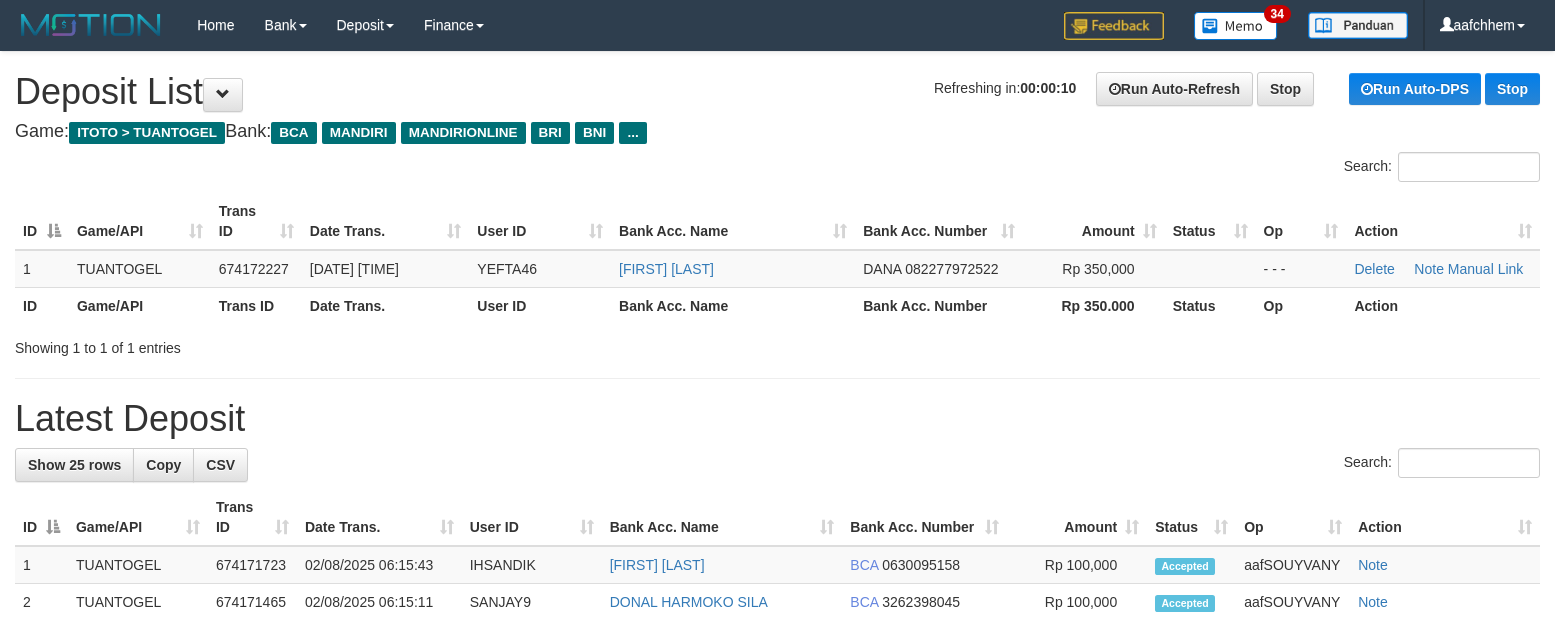 scroll, scrollTop: 0, scrollLeft: 0, axis: both 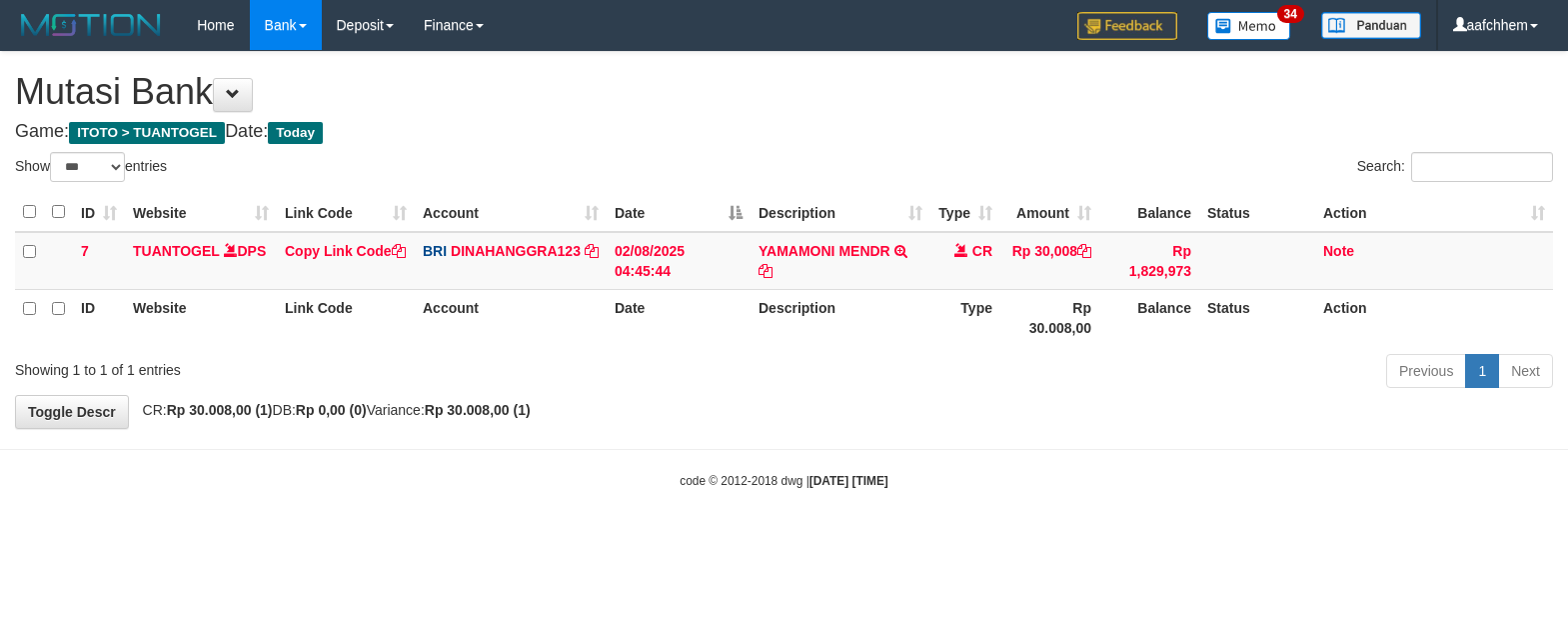 select on "***" 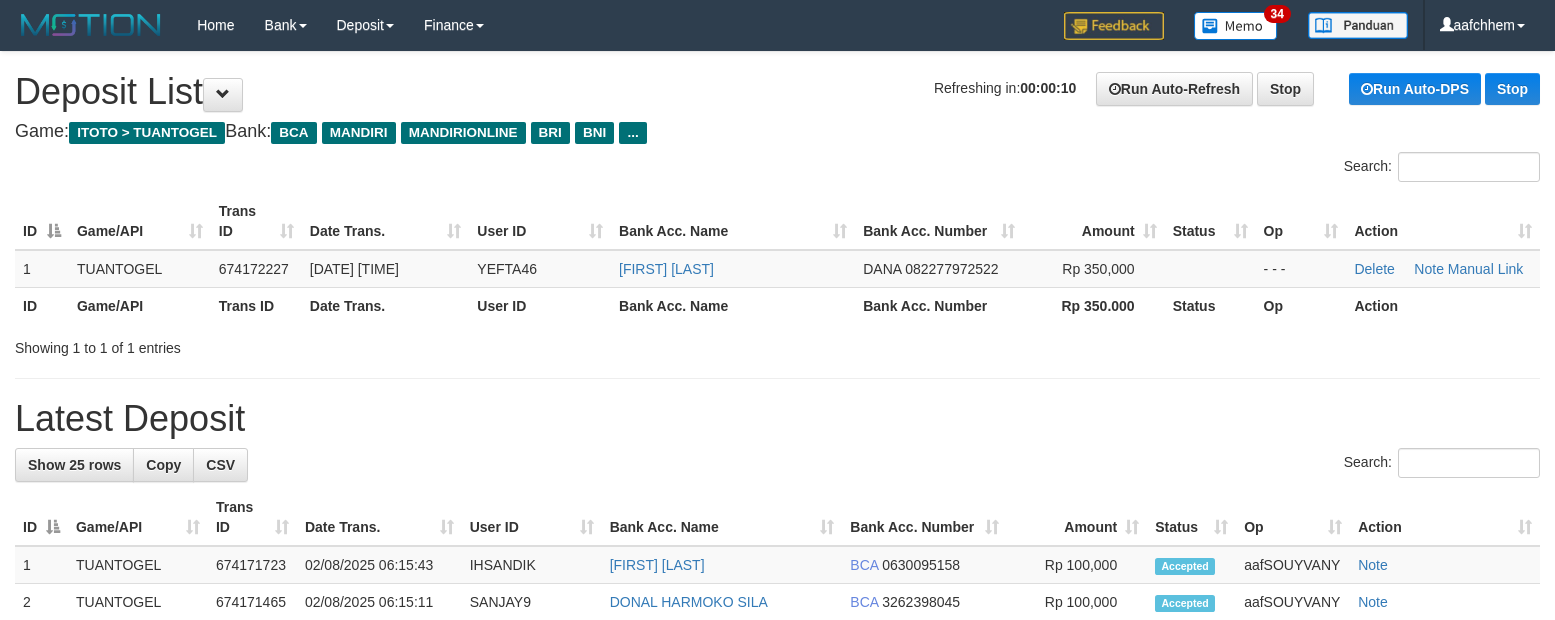 scroll, scrollTop: 0, scrollLeft: 0, axis: both 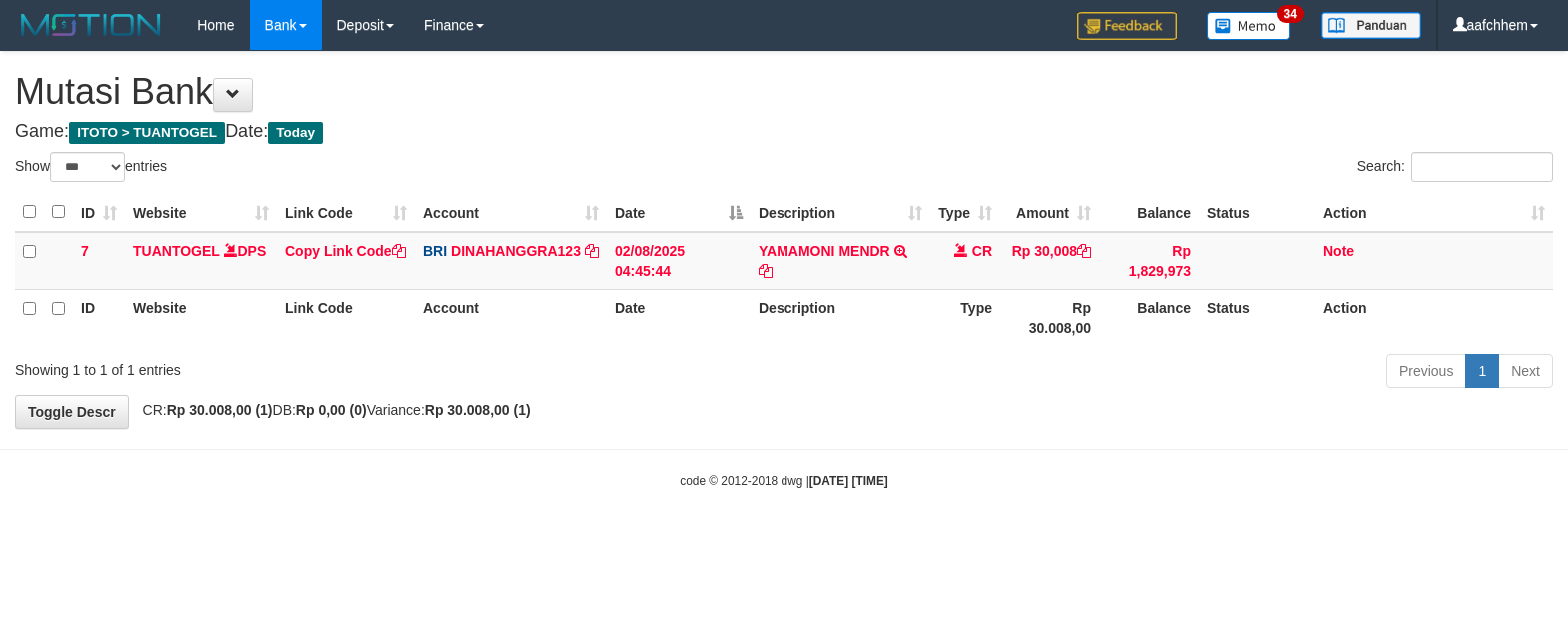 select on "***" 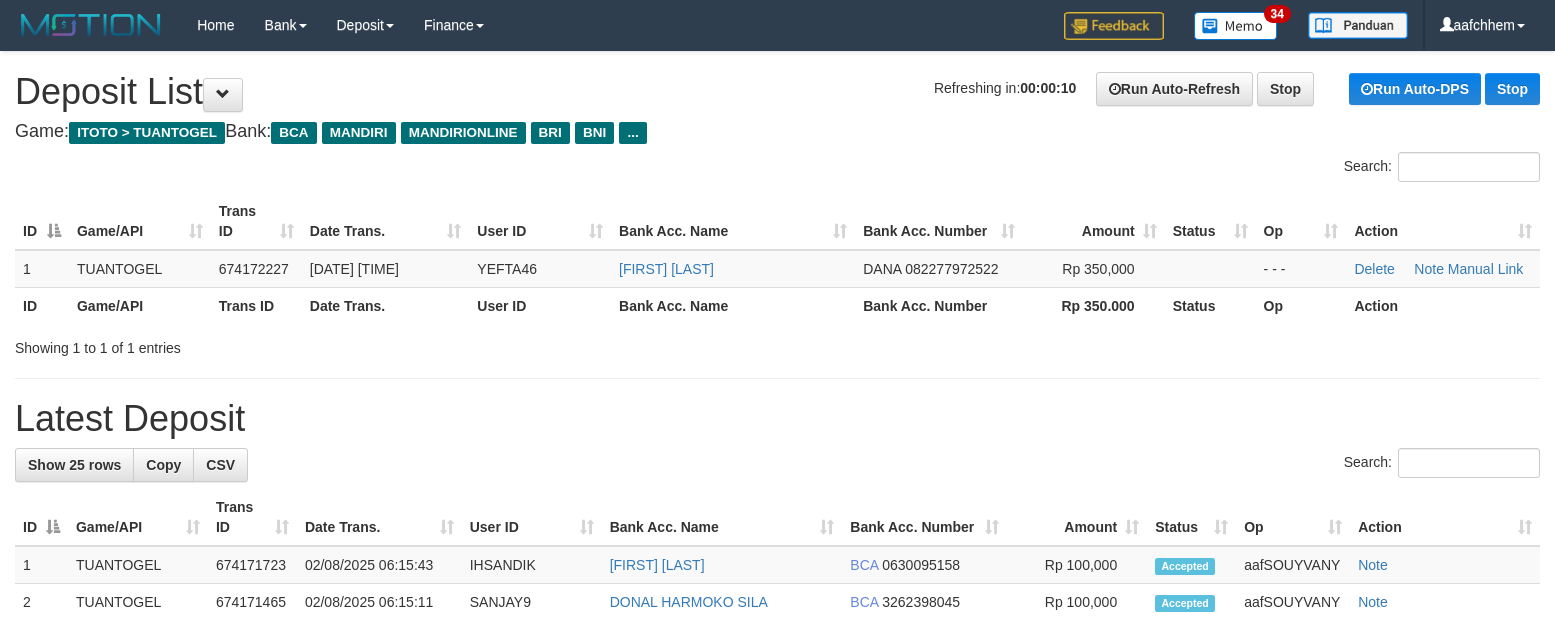 scroll, scrollTop: 0, scrollLeft: 0, axis: both 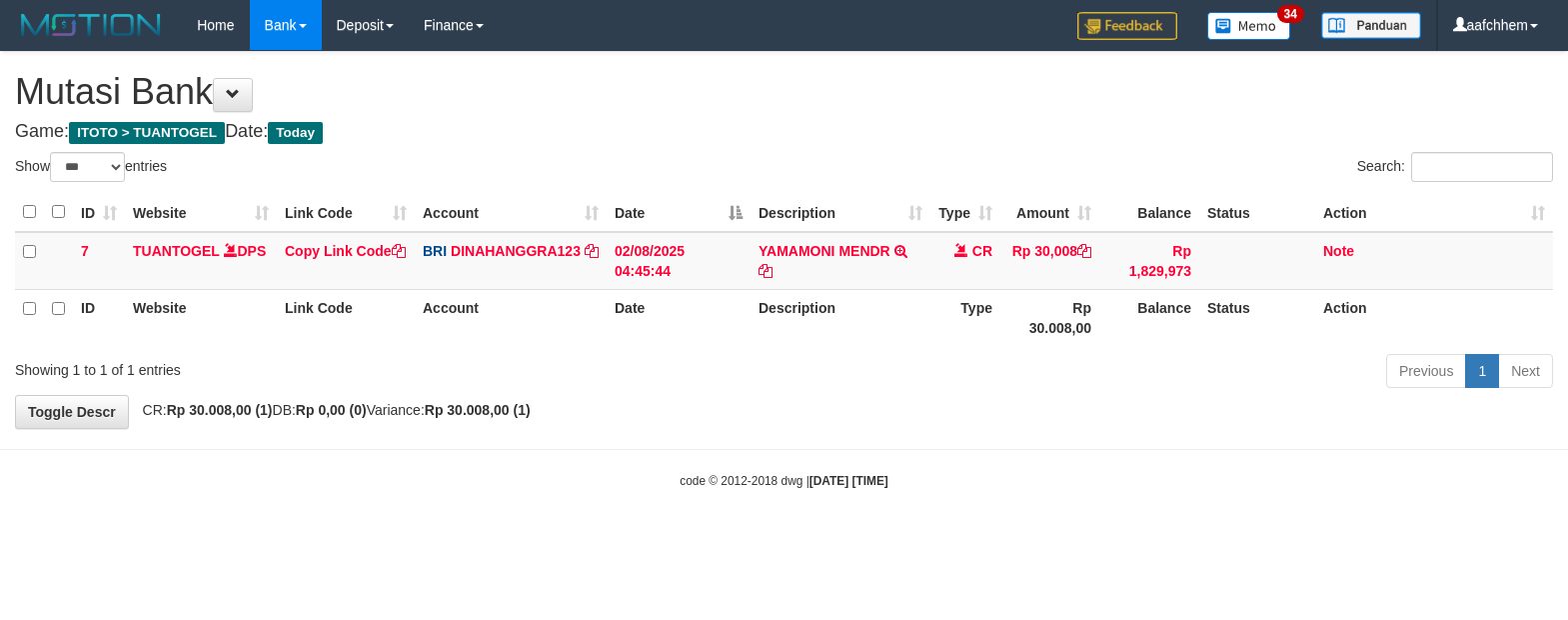 select on "***" 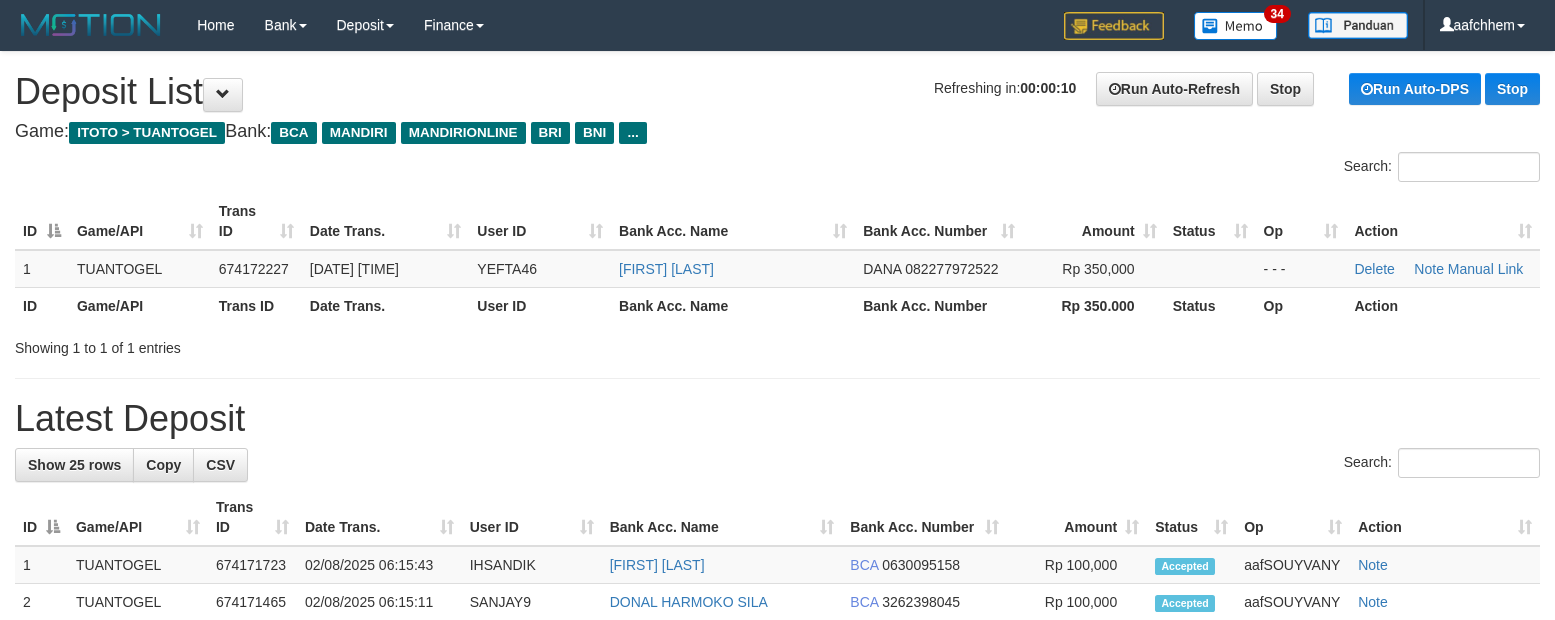 scroll, scrollTop: 0, scrollLeft: 0, axis: both 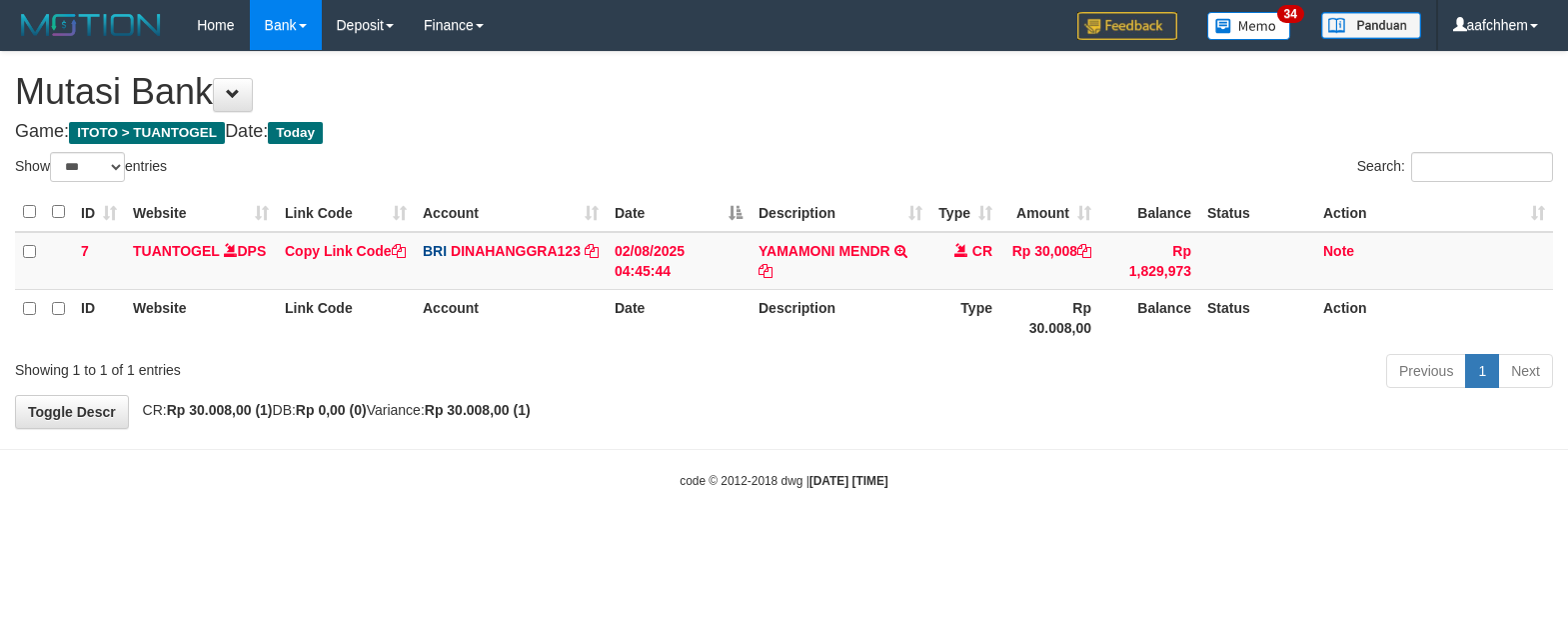 select on "***" 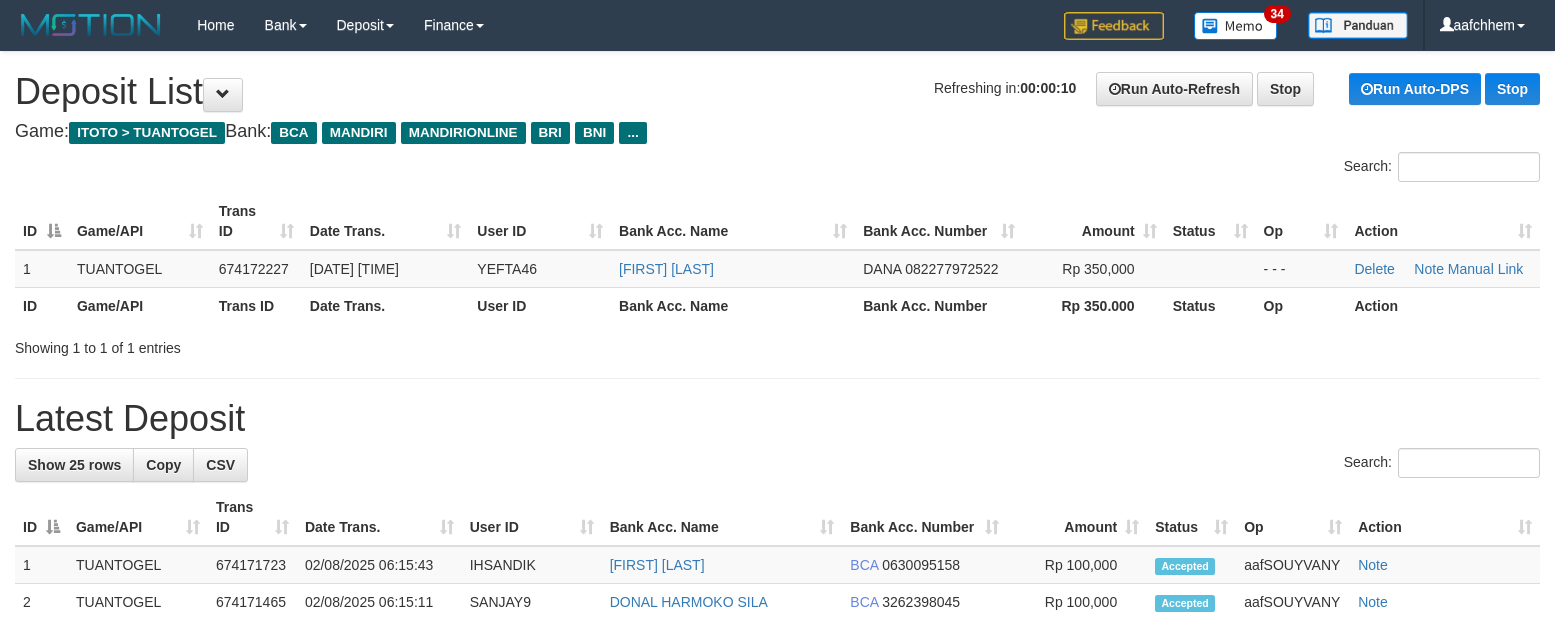 scroll, scrollTop: 0, scrollLeft: 0, axis: both 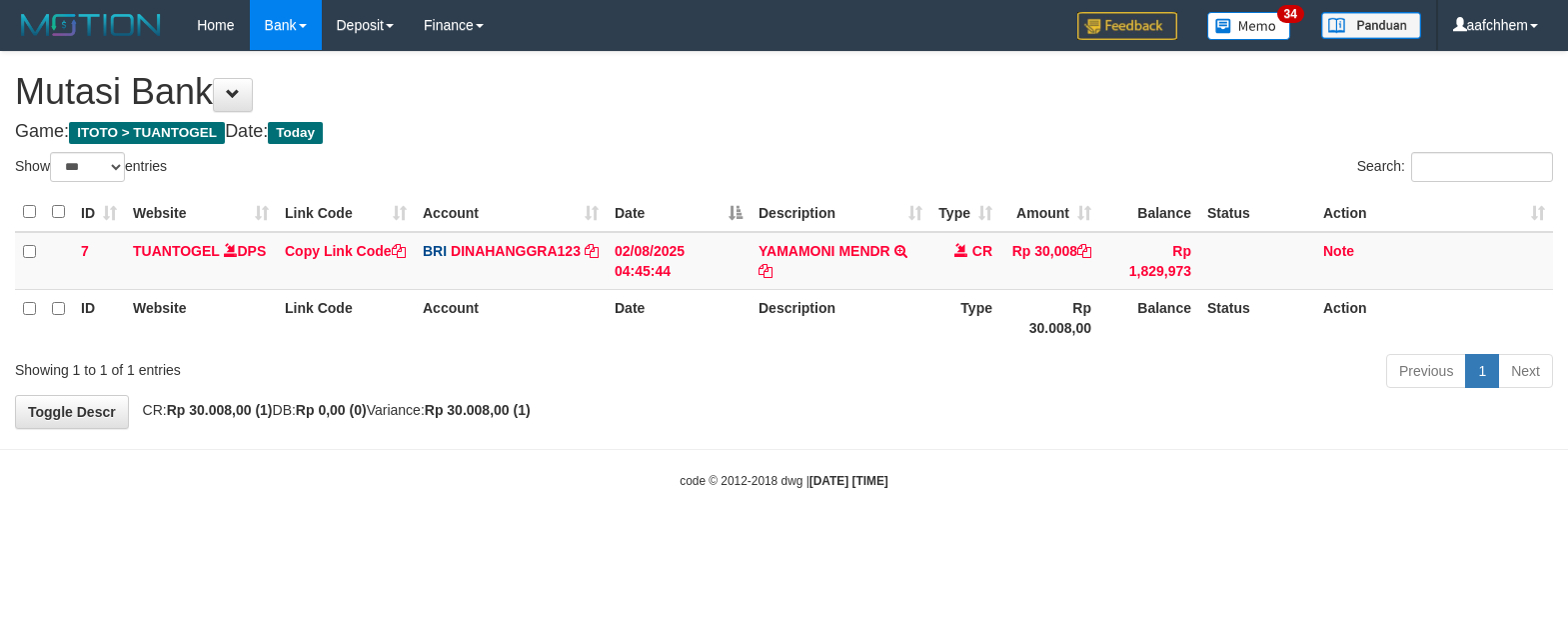 select on "***" 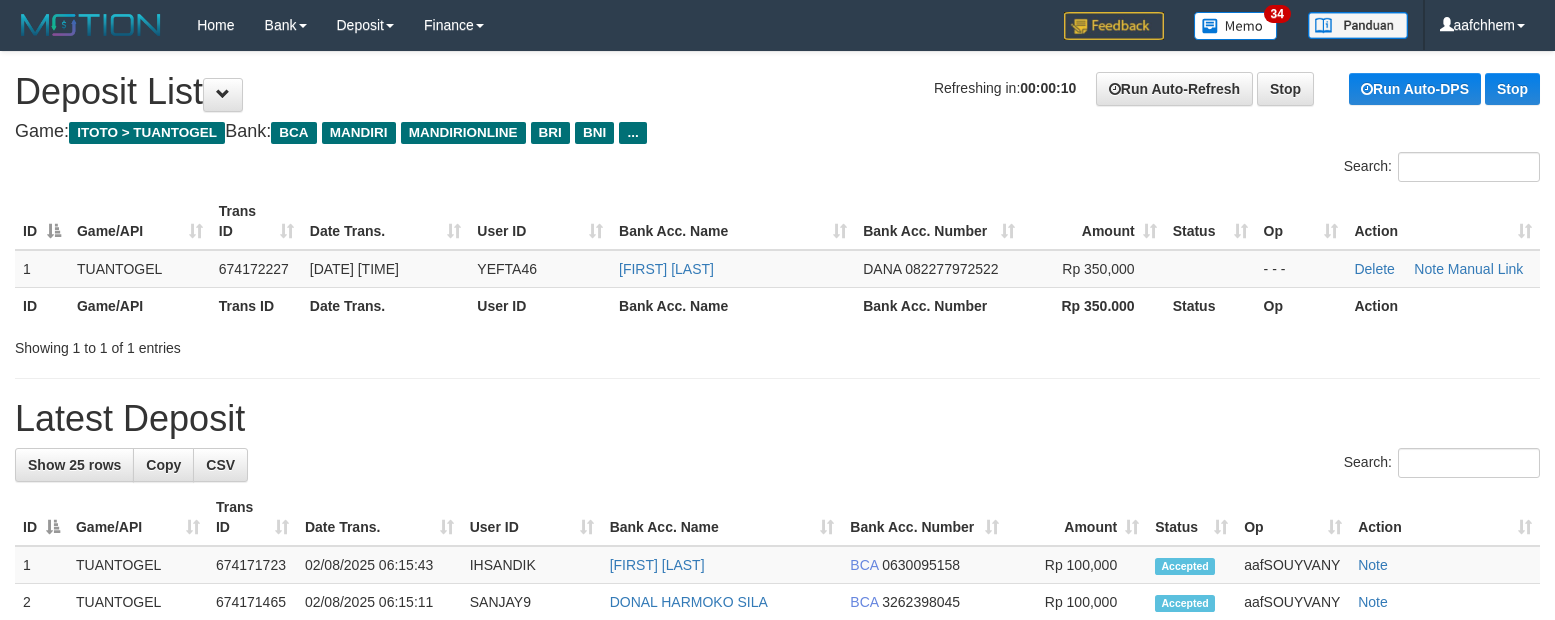 scroll, scrollTop: 0, scrollLeft: 0, axis: both 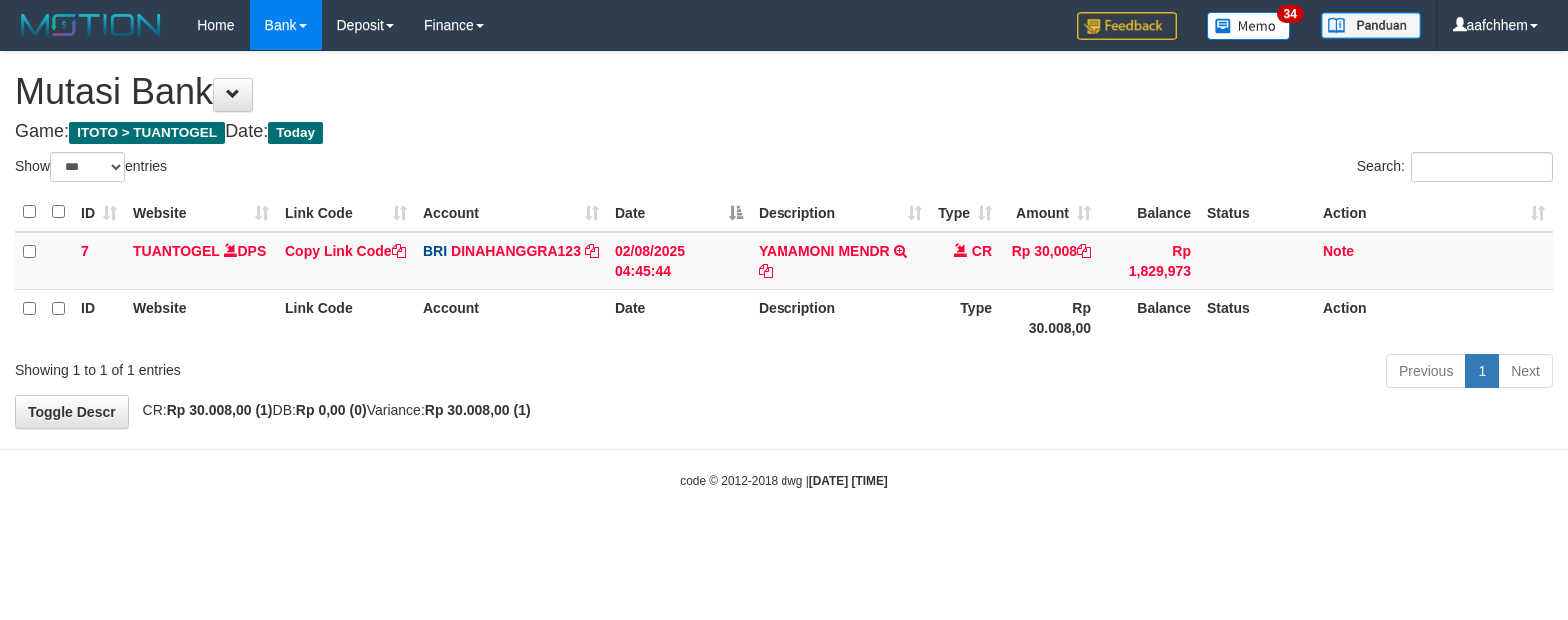 select on "***" 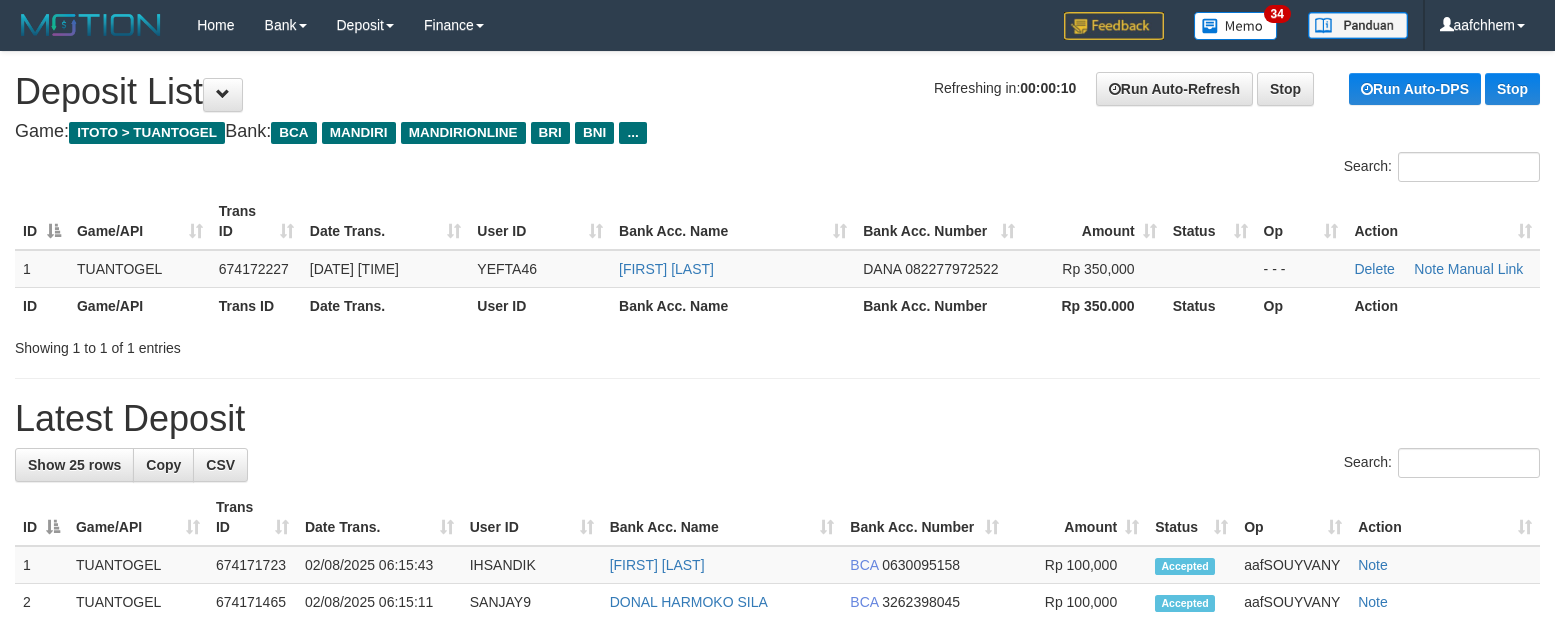 scroll, scrollTop: 0, scrollLeft: 0, axis: both 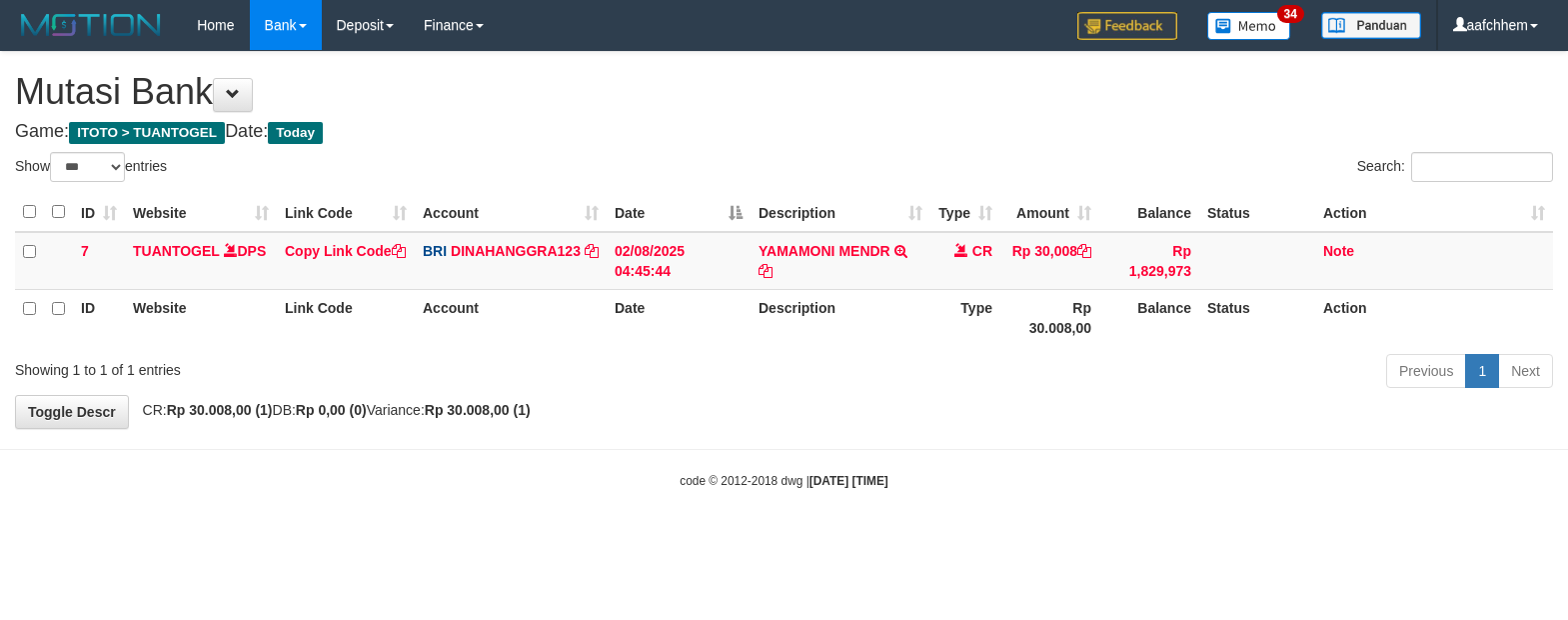 select on "***" 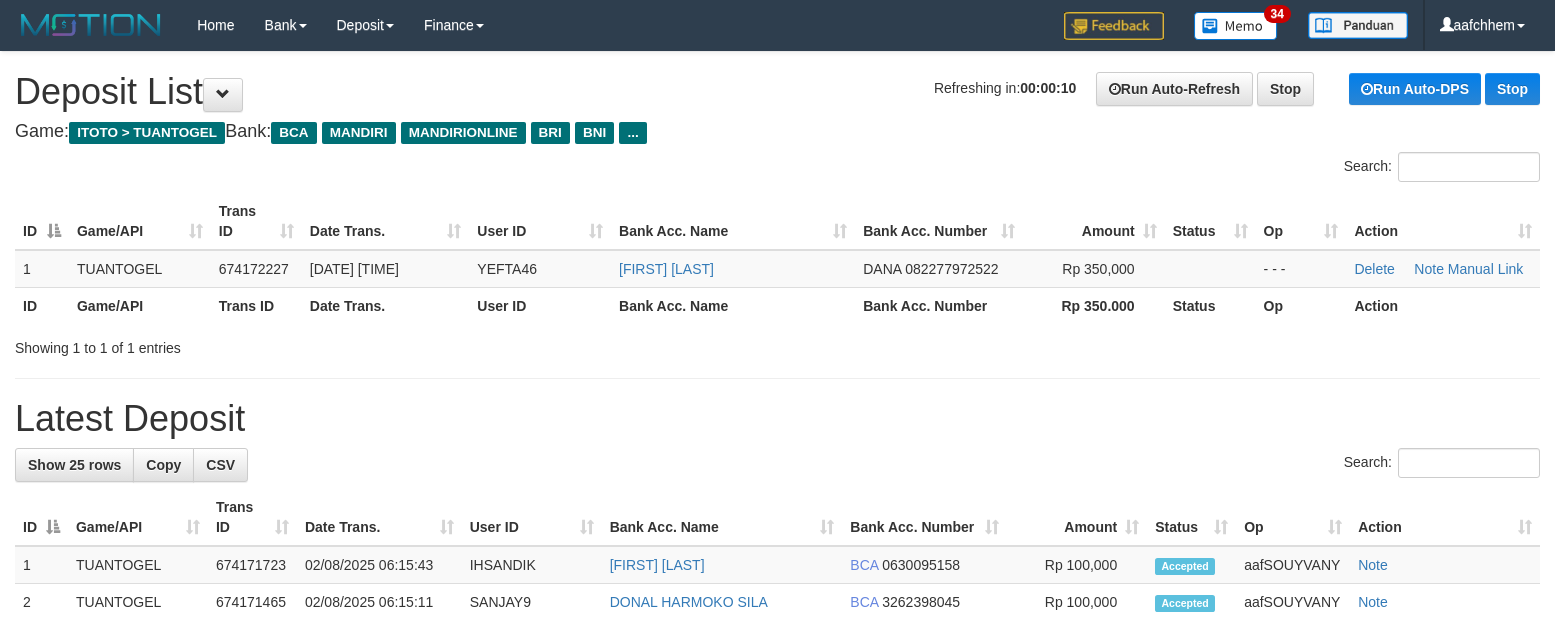 scroll, scrollTop: 0, scrollLeft: 0, axis: both 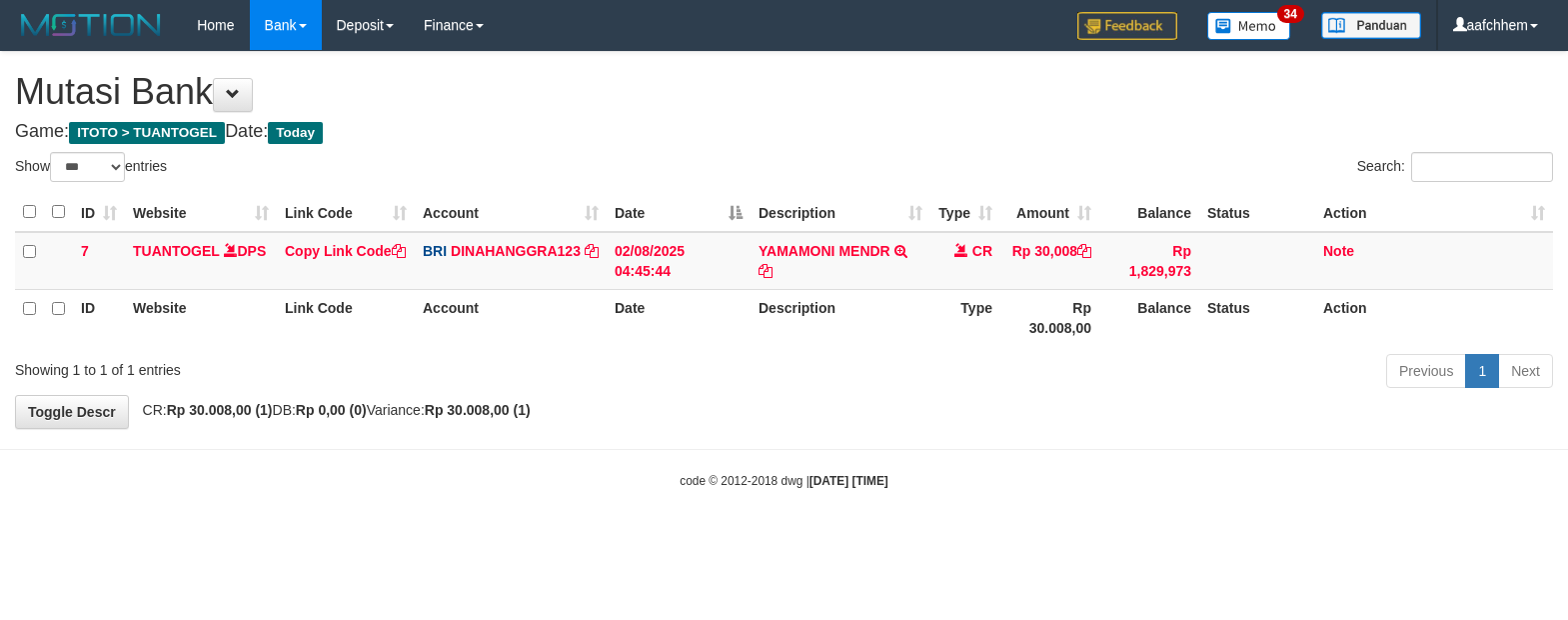 select on "***" 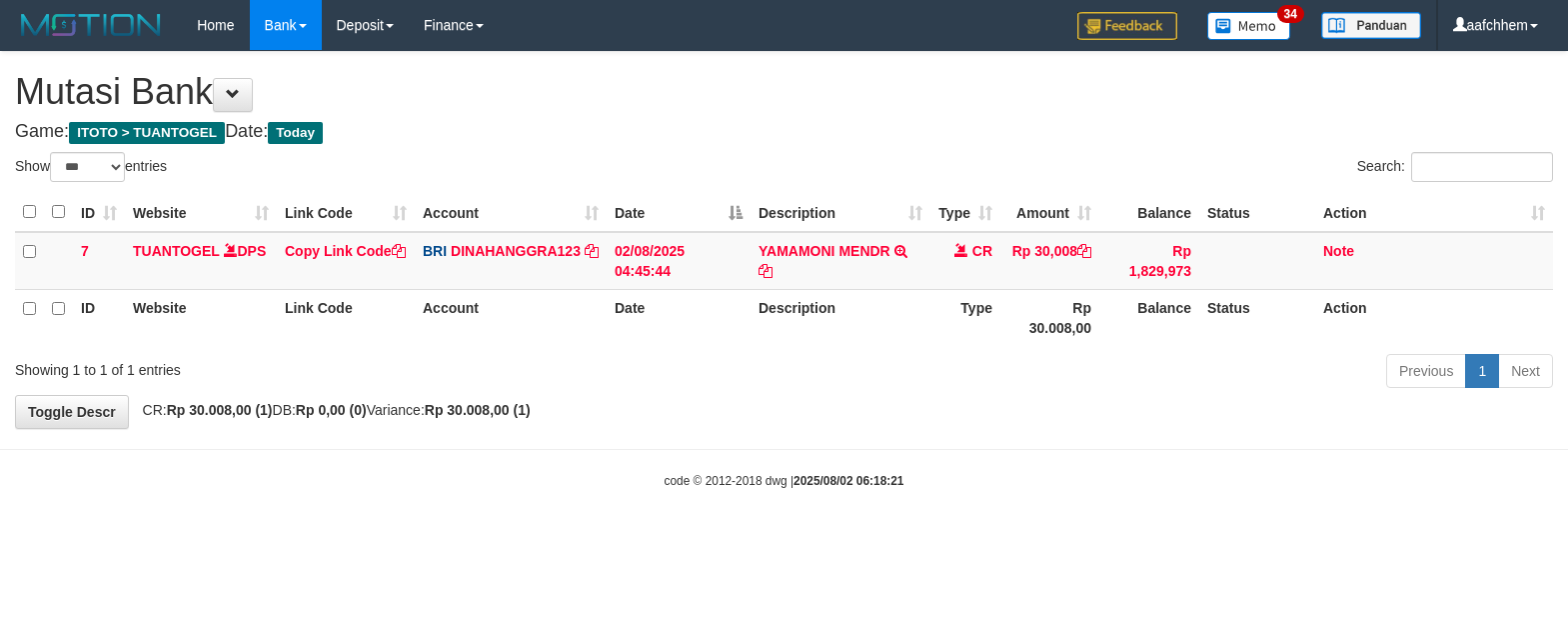 select on "***" 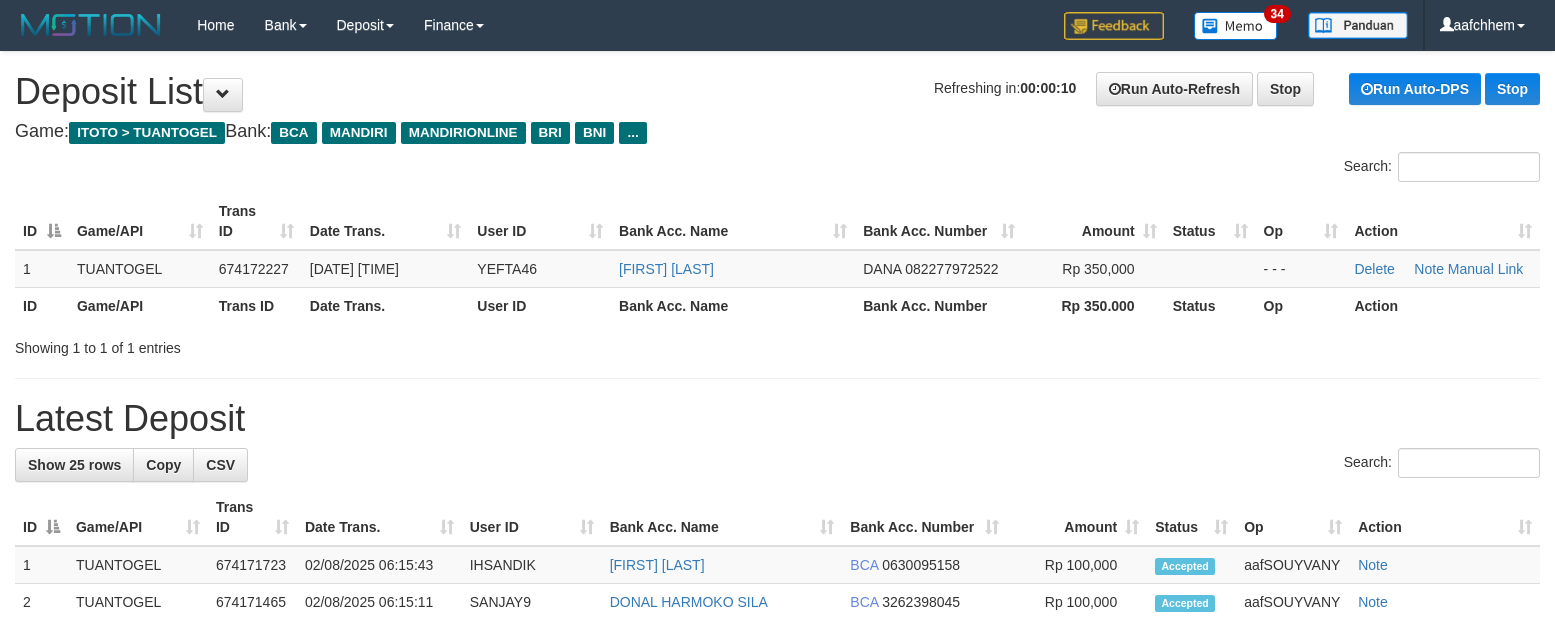 scroll, scrollTop: 0, scrollLeft: 0, axis: both 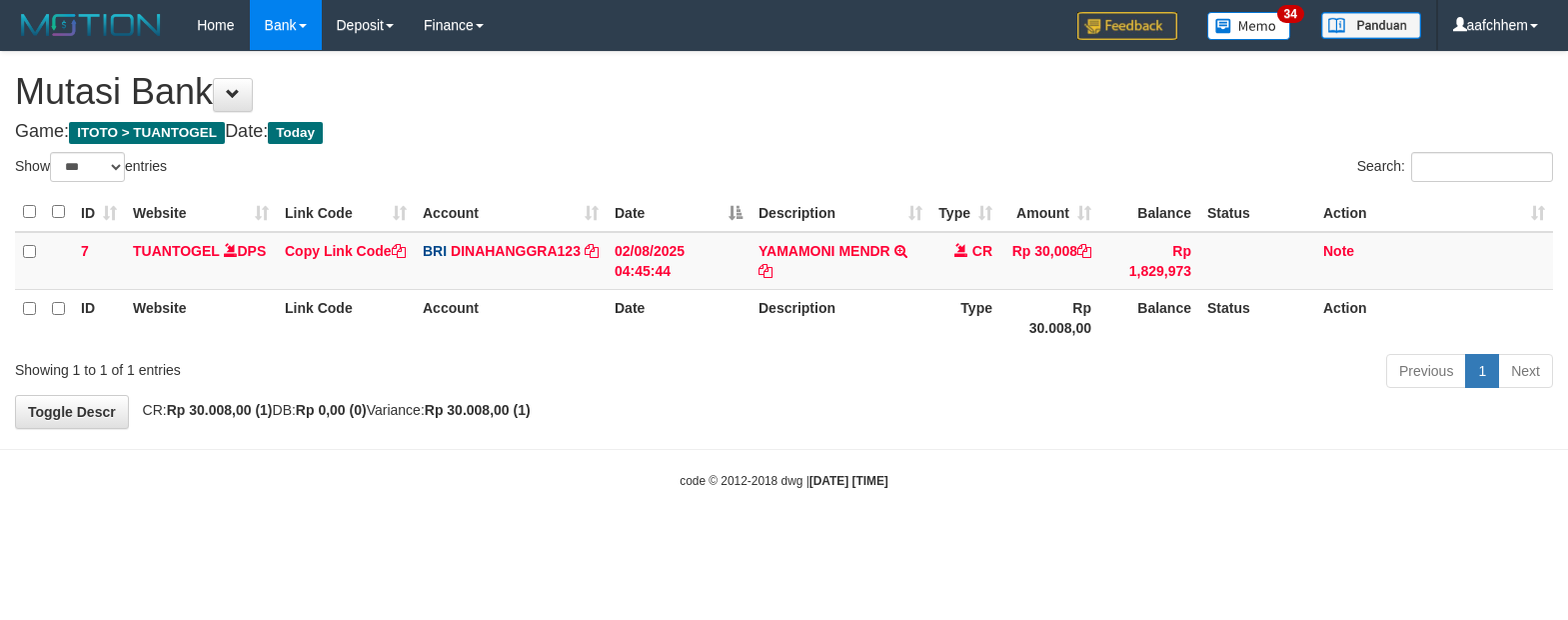 select on "***" 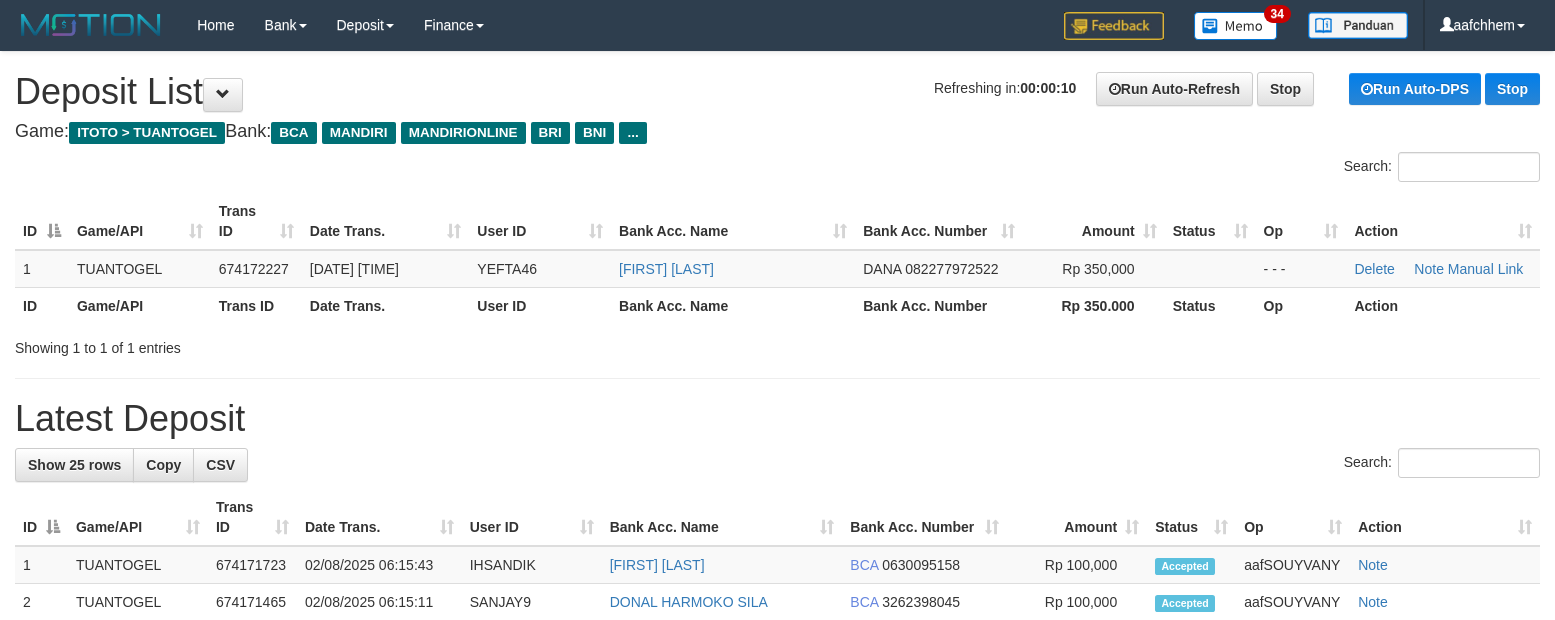 scroll, scrollTop: 0, scrollLeft: 0, axis: both 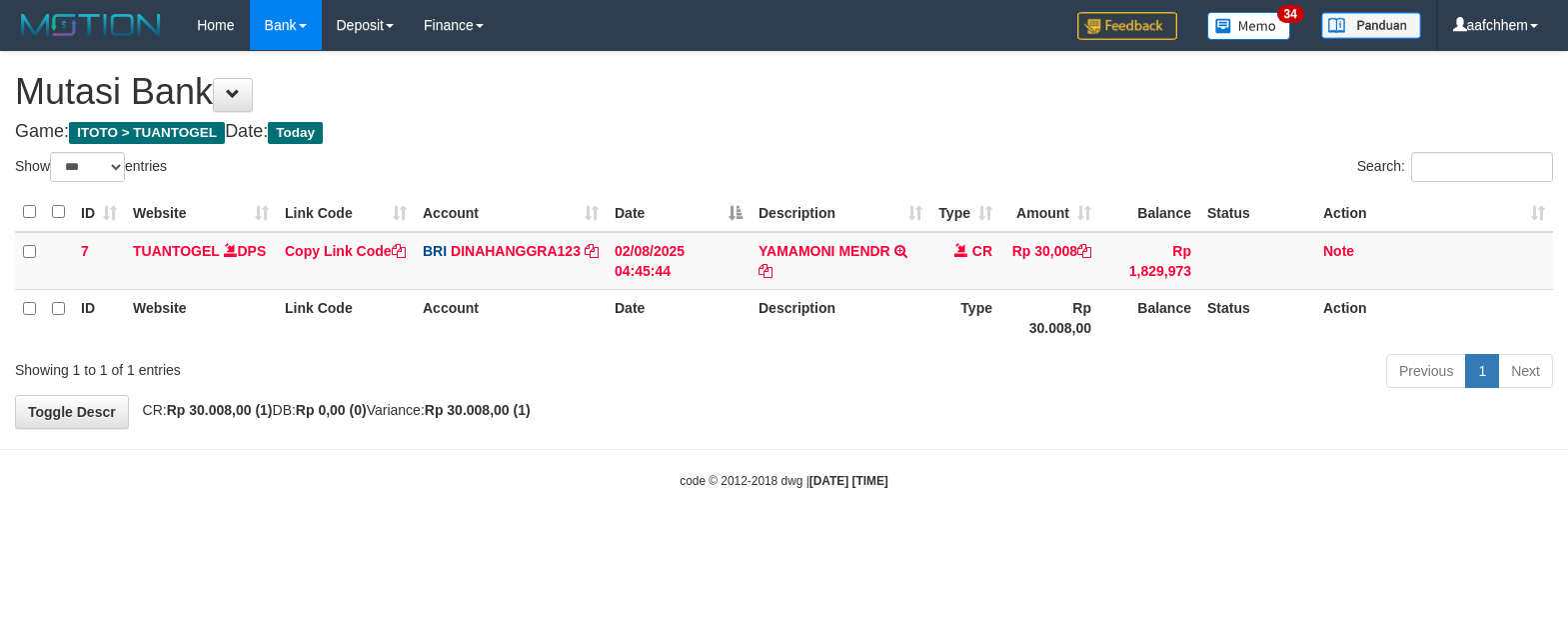 select on "***" 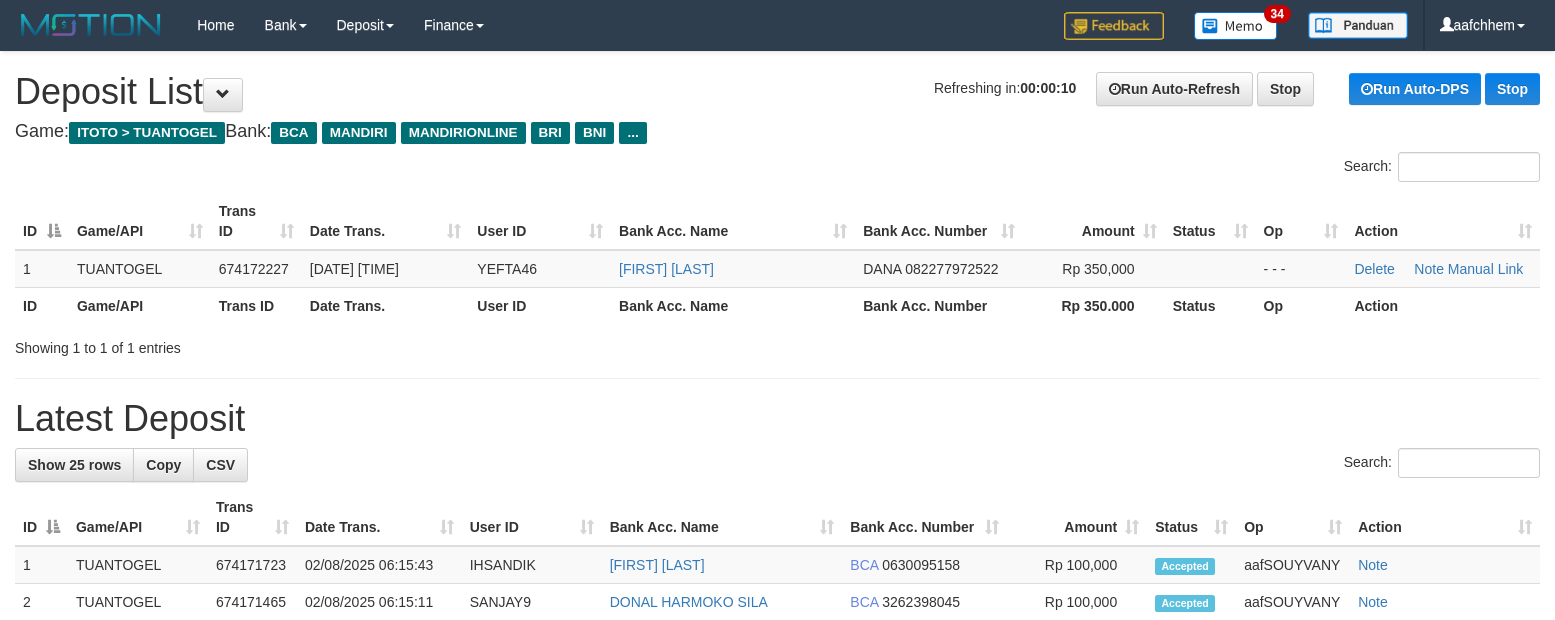 scroll, scrollTop: 0, scrollLeft: 0, axis: both 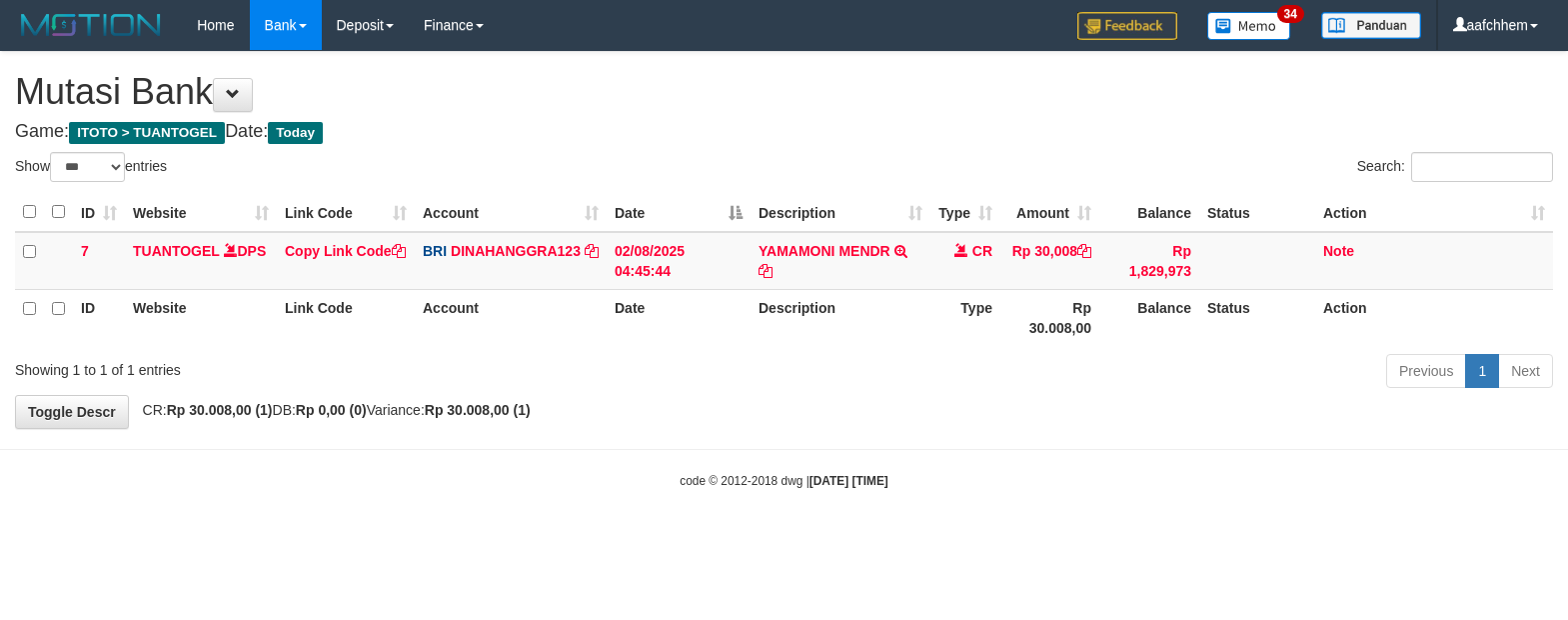 select on "***" 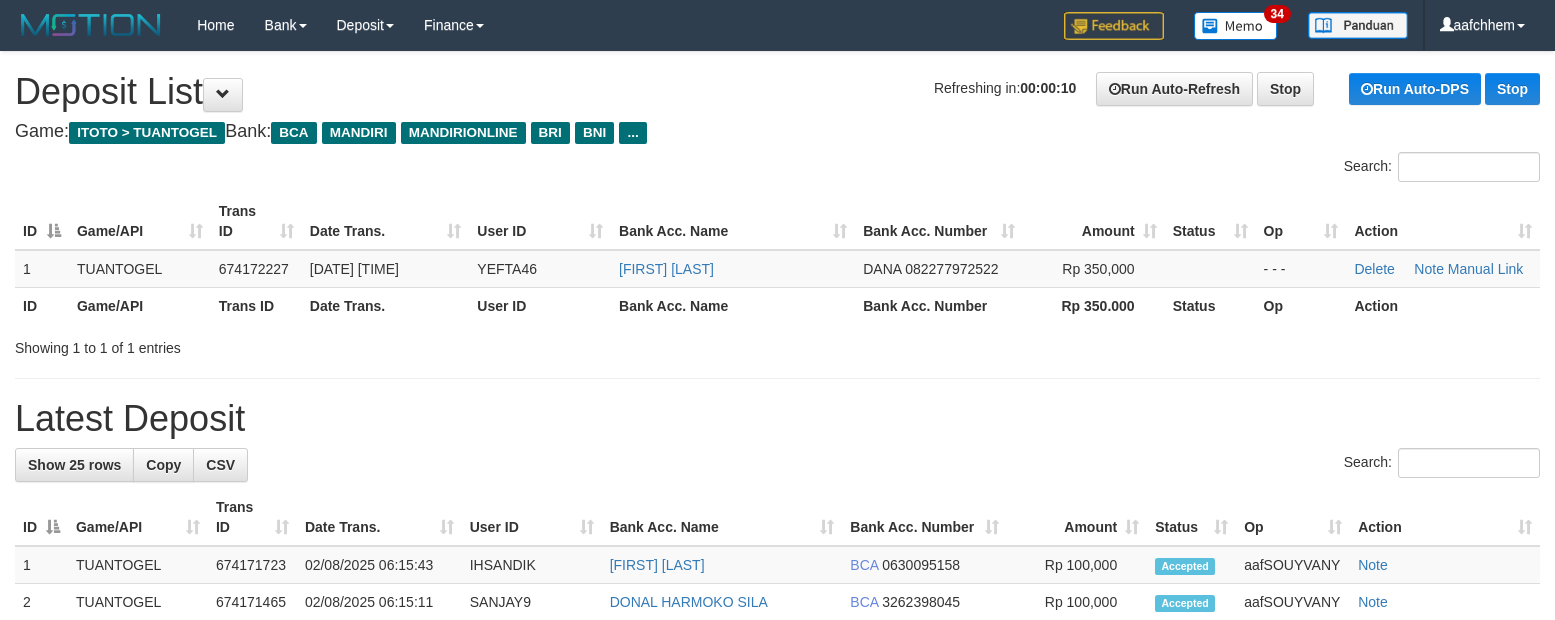 scroll, scrollTop: 0, scrollLeft: 0, axis: both 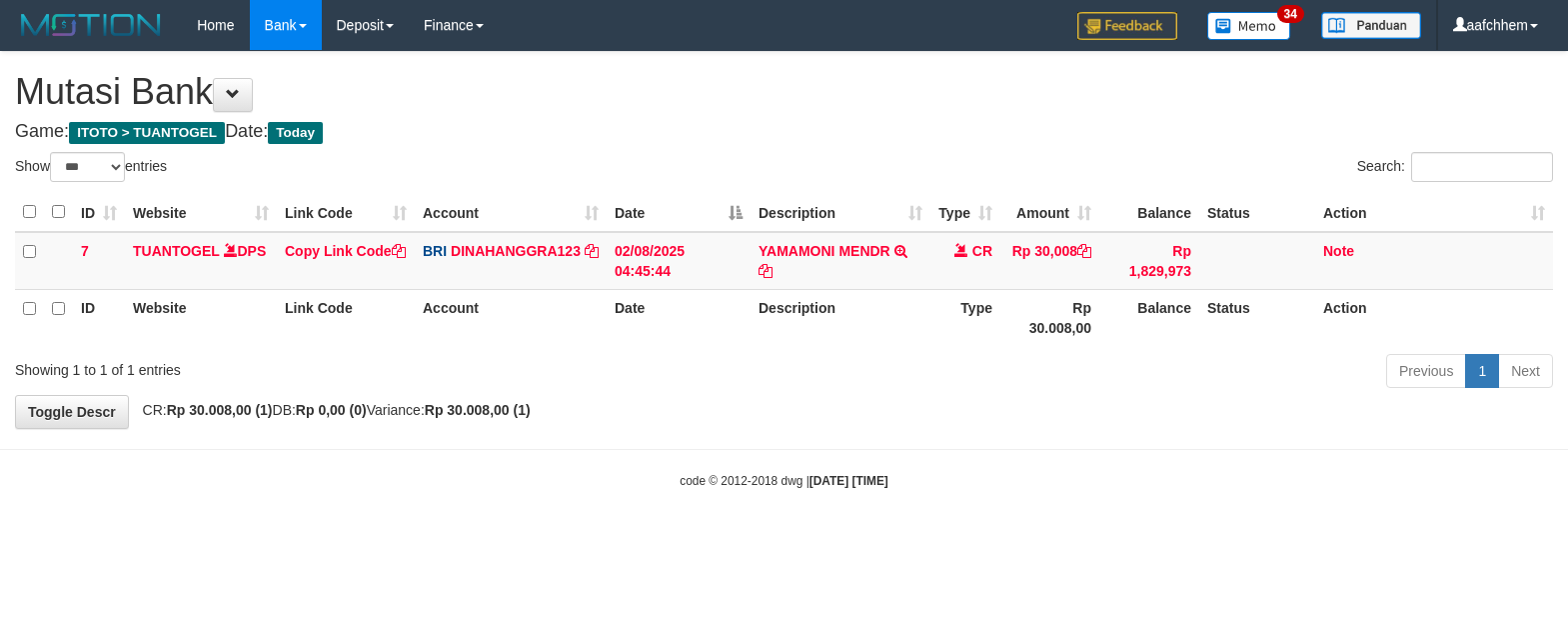 select on "***" 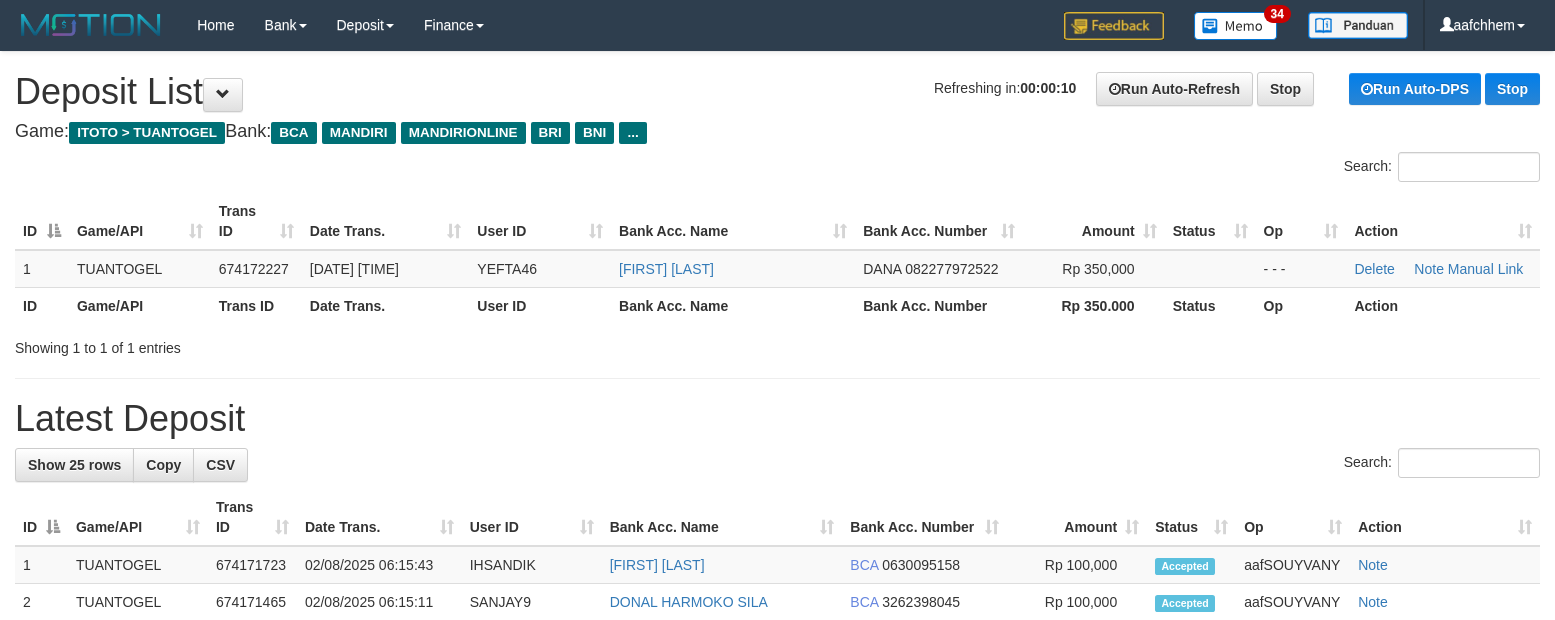 scroll, scrollTop: 0, scrollLeft: 0, axis: both 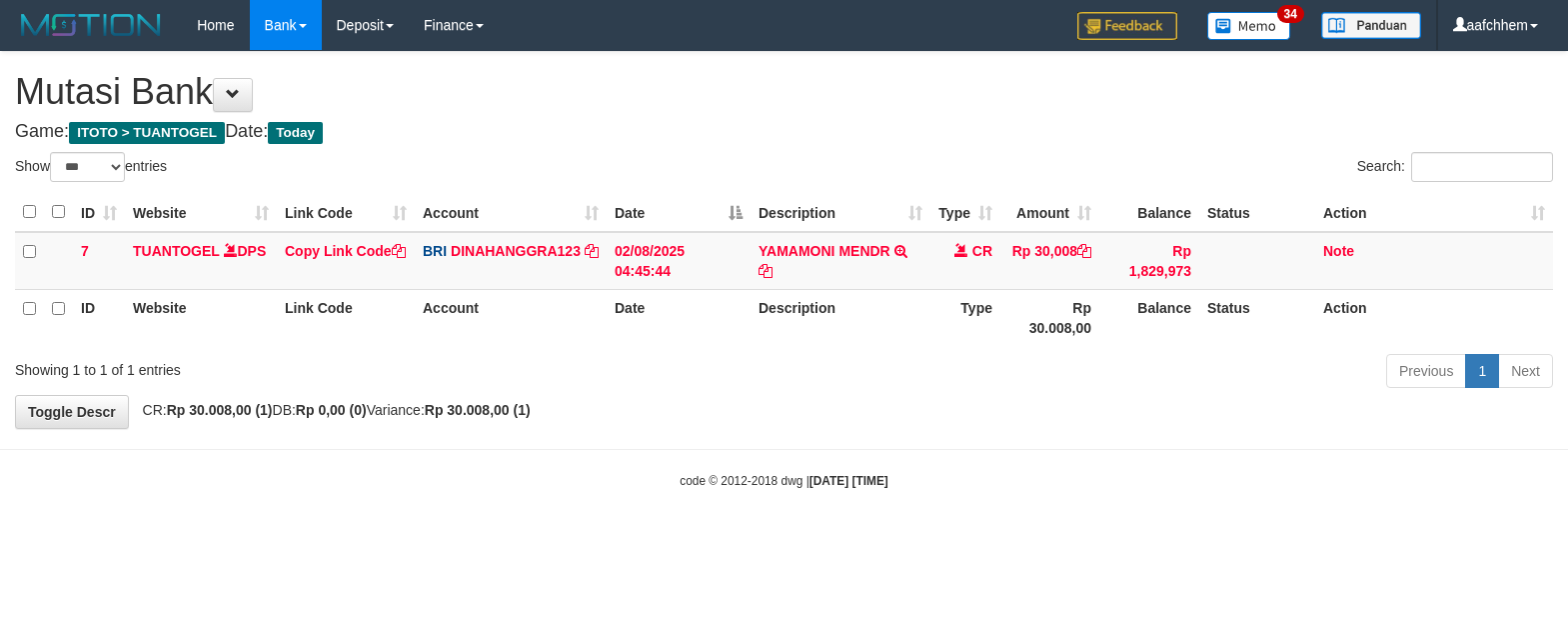 select on "***" 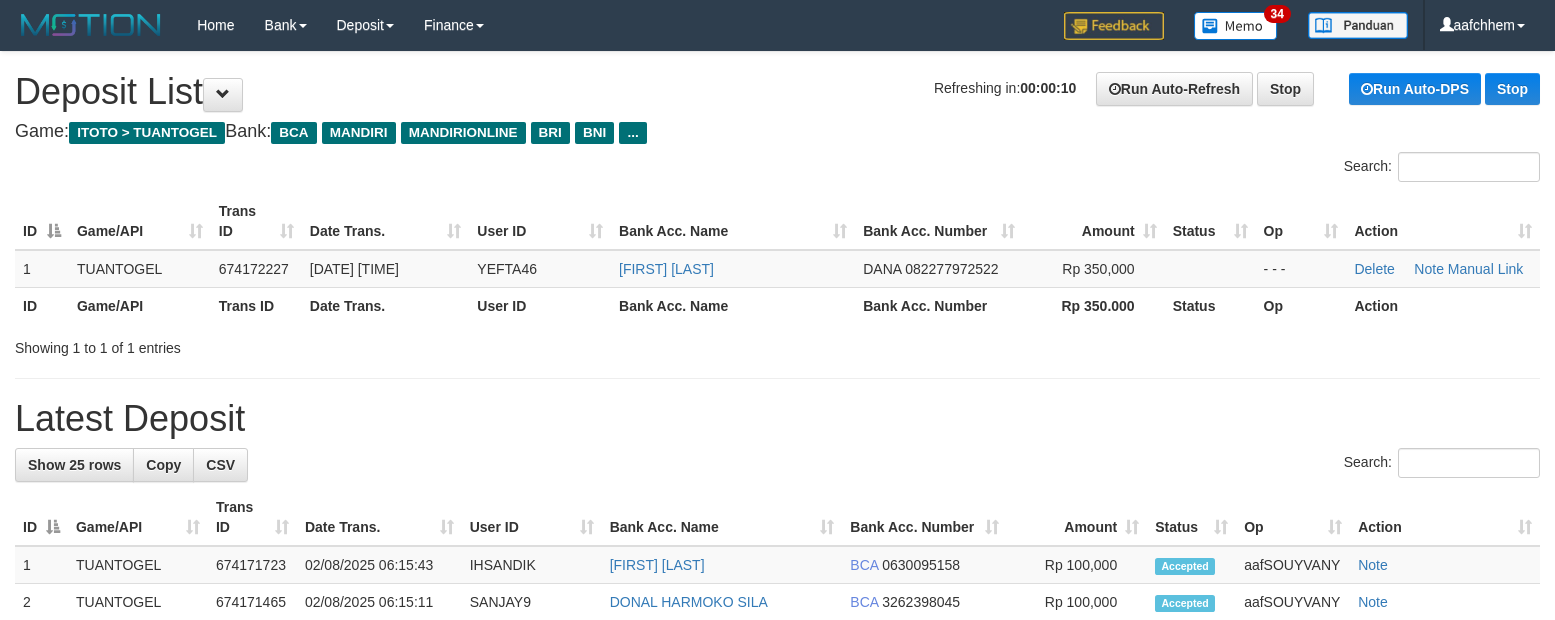scroll, scrollTop: 0, scrollLeft: 0, axis: both 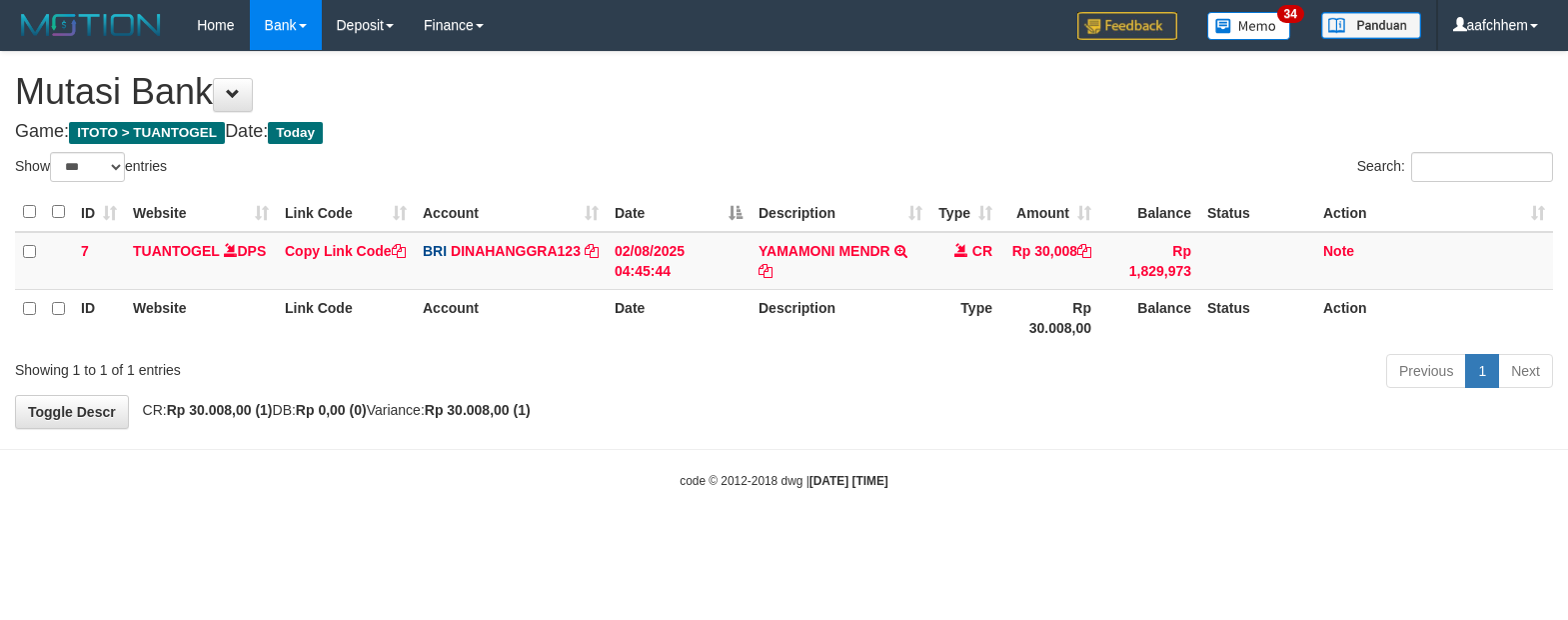 select on "***" 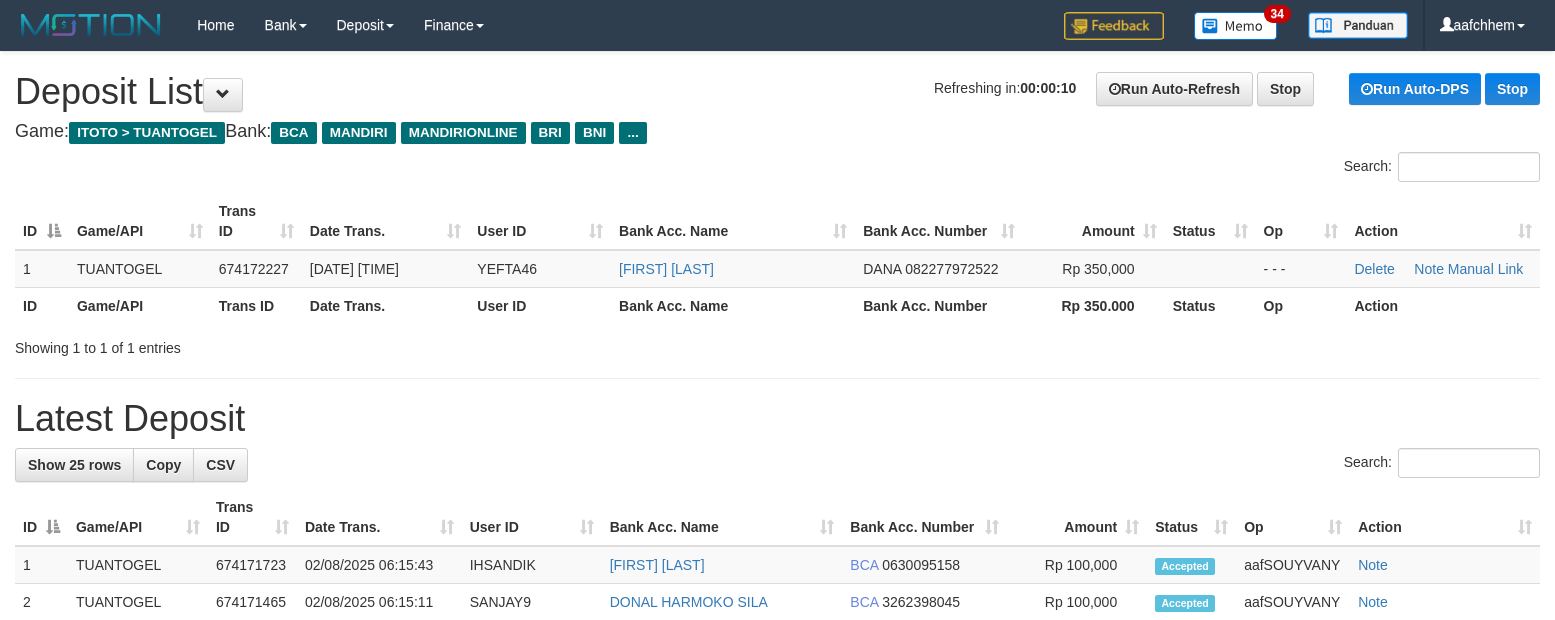 scroll, scrollTop: 0, scrollLeft: 0, axis: both 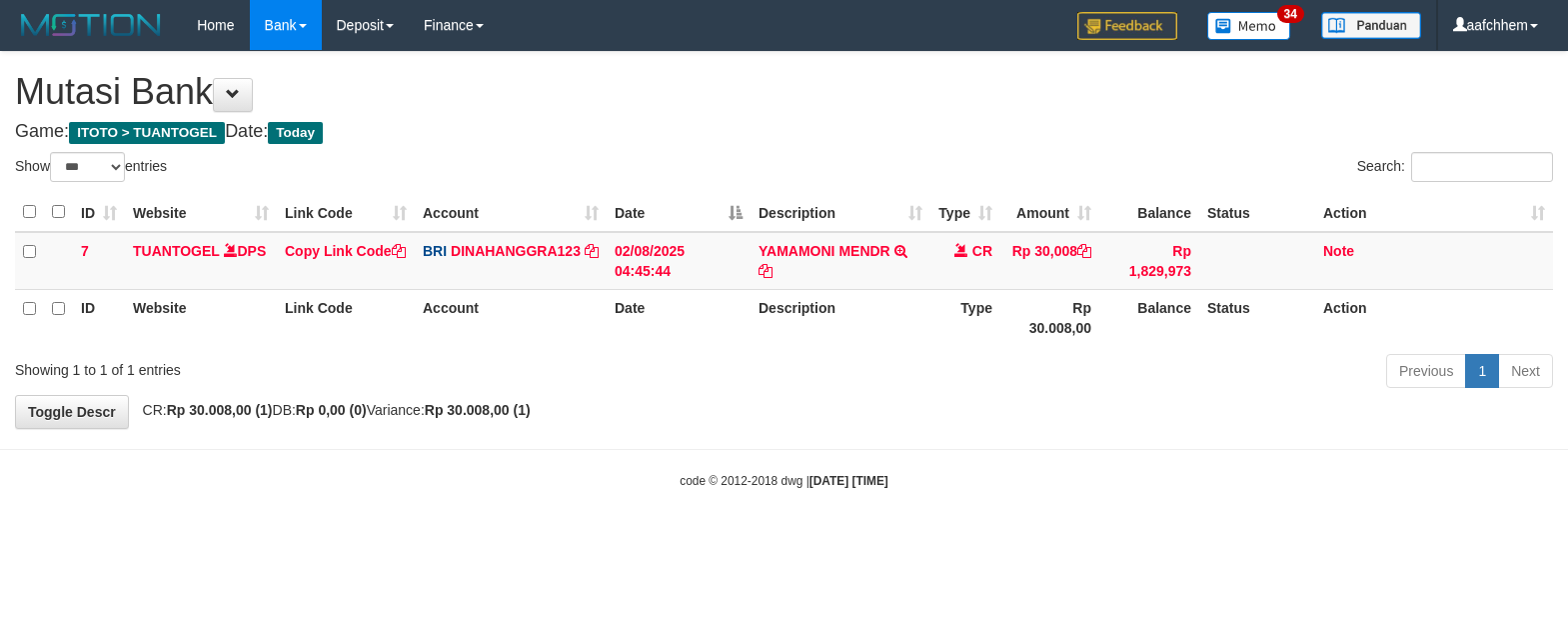 select on "***" 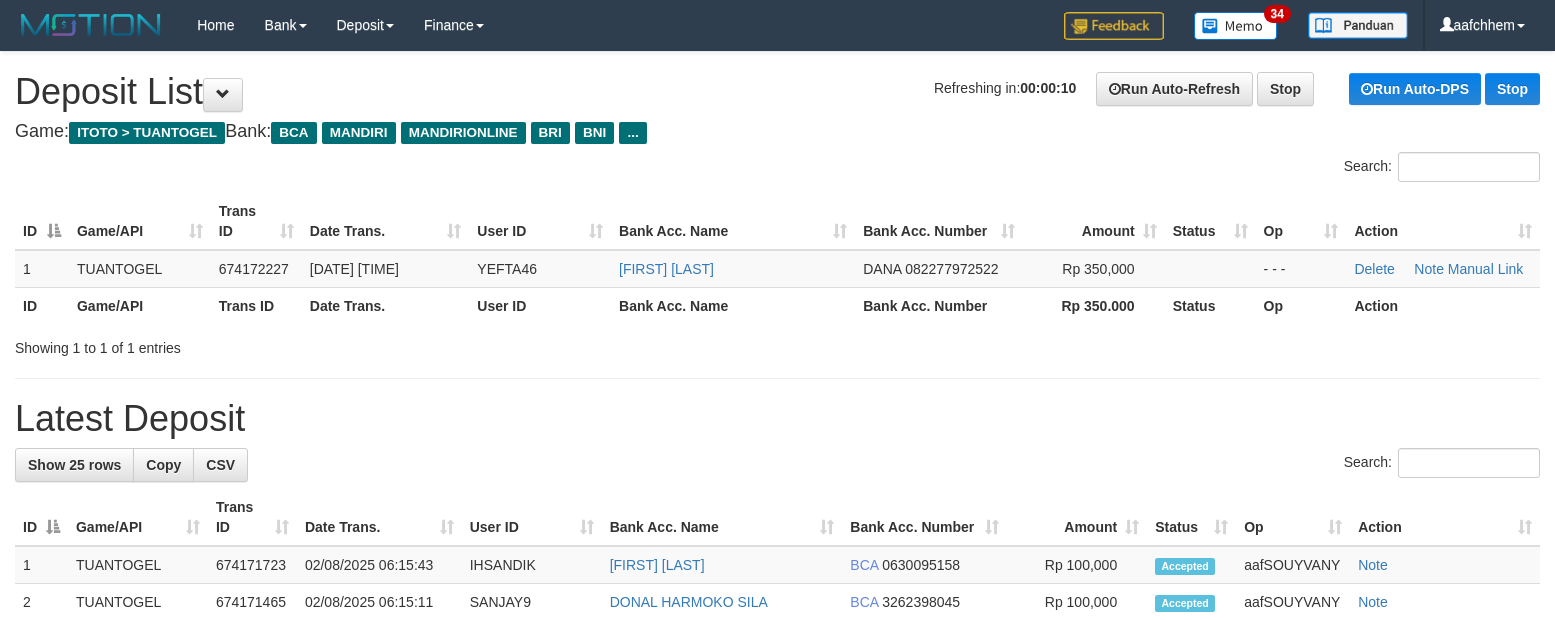scroll, scrollTop: 0, scrollLeft: 0, axis: both 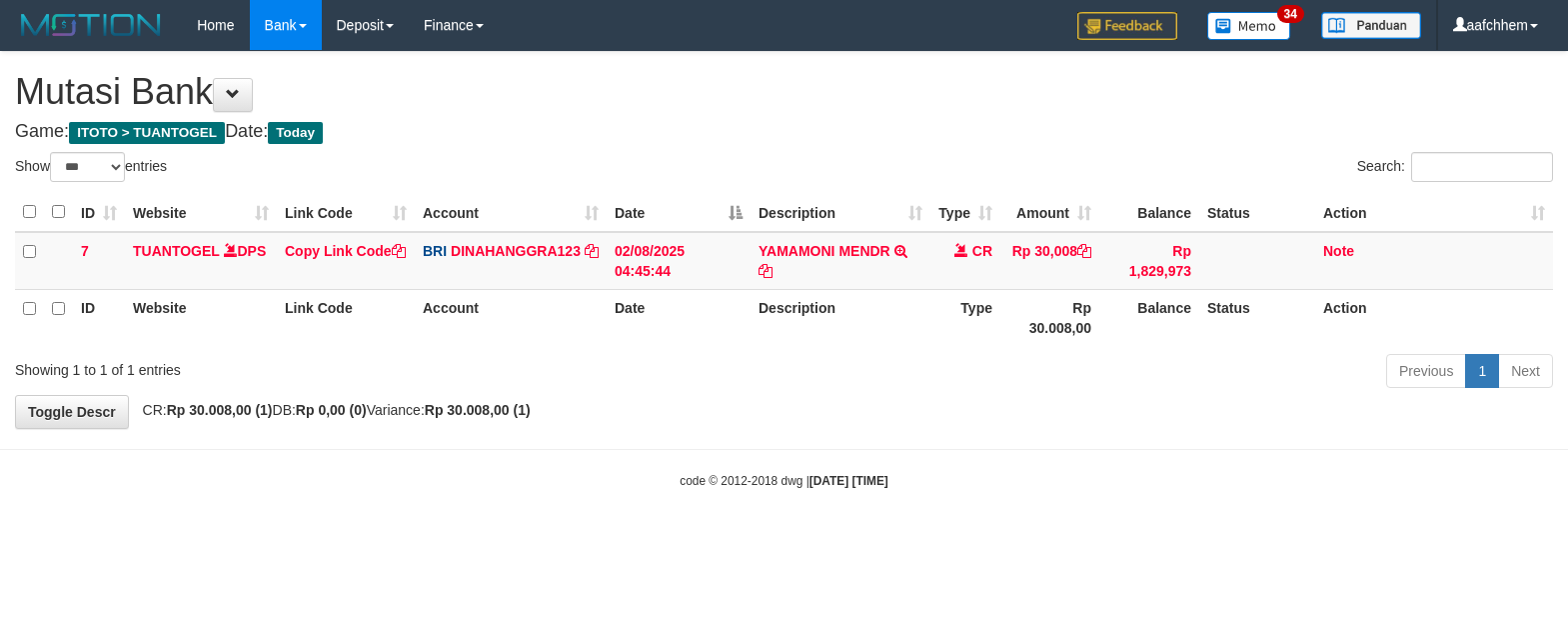 select on "***" 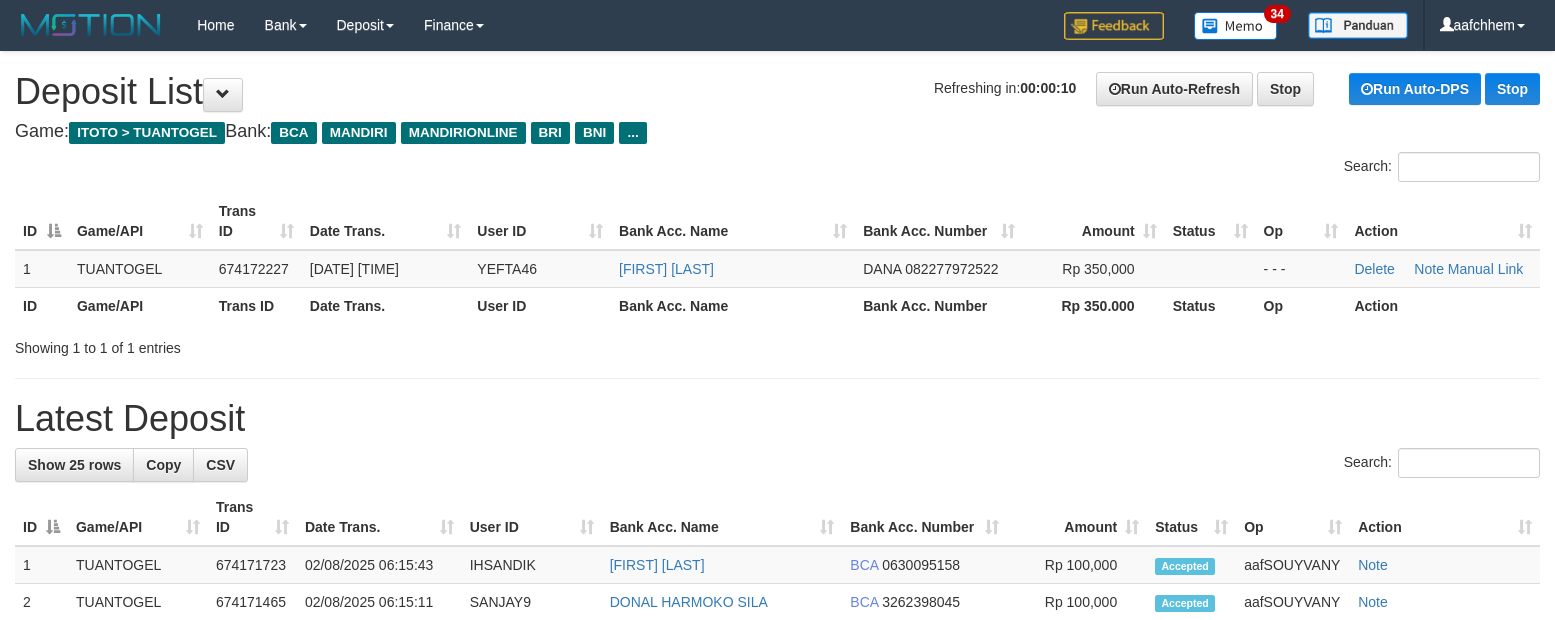 scroll, scrollTop: 0, scrollLeft: 0, axis: both 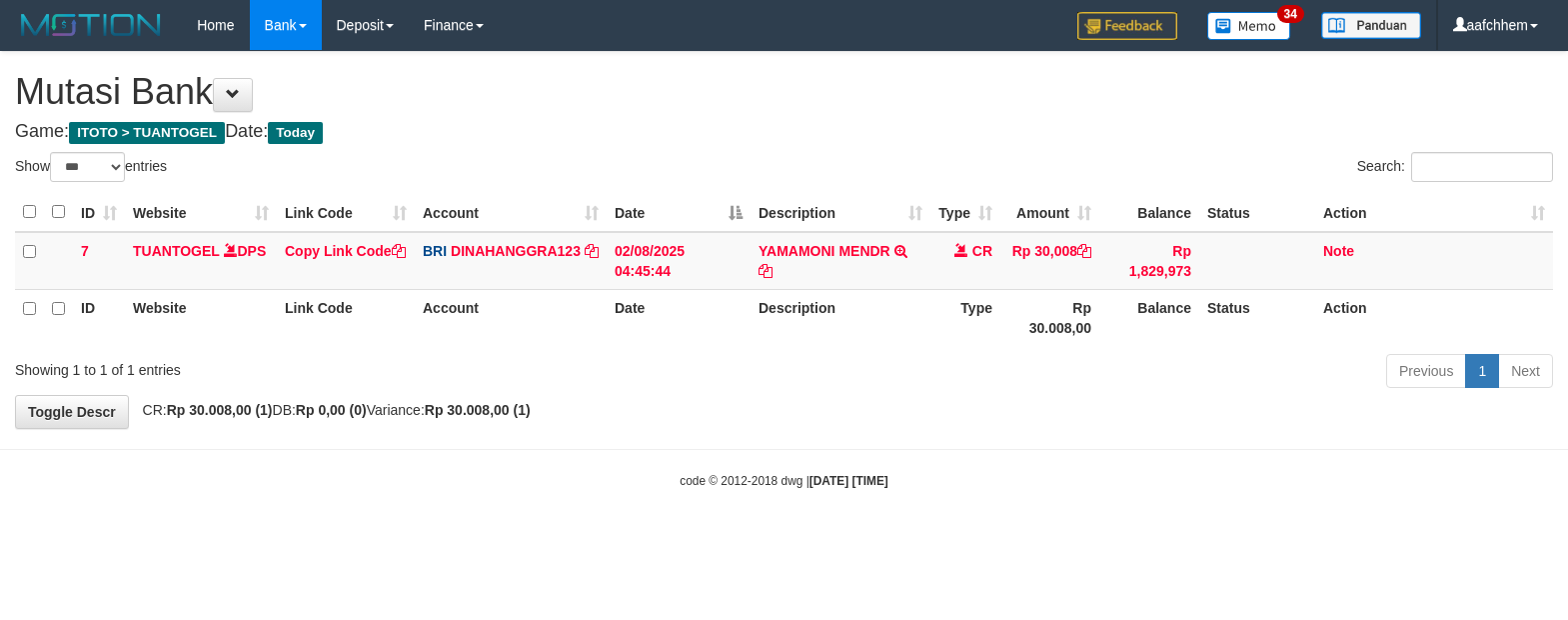select on "***" 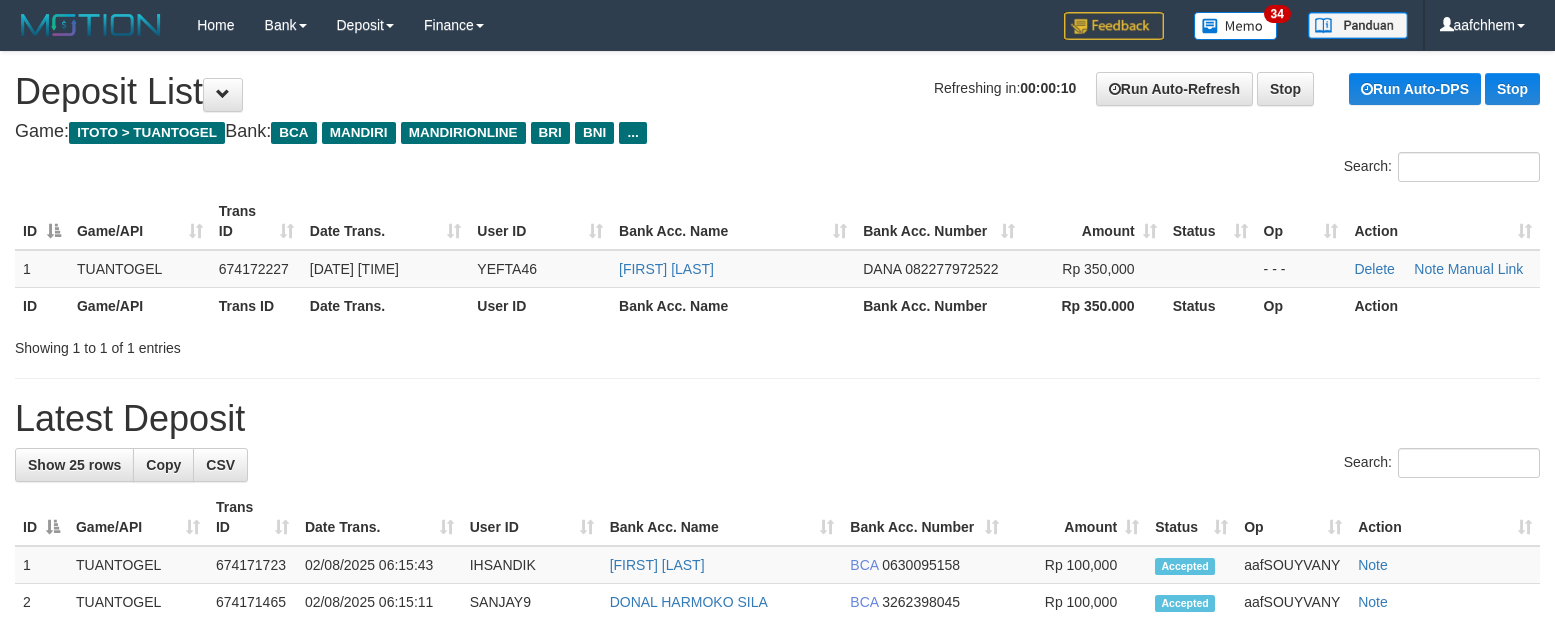 scroll, scrollTop: 0, scrollLeft: 0, axis: both 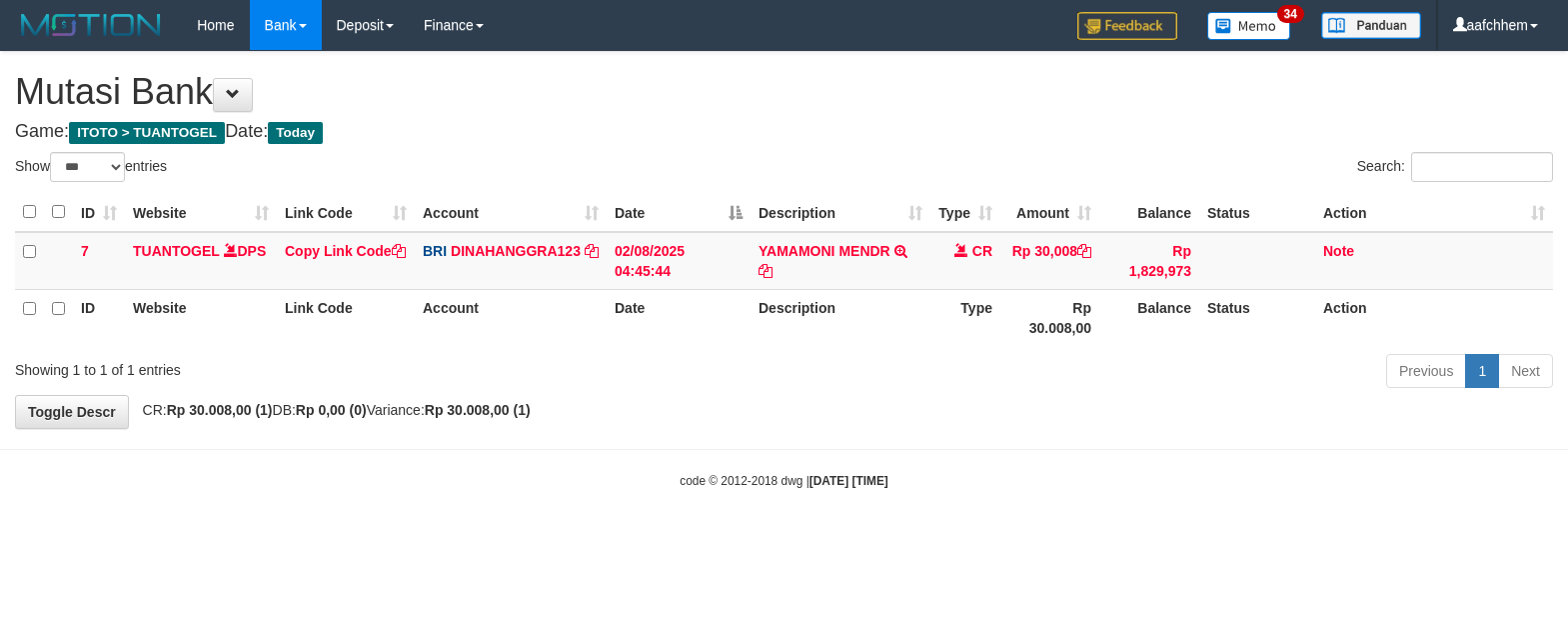 select on "***" 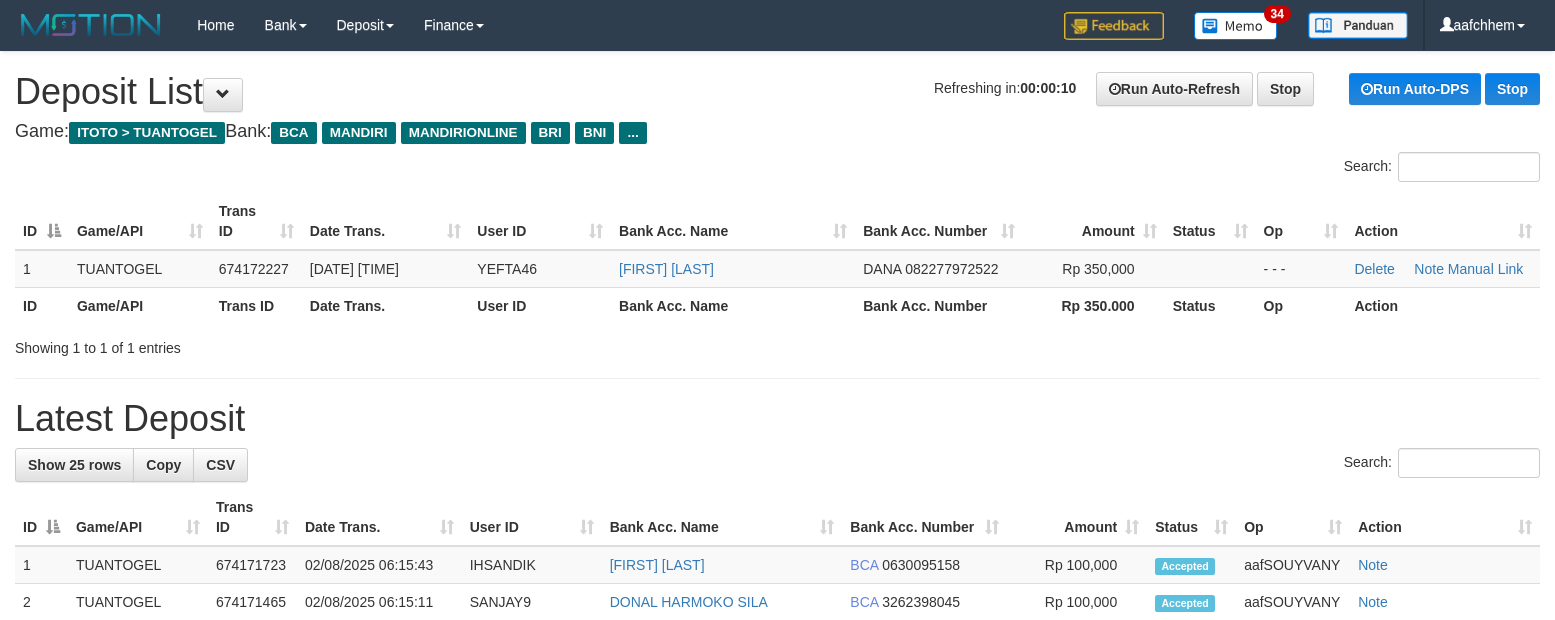 scroll, scrollTop: 0, scrollLeft: 0, axis: both 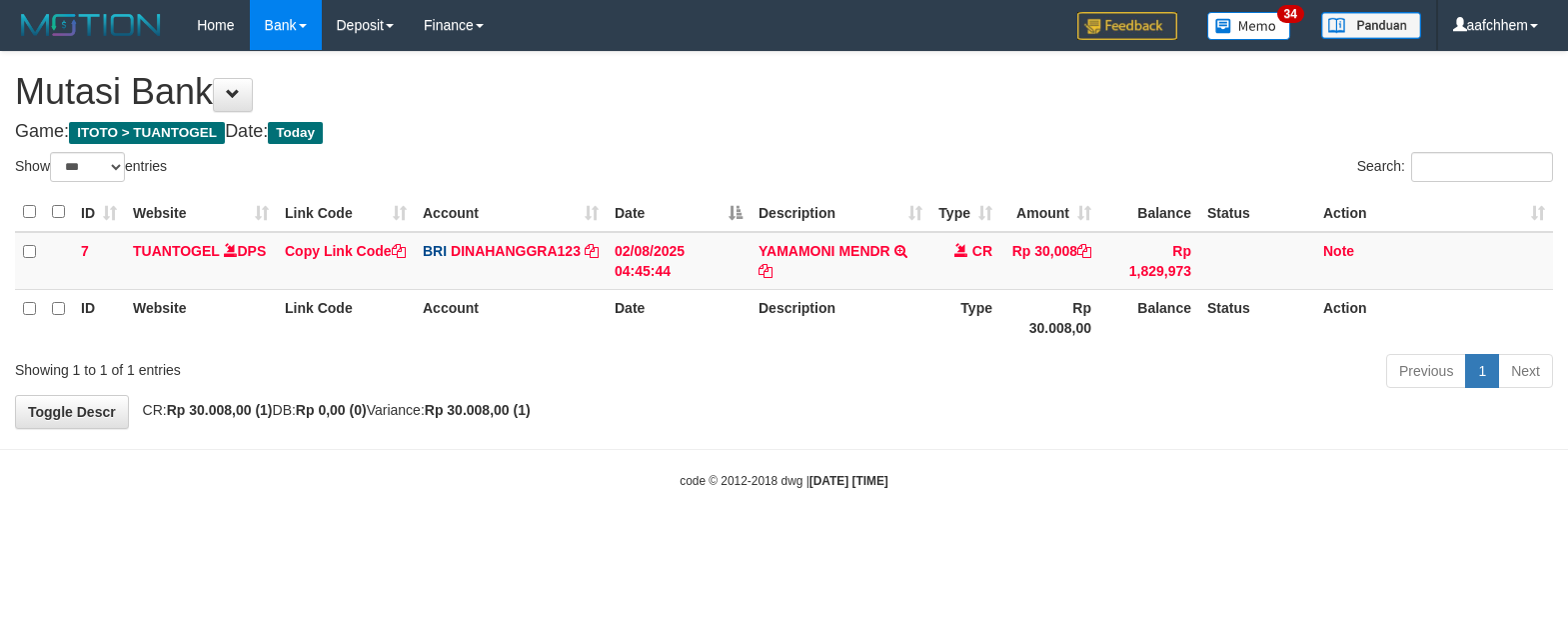 select on "***" 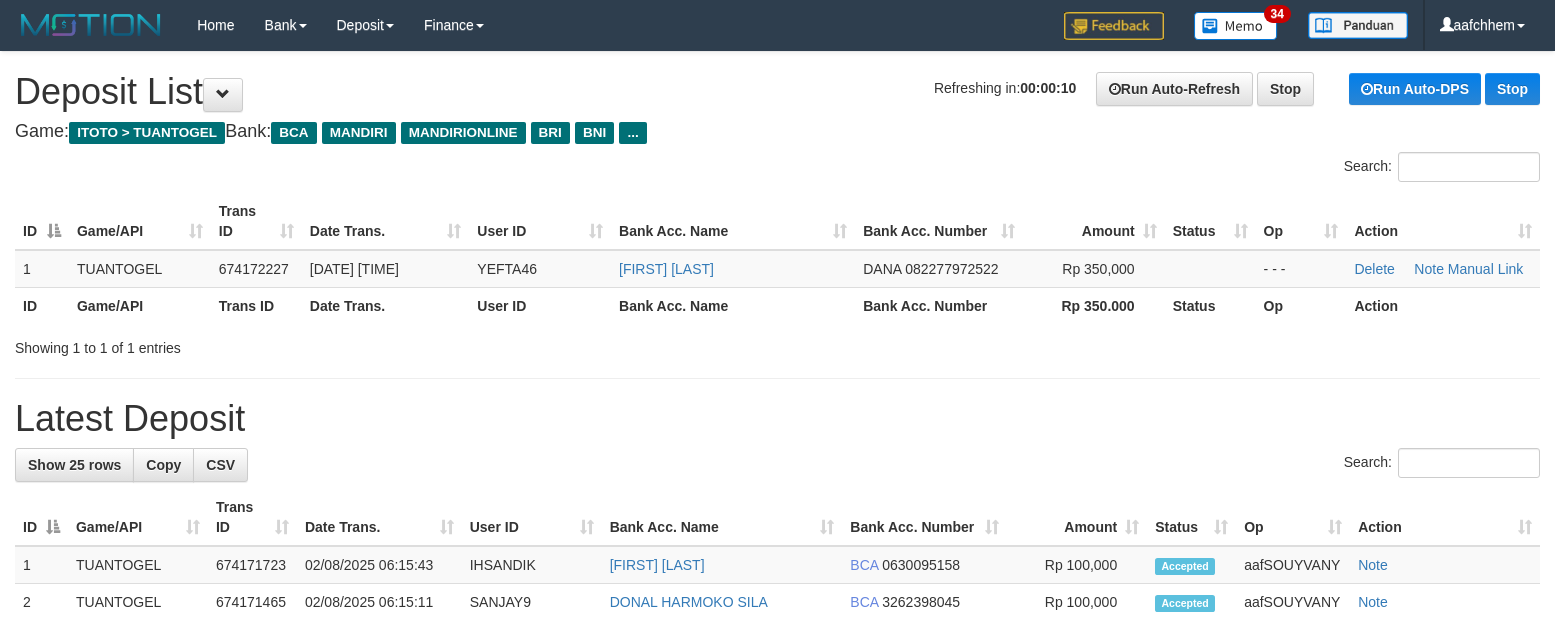 scroll, scrollTop: 0, scrollLeft: 0, axis: both 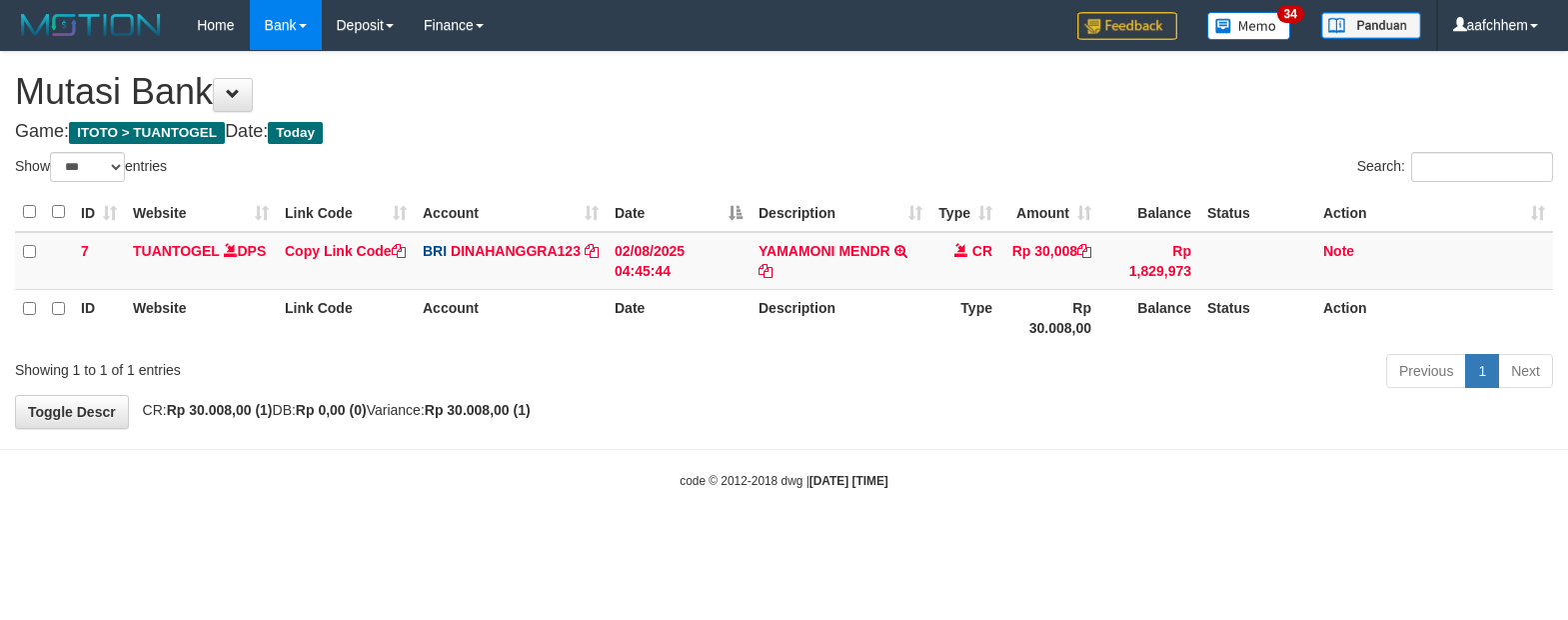 select on "***" 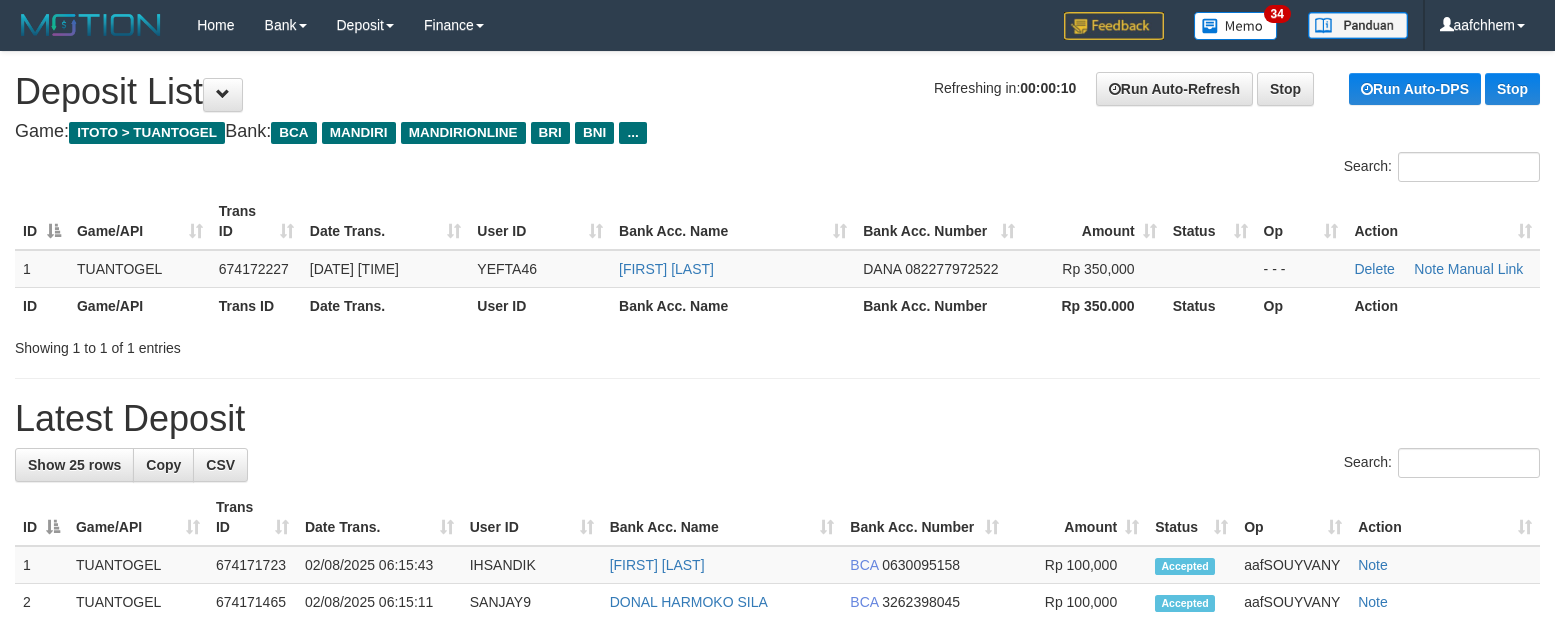 scroll, scrollTop: 0, scrollLeft: 0, axis: both 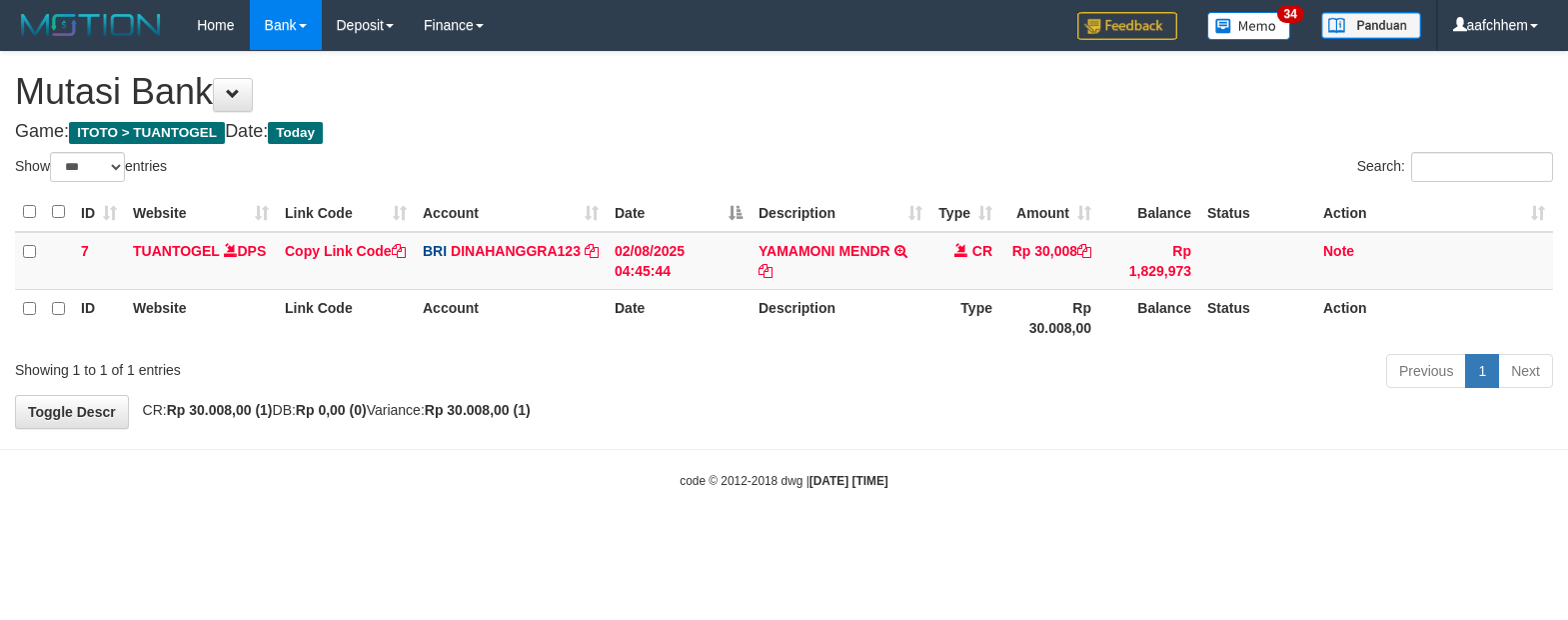 select on "***" 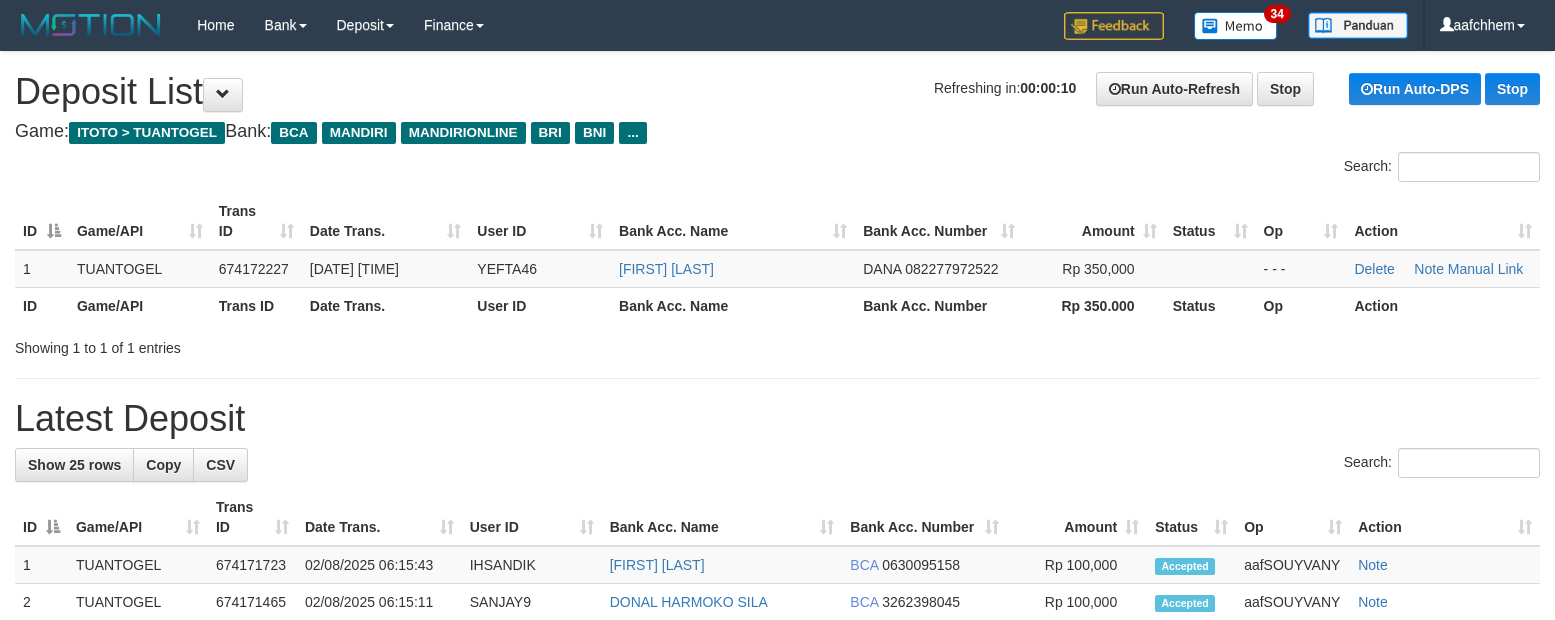 scroll, scrollTop: 0, scrollLeft: 0, axis: both 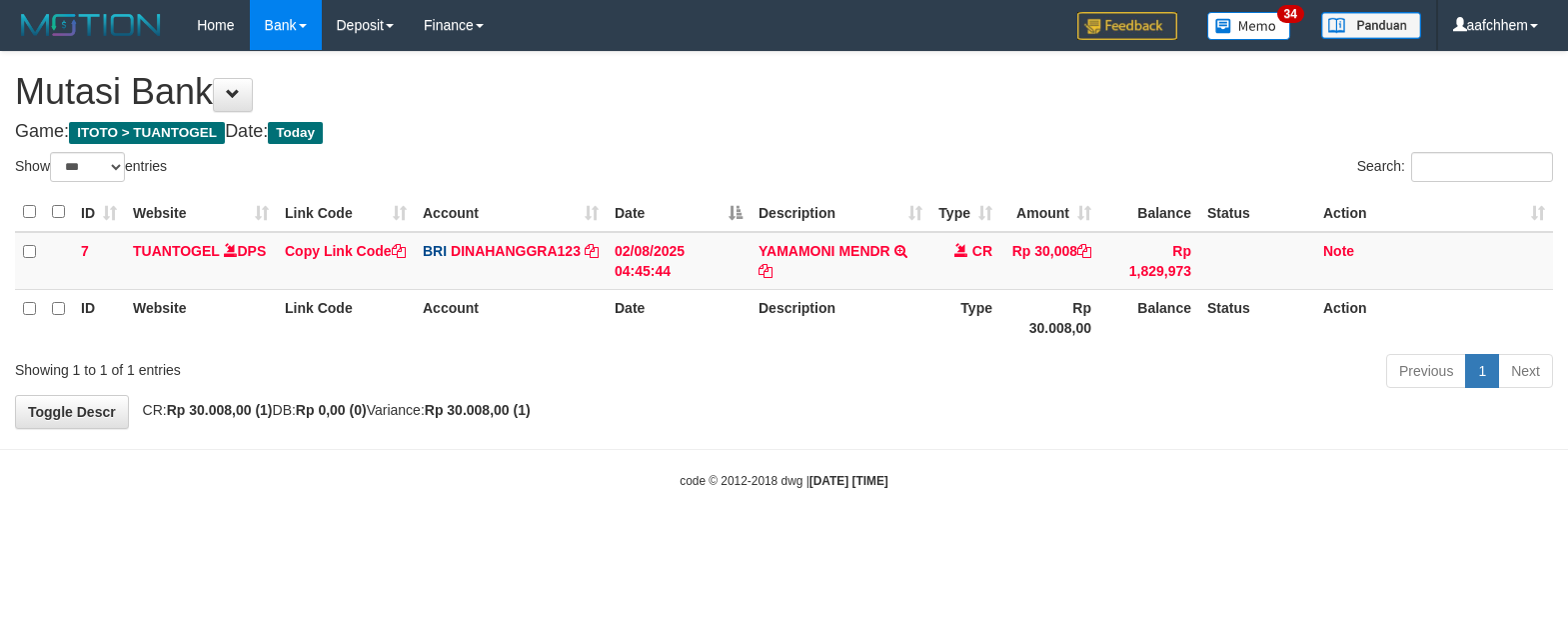 select on "***" 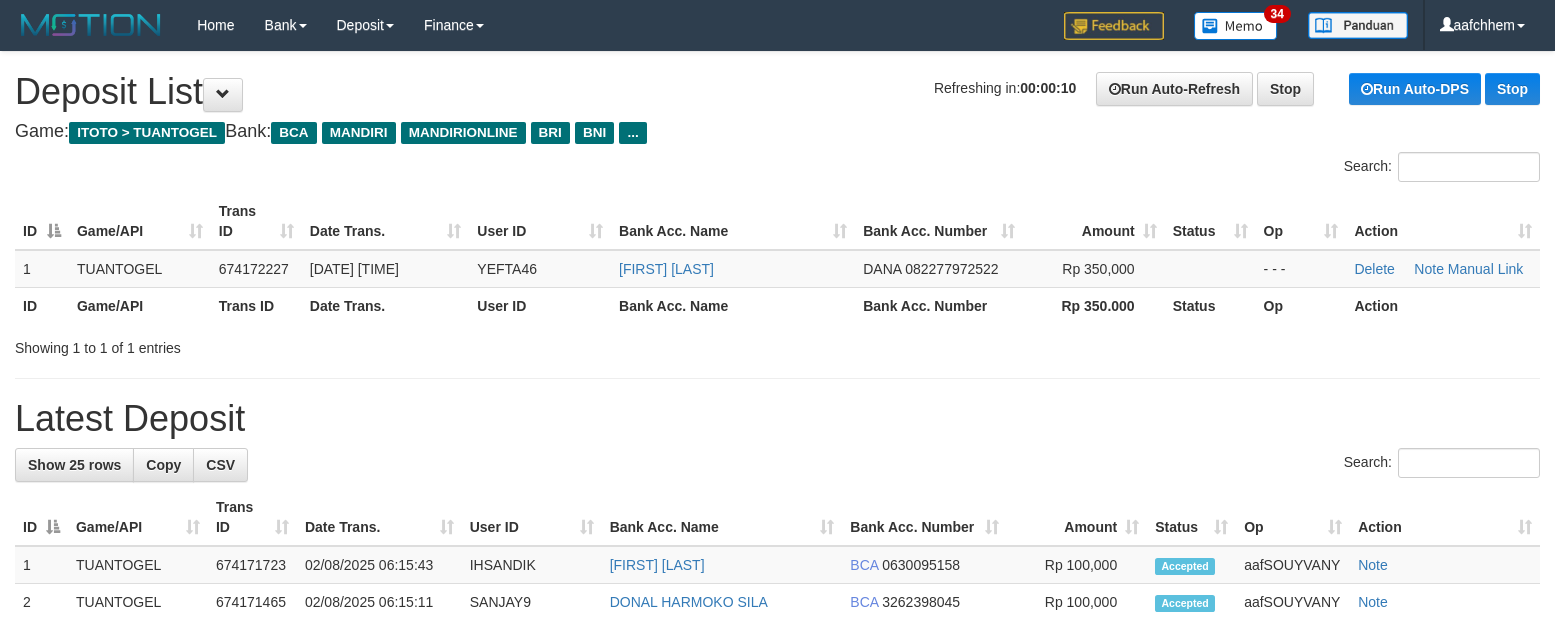 scroll, scrollTop: 0, scrollLeft: 0, axis: both 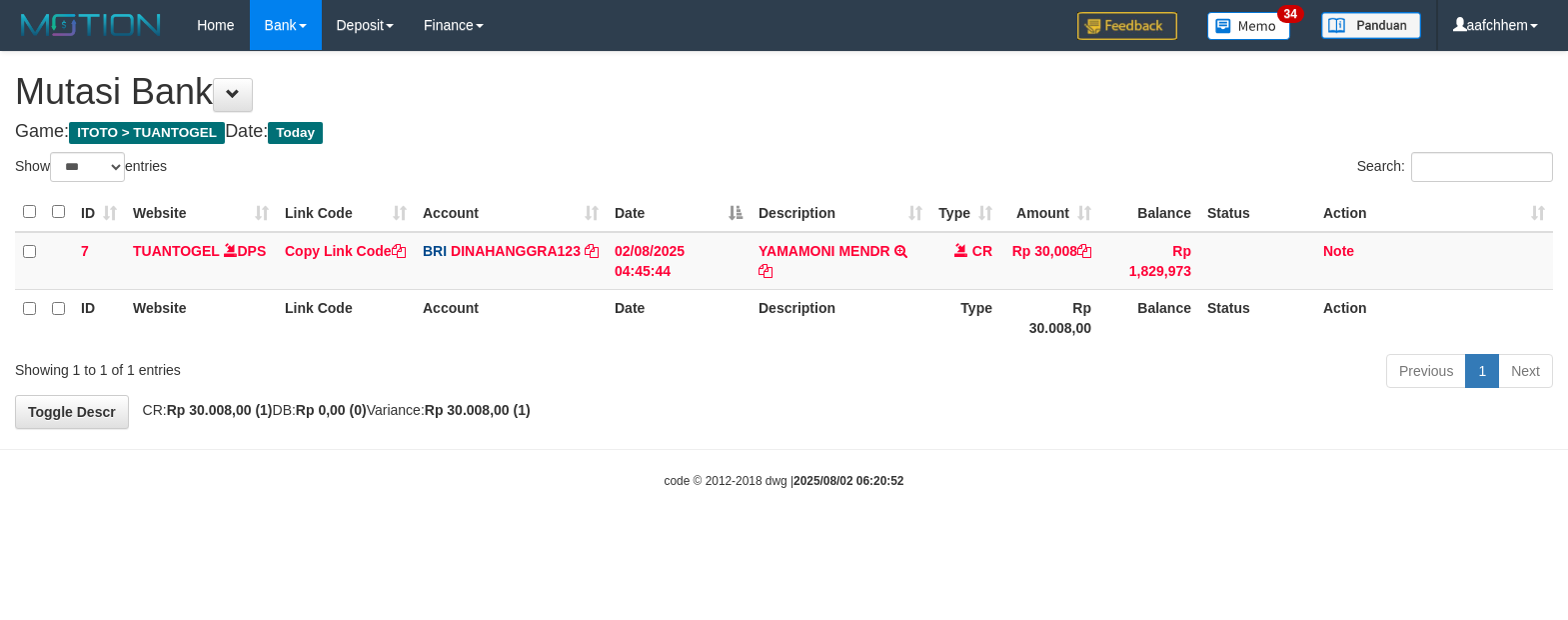 select on "***" 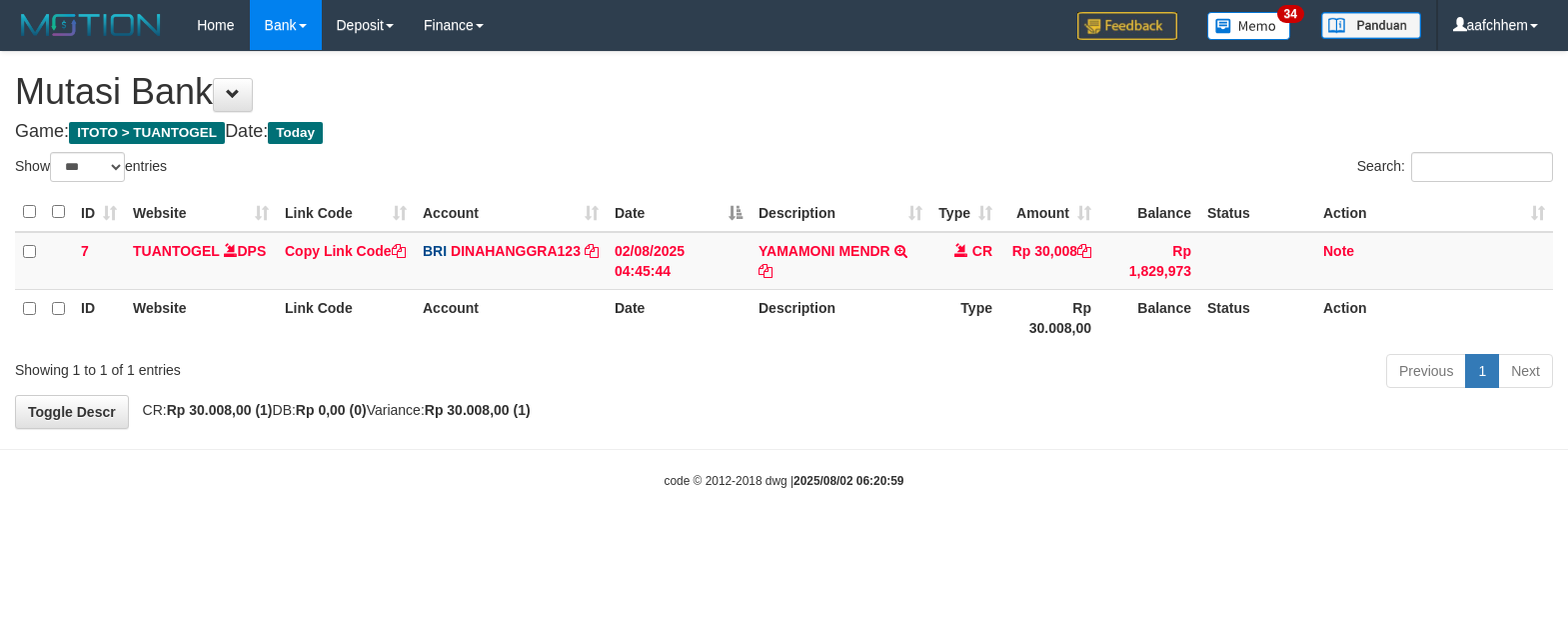 select on "***" 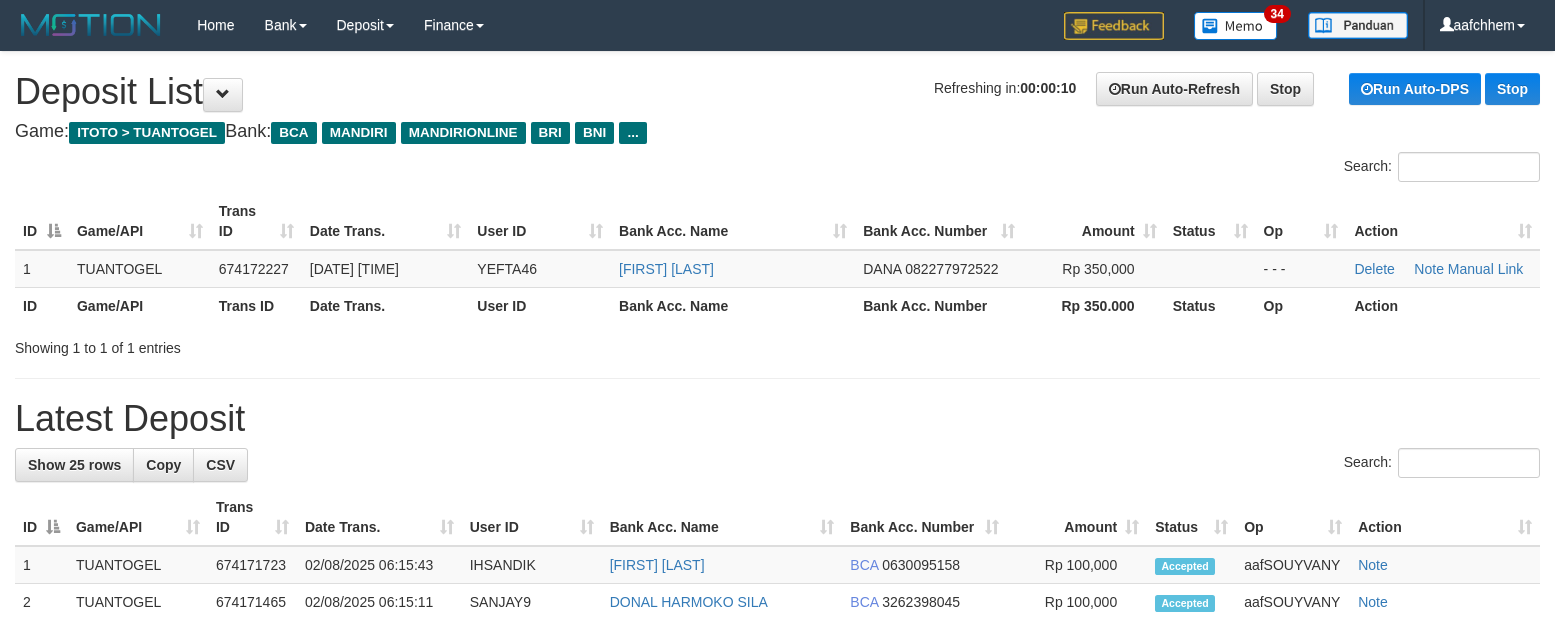 scroll, scrollTop: 0, scrollLeft: 0, axis: both 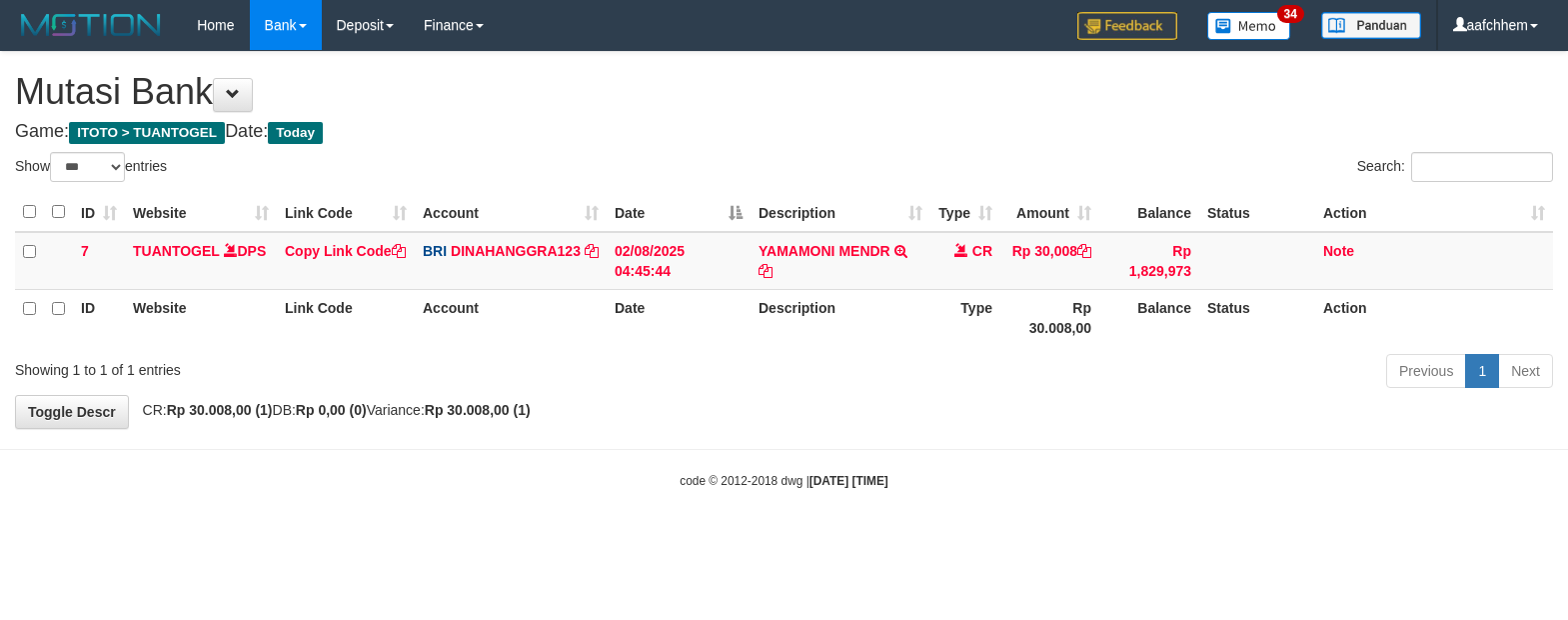 select on "***" 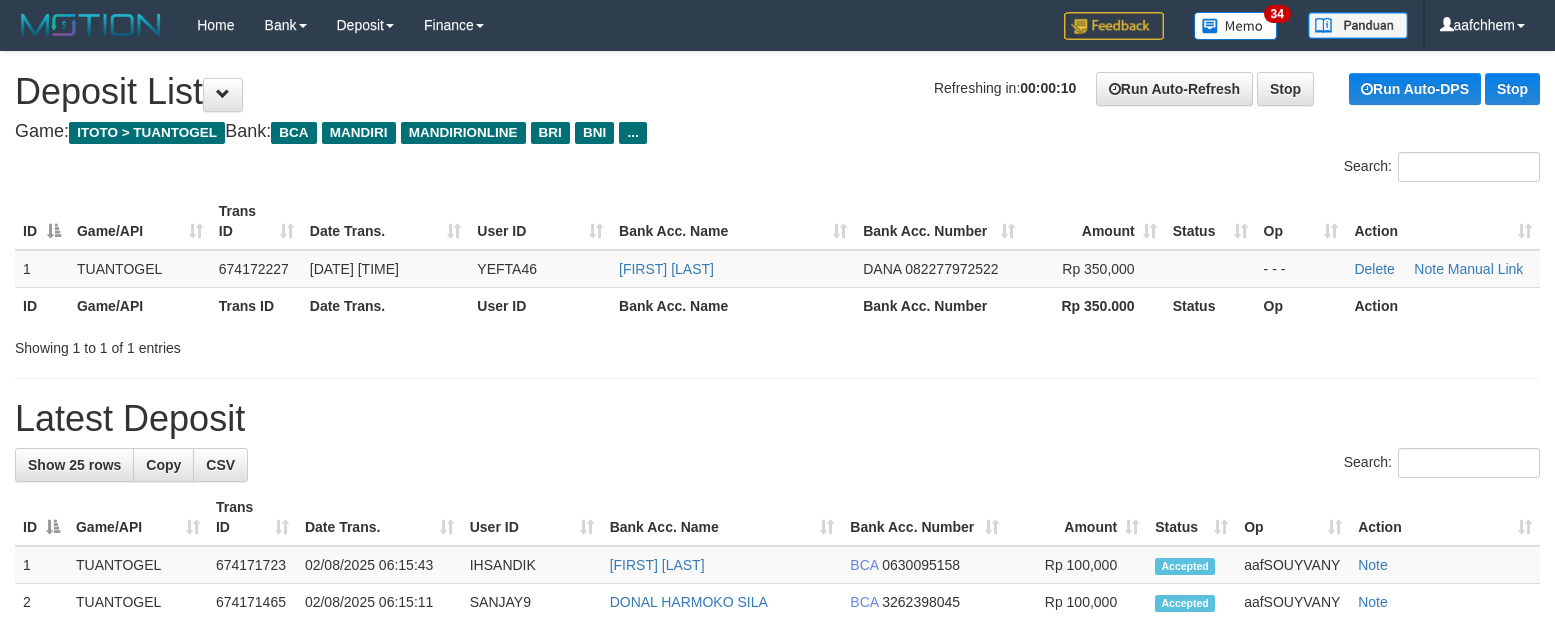 scroll, scrollTop: 0, scrollLeft: 0, axis: both 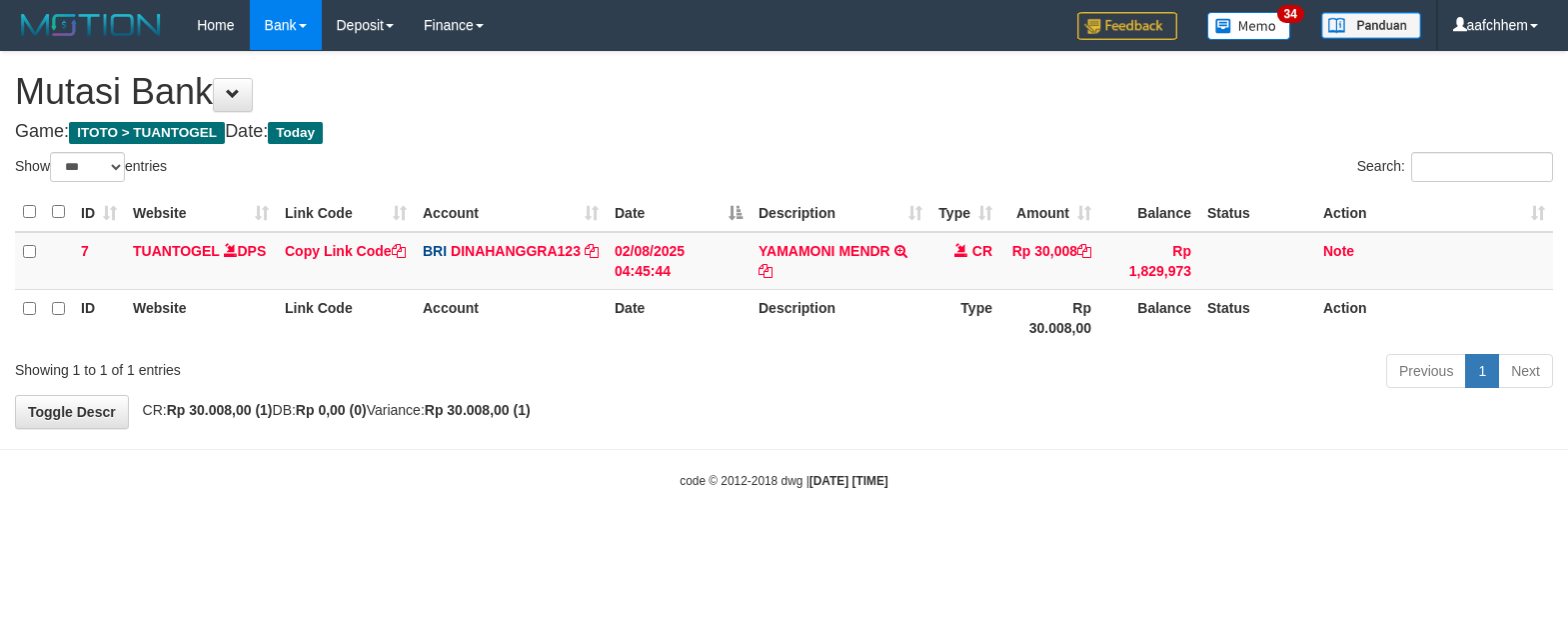 select on "***" 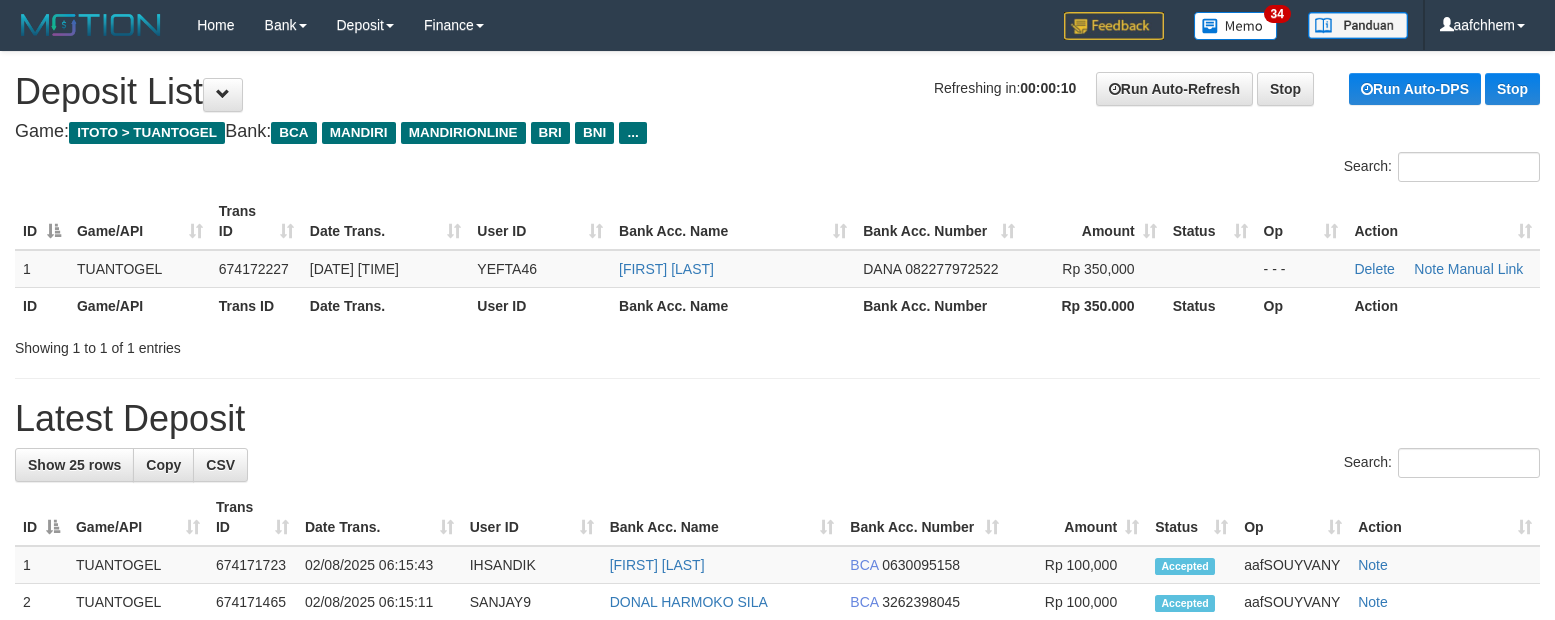 scroll, scrollTop: 0, scrollLeft: 0, axis: both 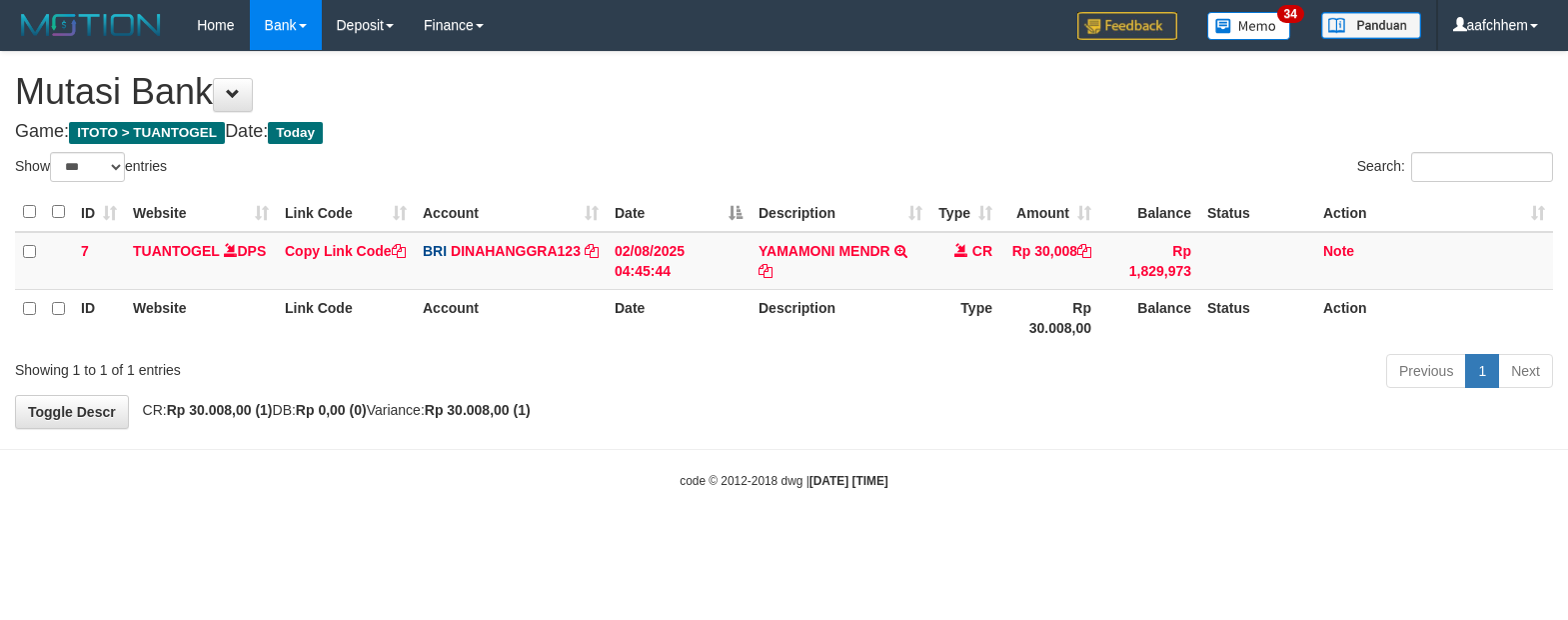 select on "***" 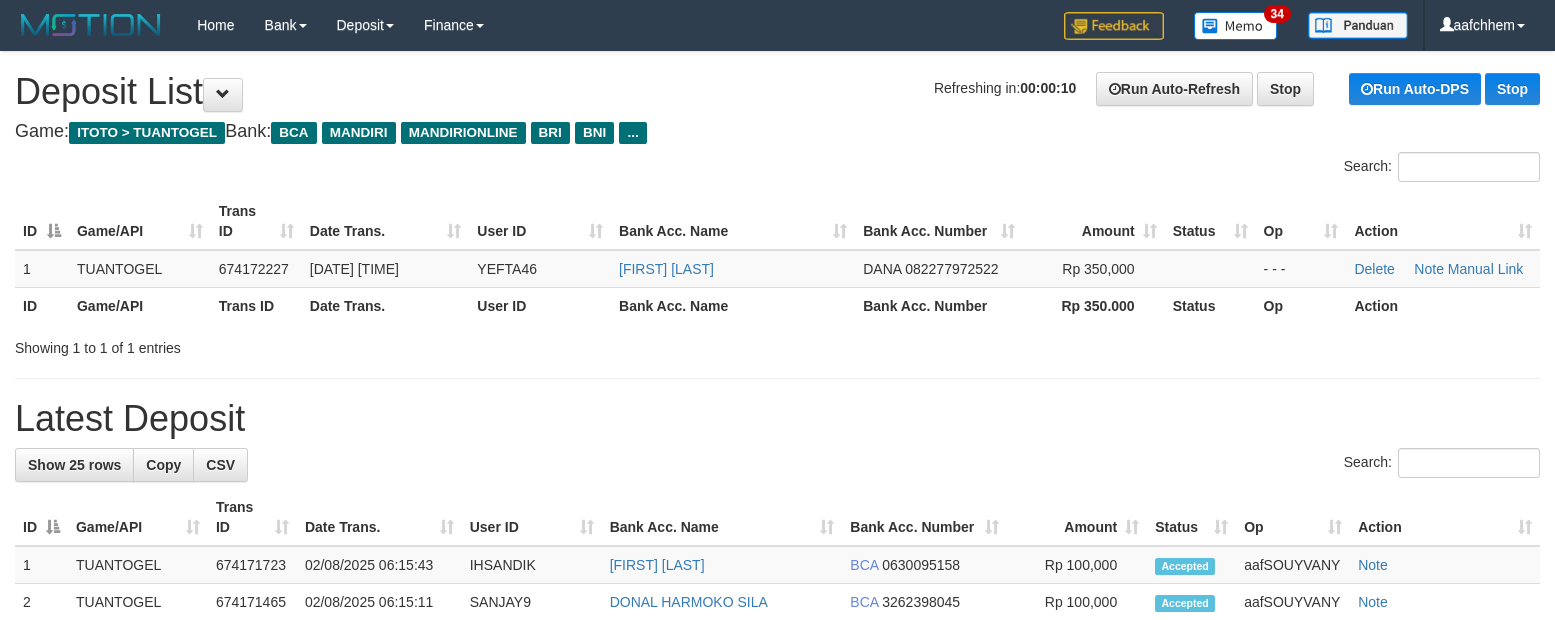 scroll, scrollTop: 0, scrollLeft: 0, axis: both 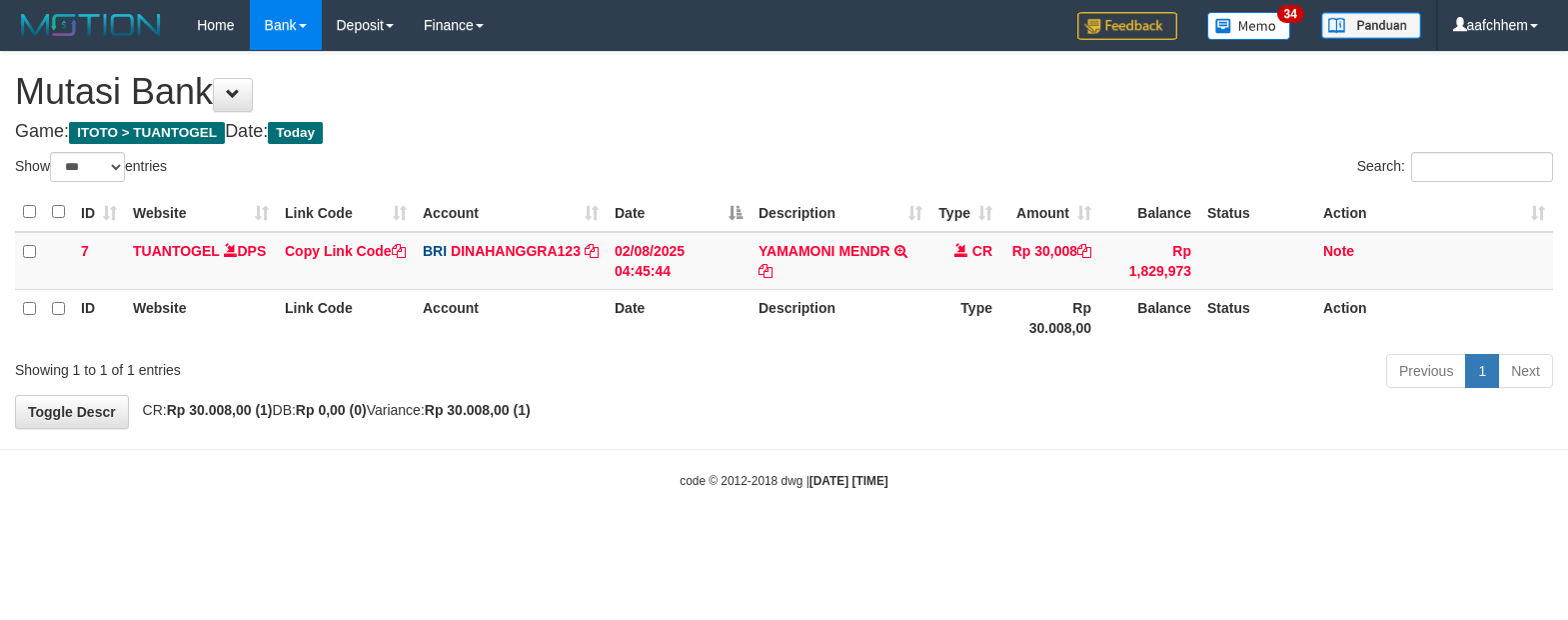 select on "***" 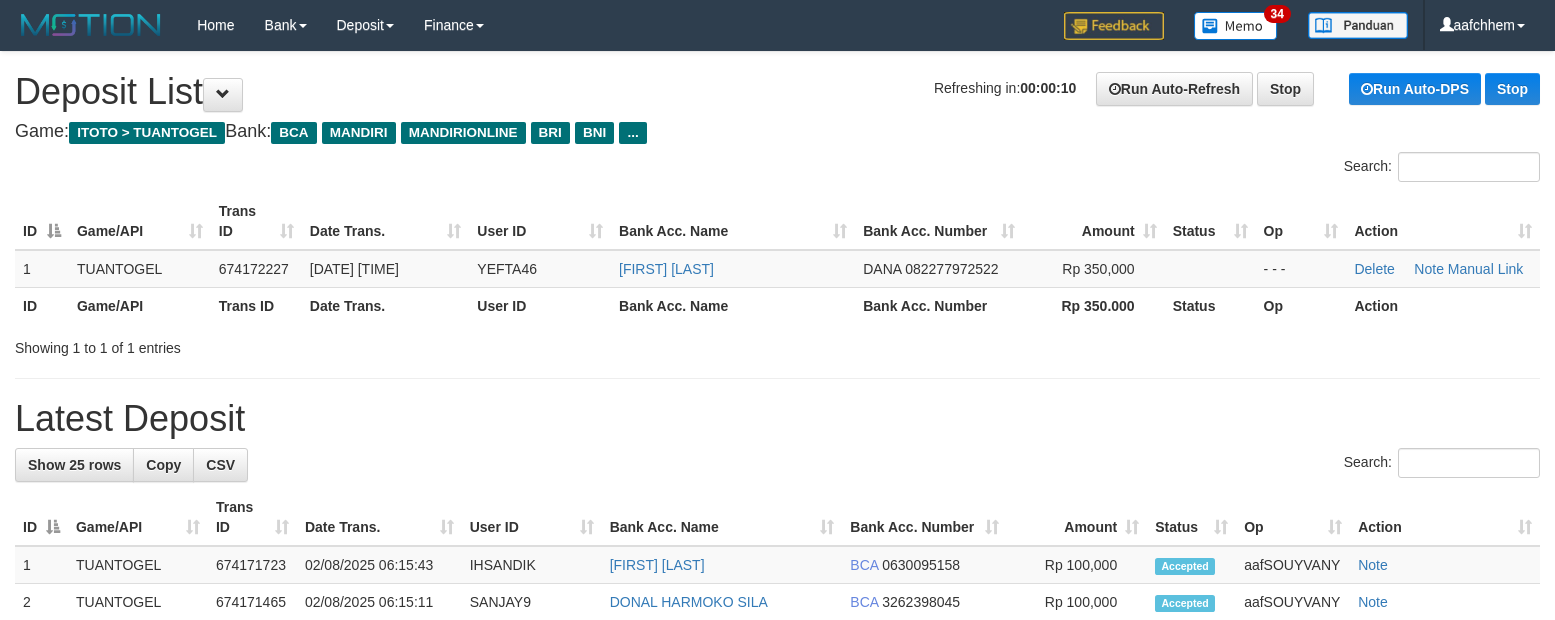 scroll, scrollTop: 0, scrollLeft: 0, axis: both 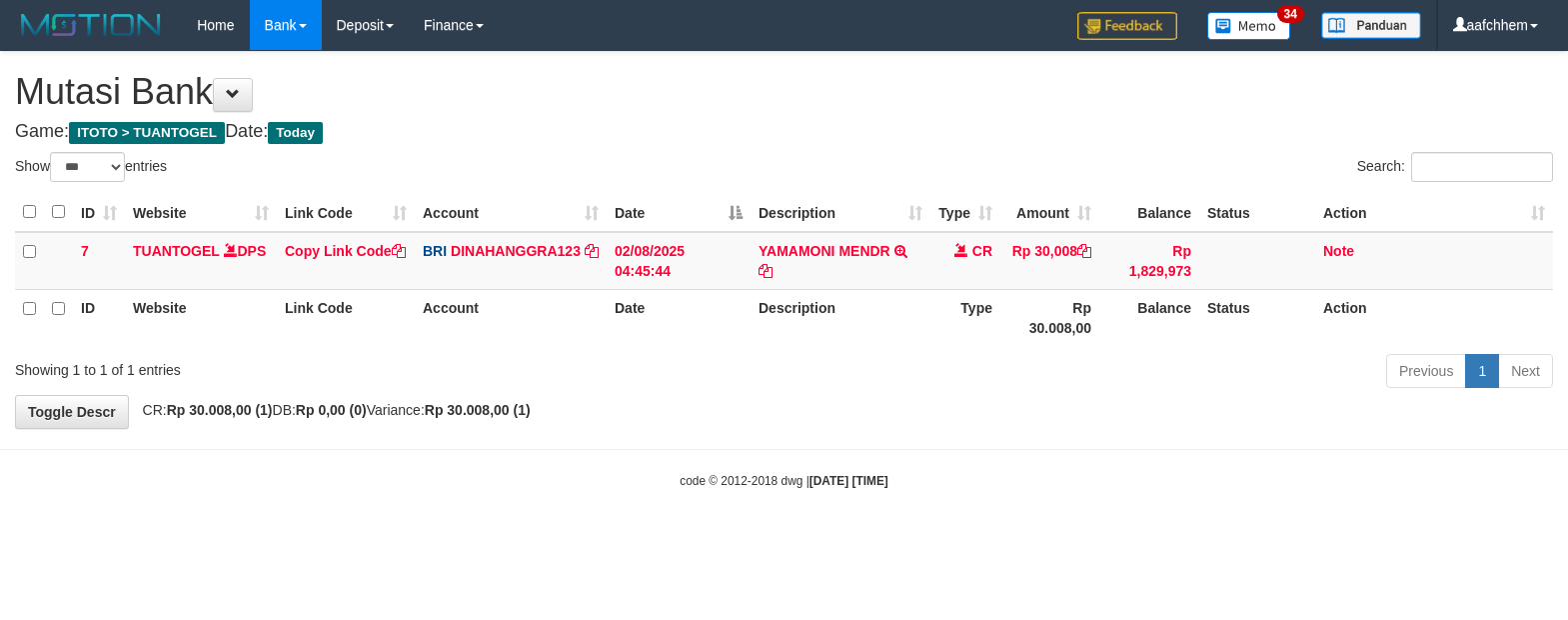 select on "***" 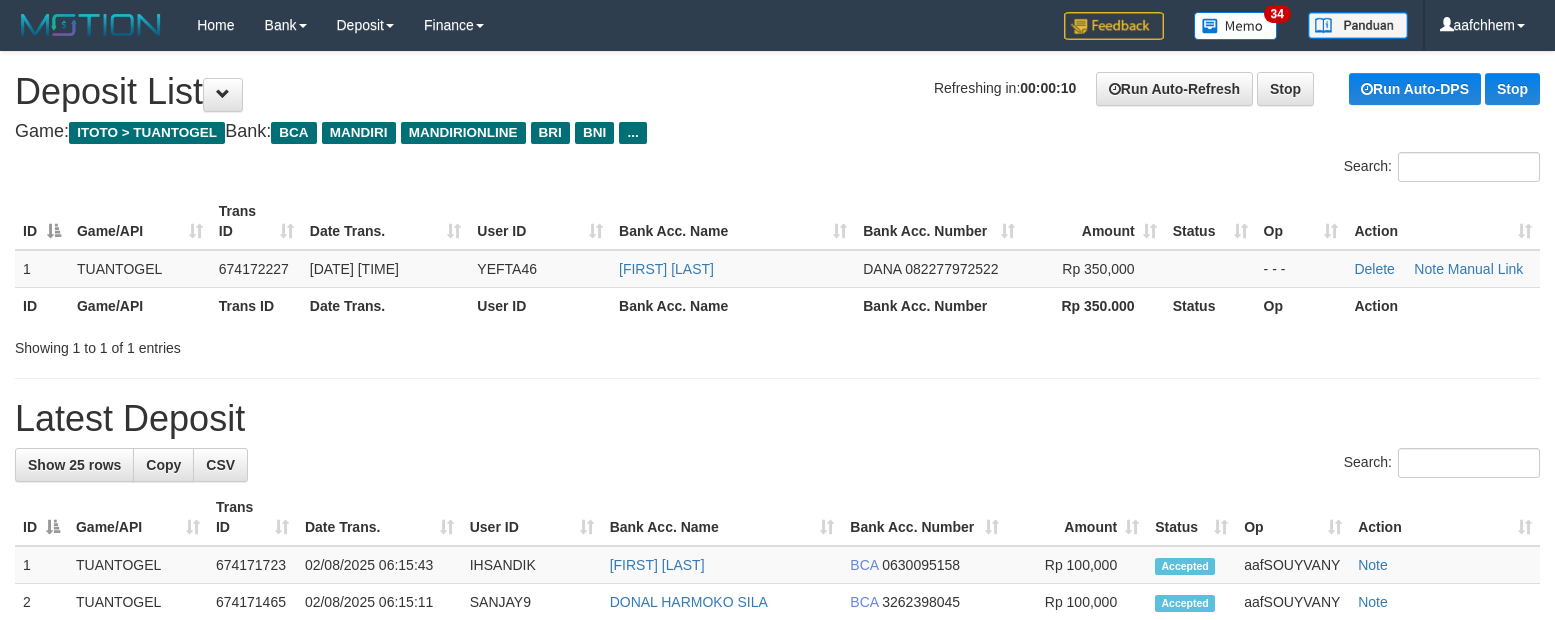 scroll, scrollTop: 0, scrollLeft: 0, axis: both 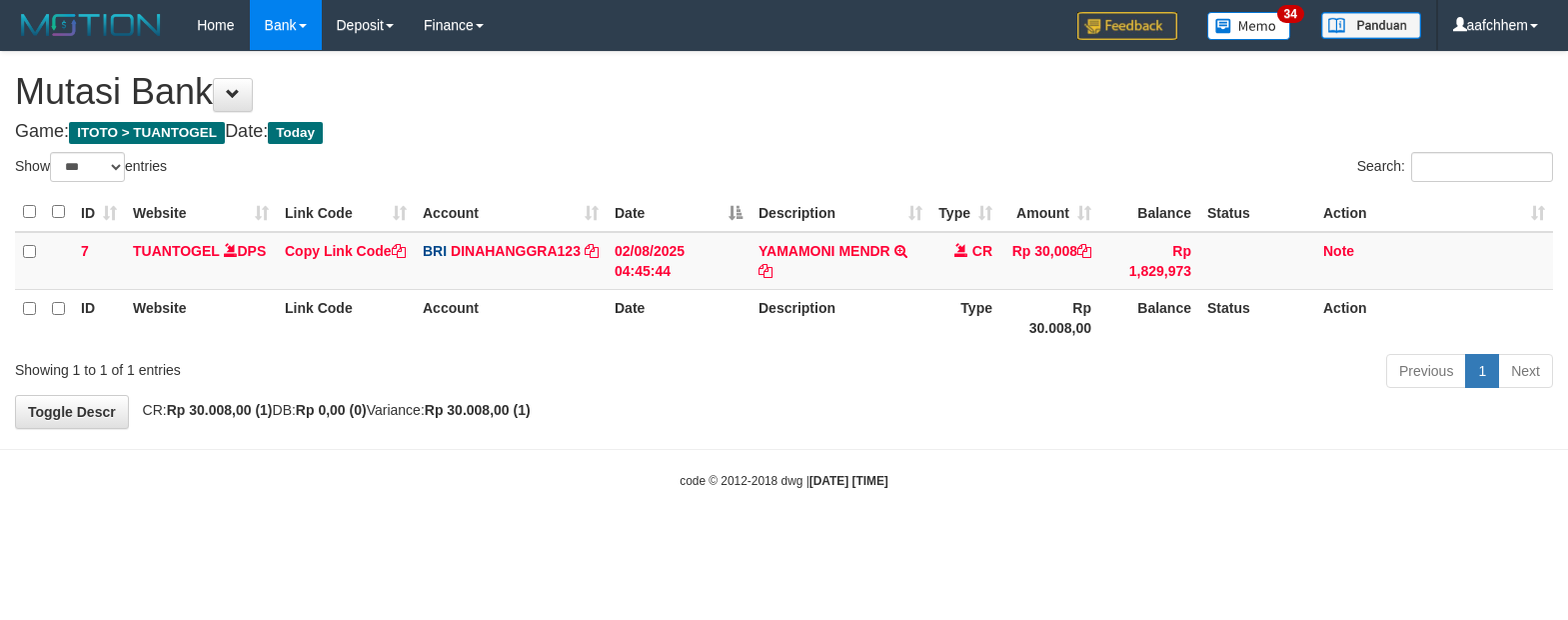 select on "***" 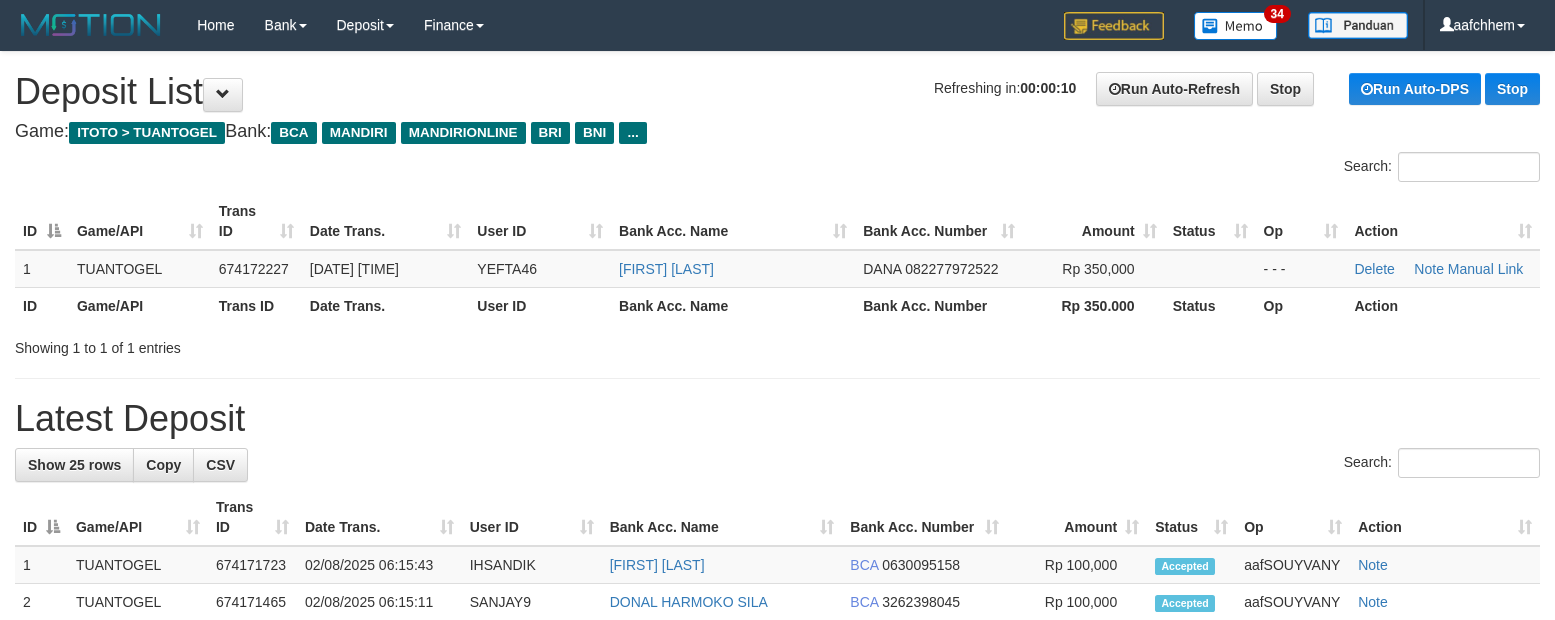 scroll, scrollTop: 0, scrollLeft: 0, axis: both 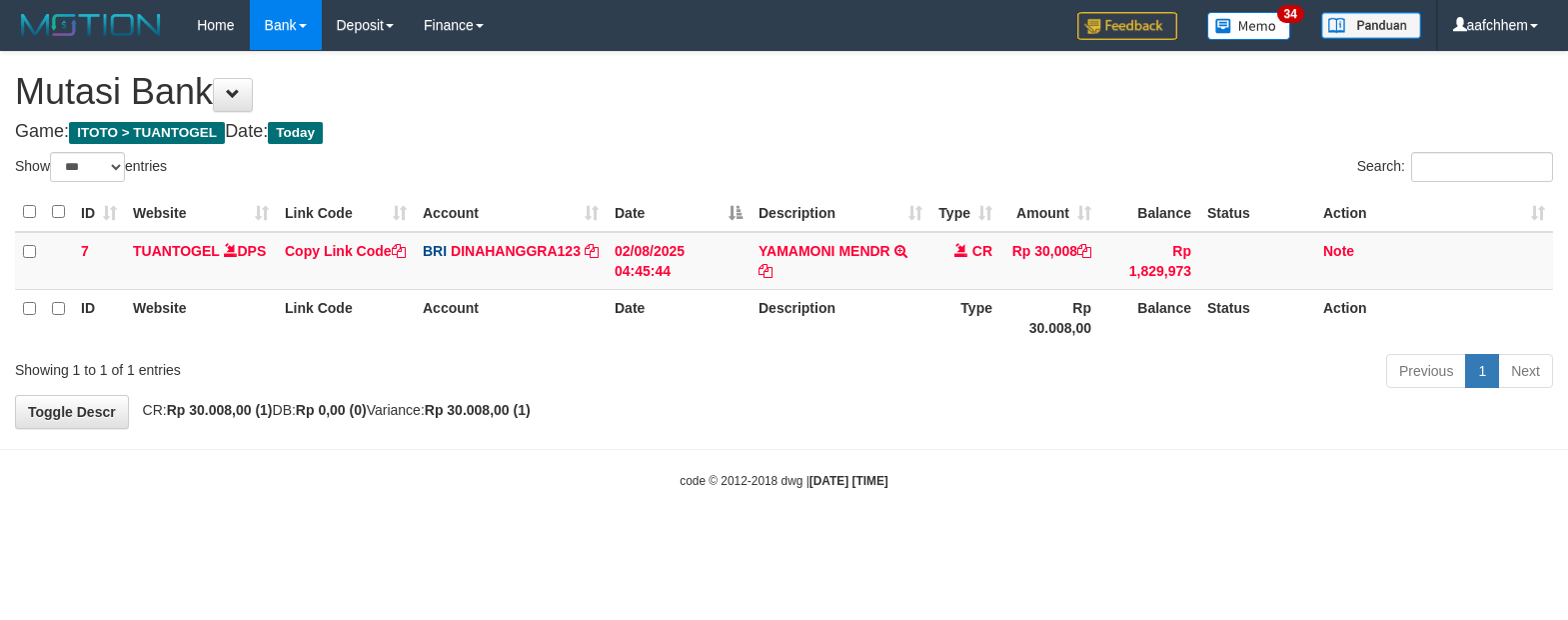 select on "***" 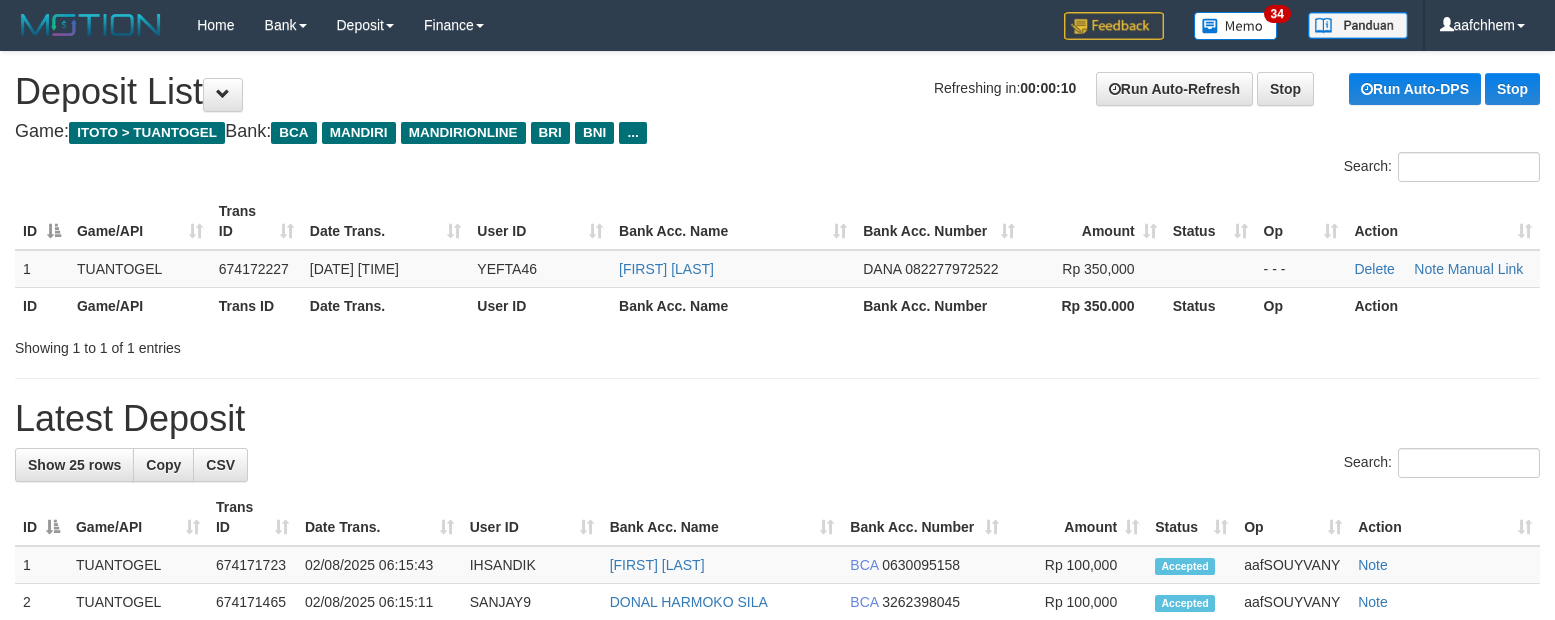 scroll, scrollTop: 0, scrollLeft: 0, axis: both 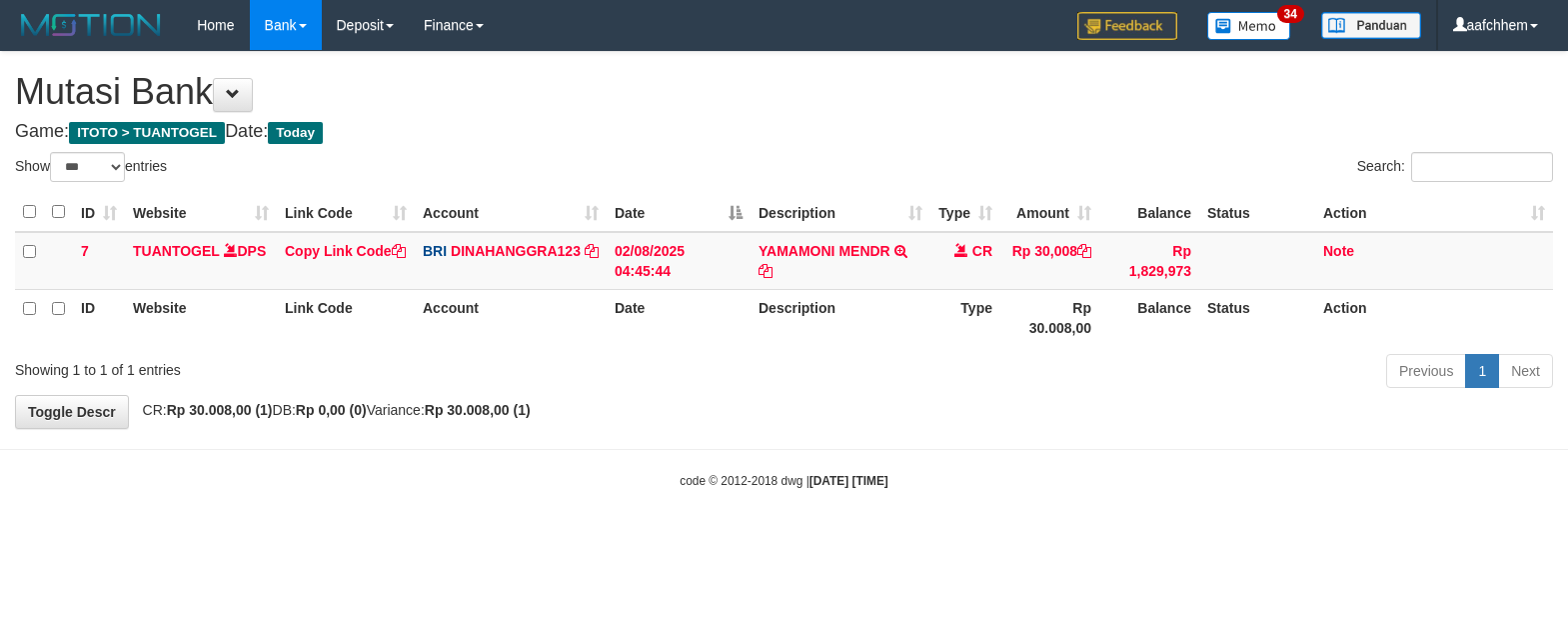 select on "***" 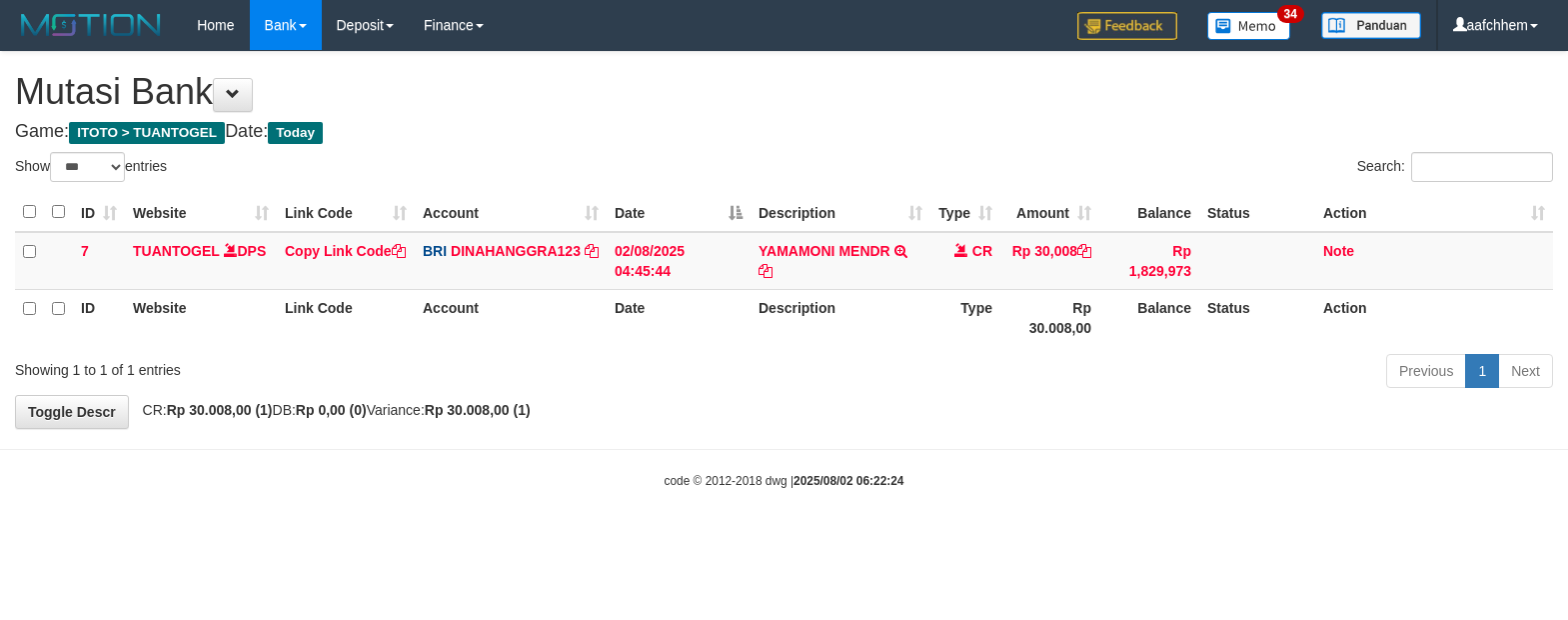 select on "***" 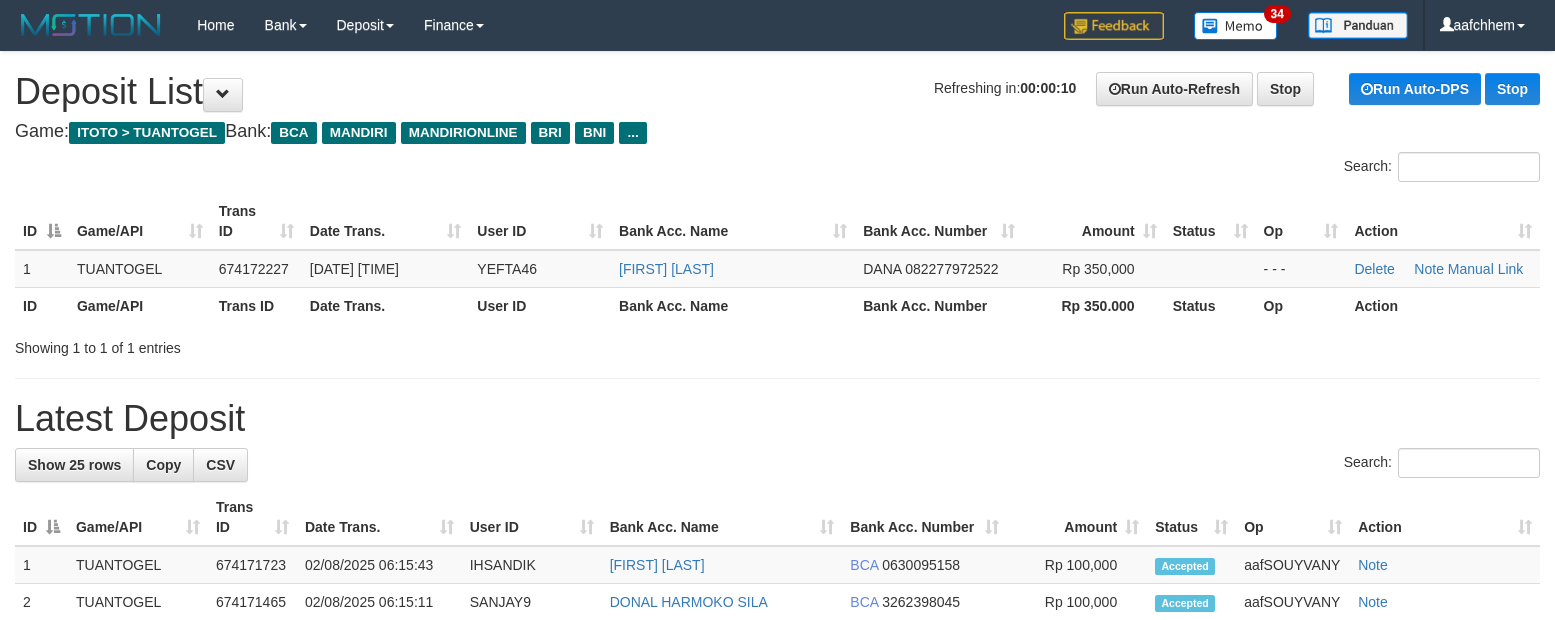 scroll, scrollTop: 0, scrollLeft: 0, axis: both 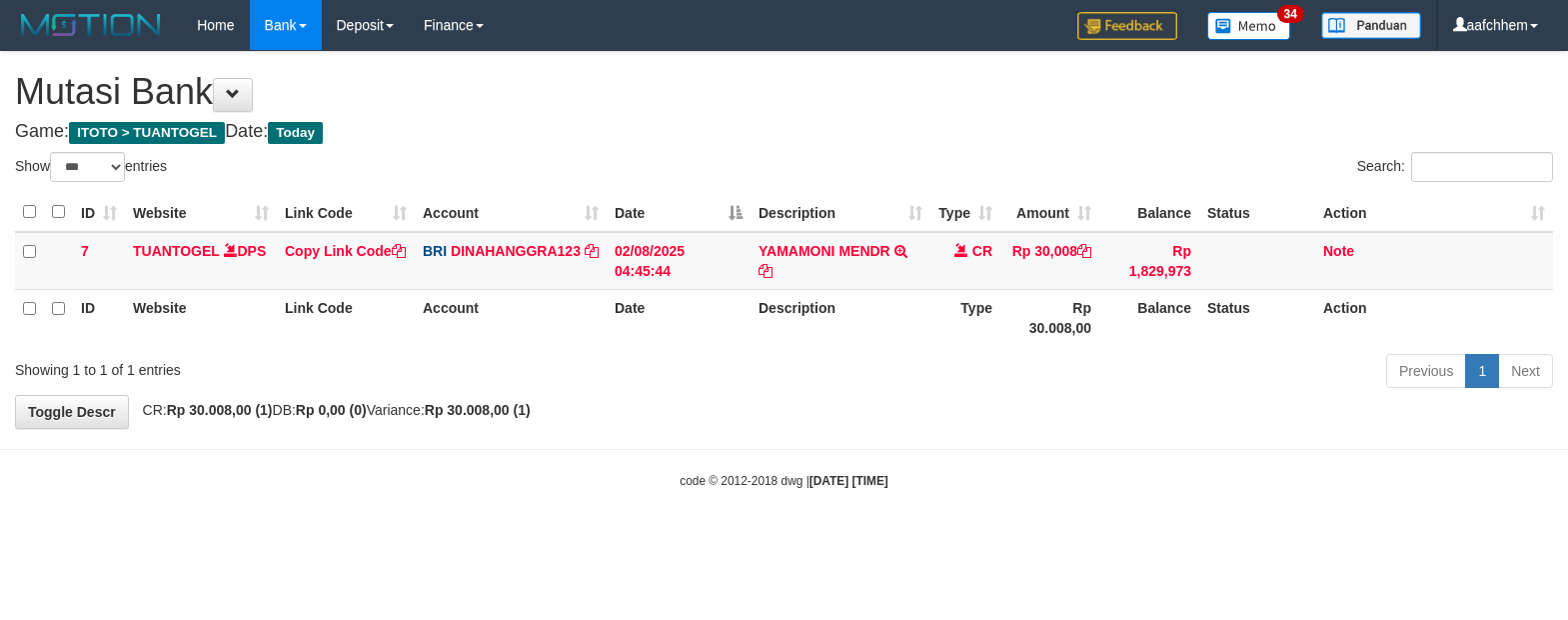 select on "***" 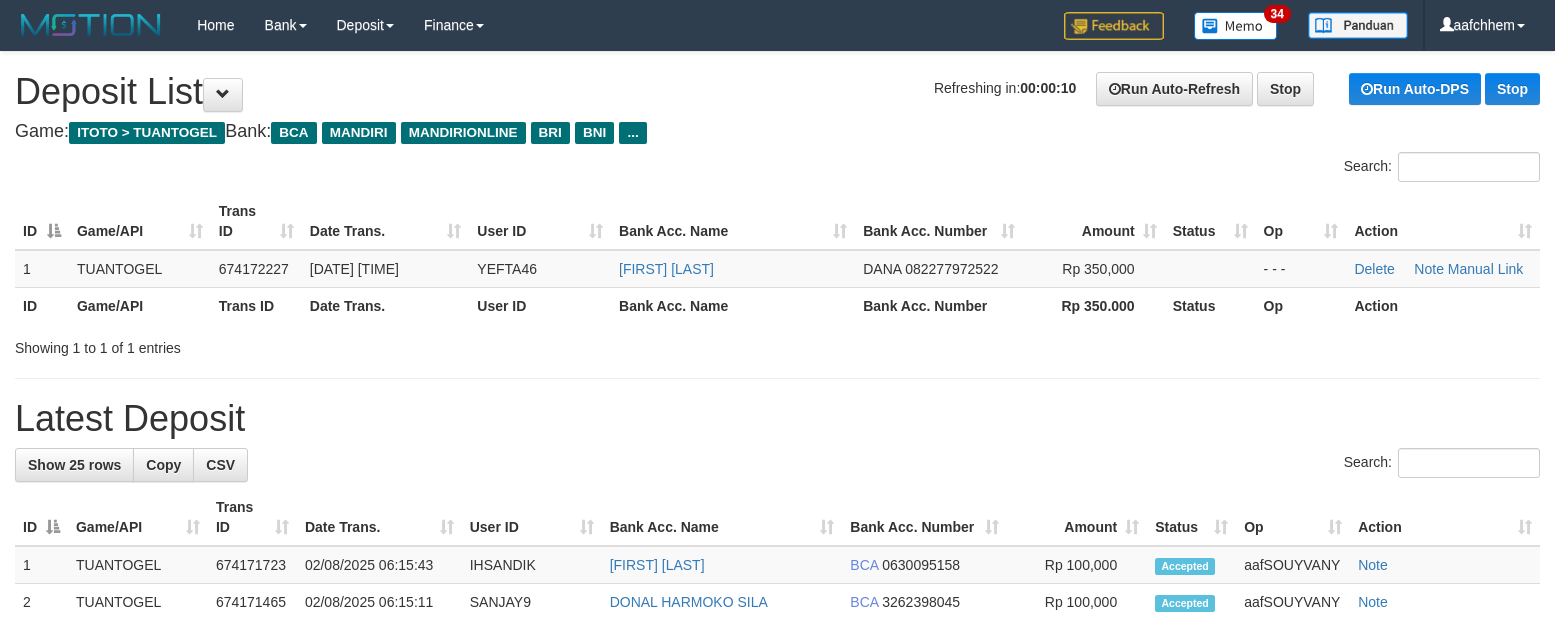 scroll, scrollTop: 0, scrollLeft: 0, axis: both 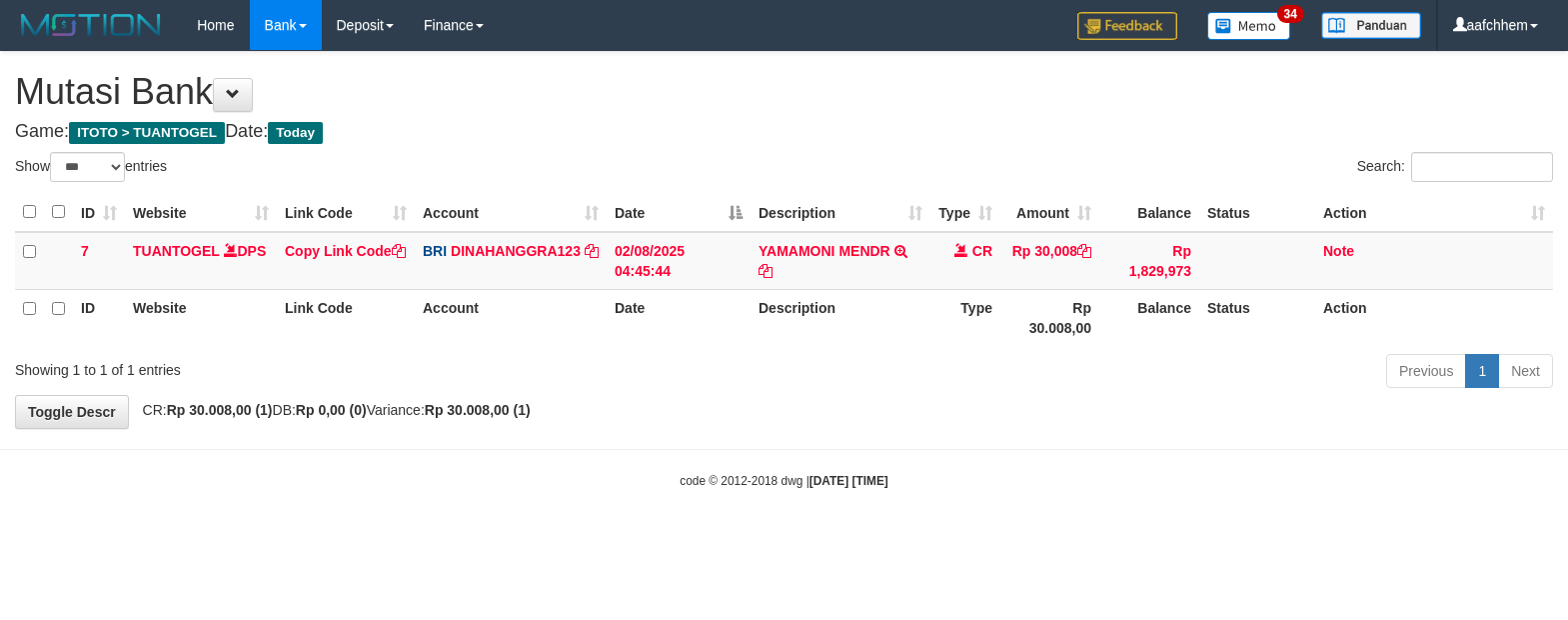select on "***" 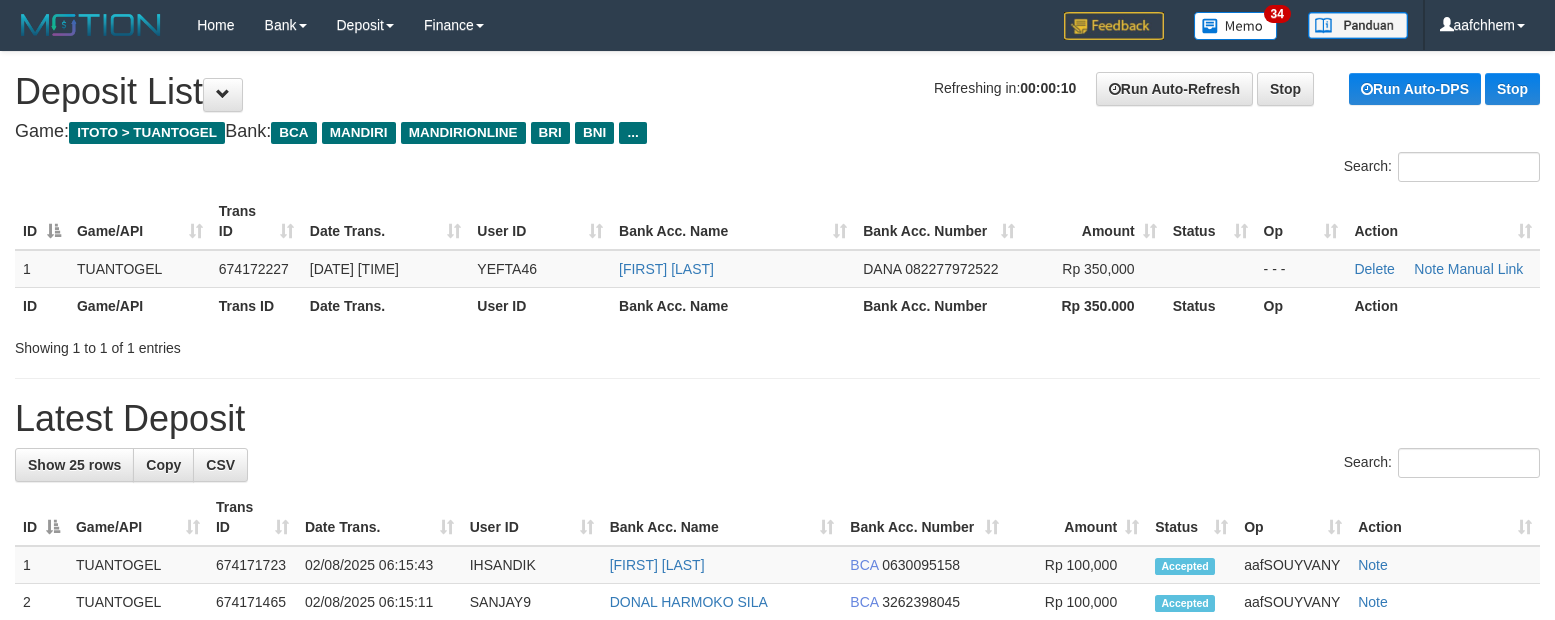 scroll, scrollTop: 0, scrollLeft: 0, axis: both 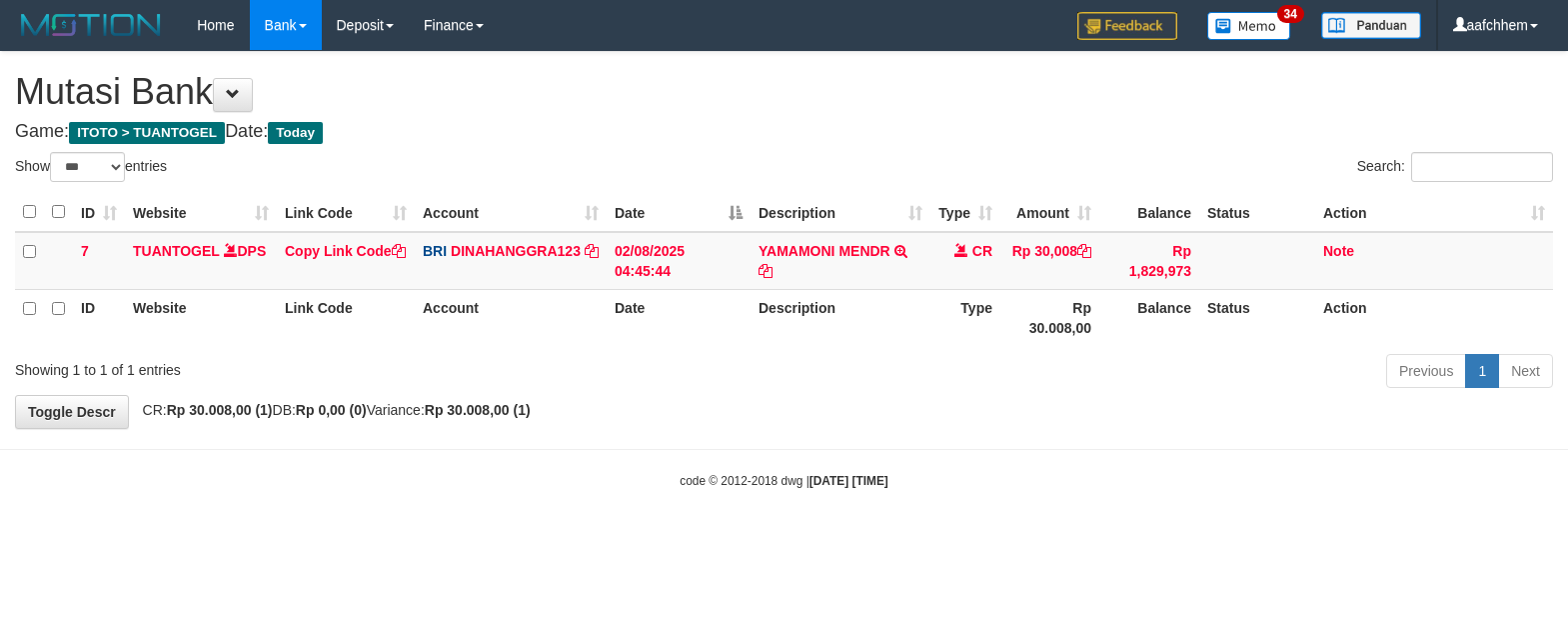 select on "***" 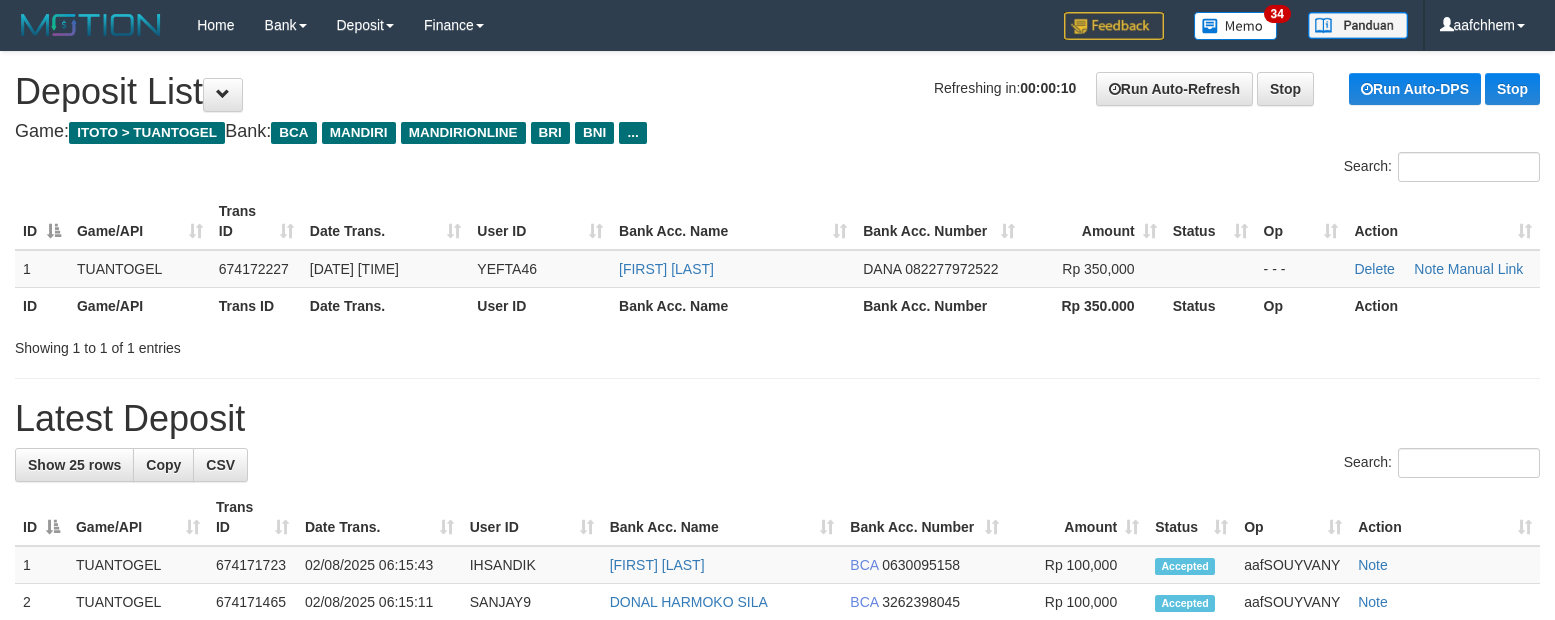 scroll, scrollTop: 0, scrollLeft: 0, axis: both 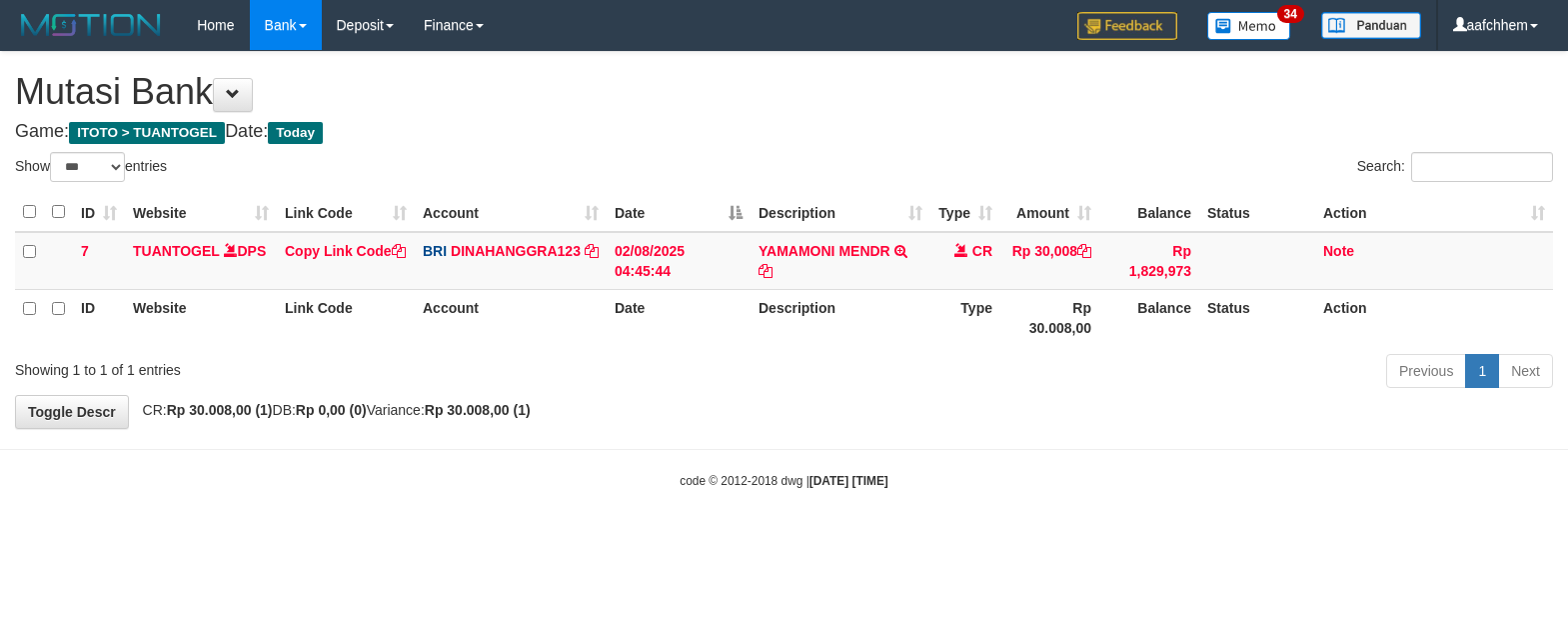 select on "***" 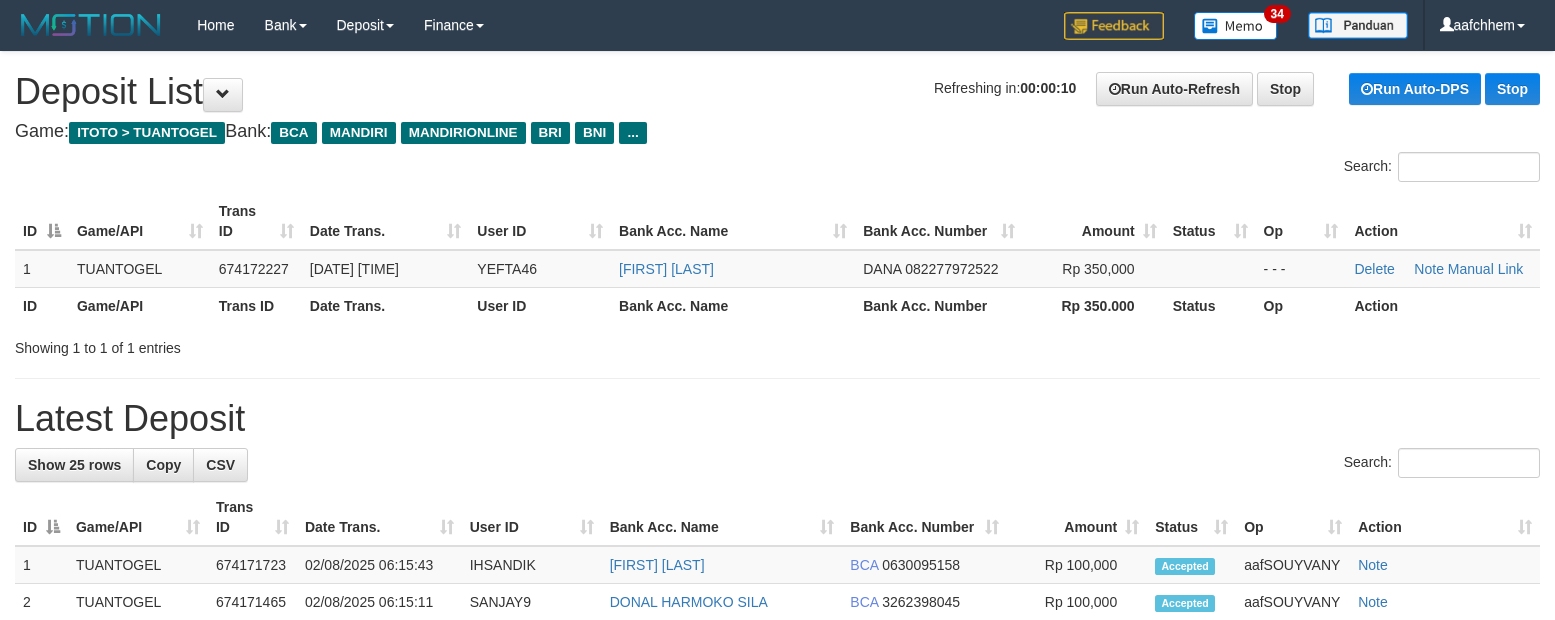 scroll, scrollTop: 0, scrollLeft: 0, axis: both 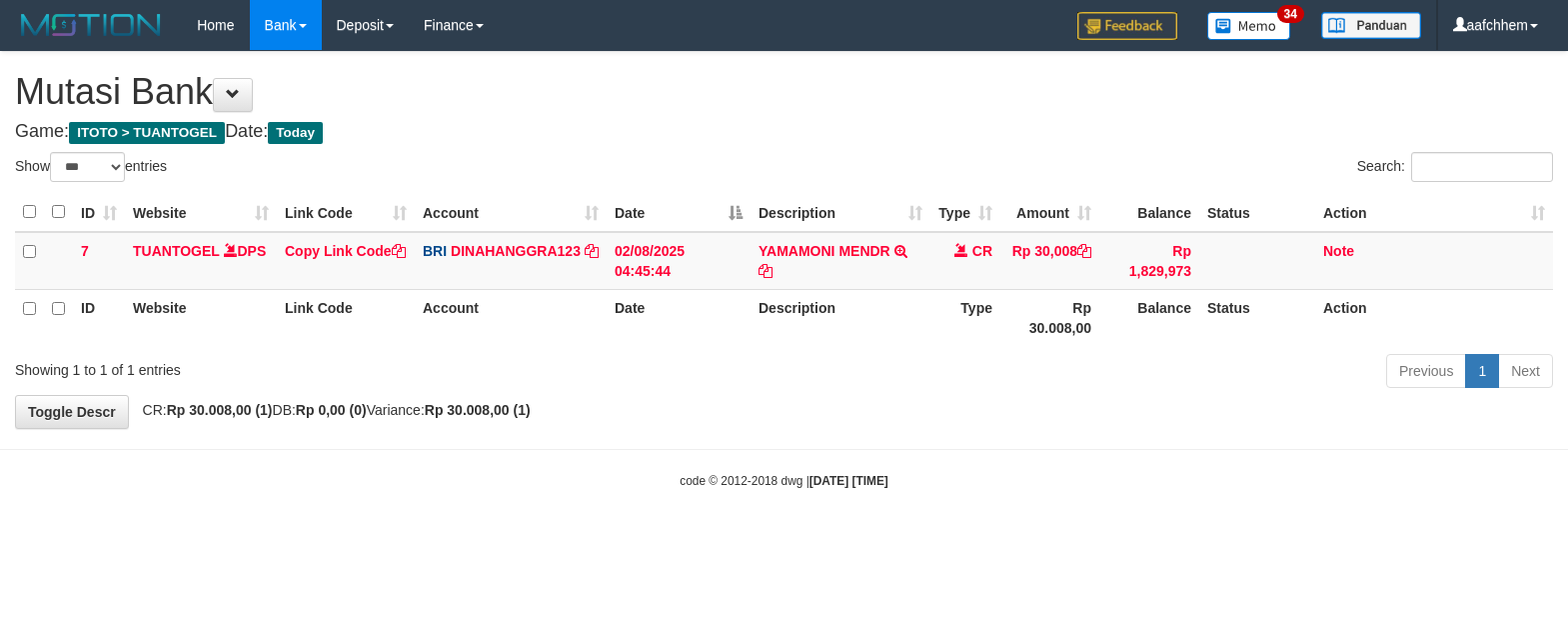 select on "***" 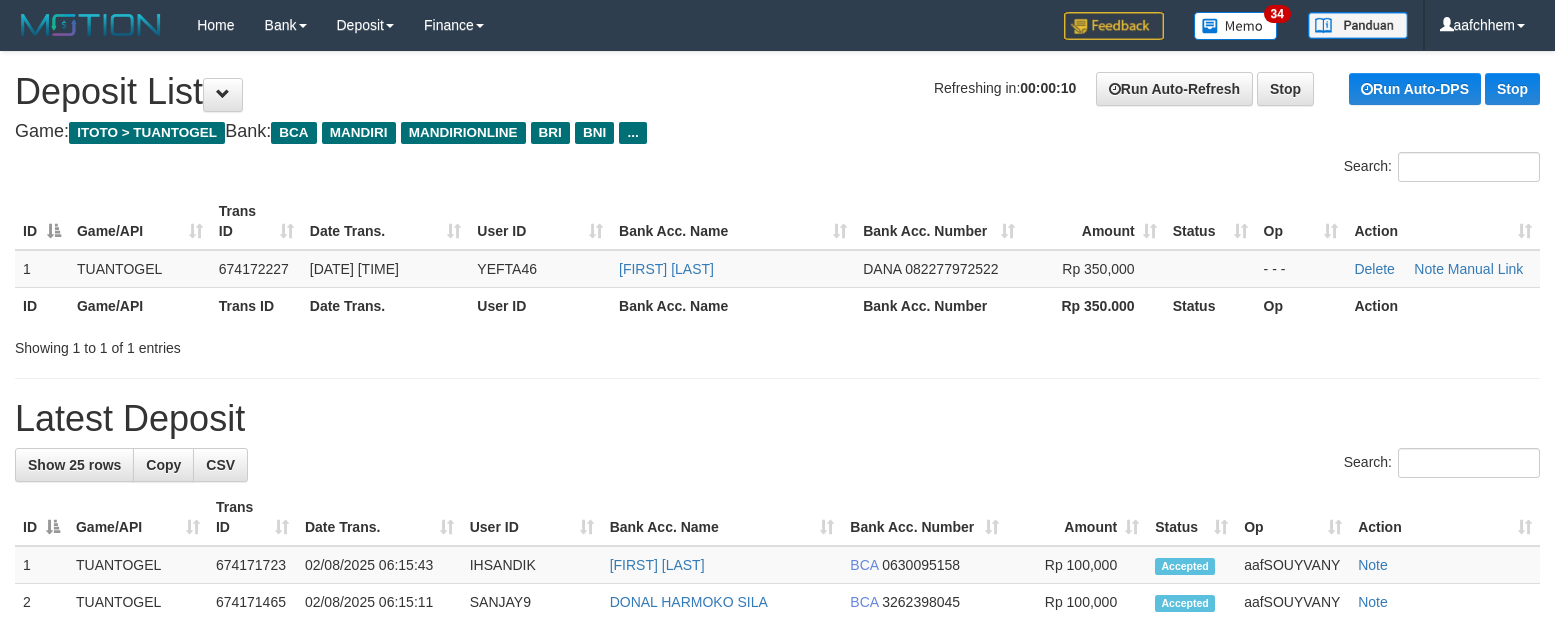 scroll, scrollTop: 0, scrollLeft: 0, axis: both 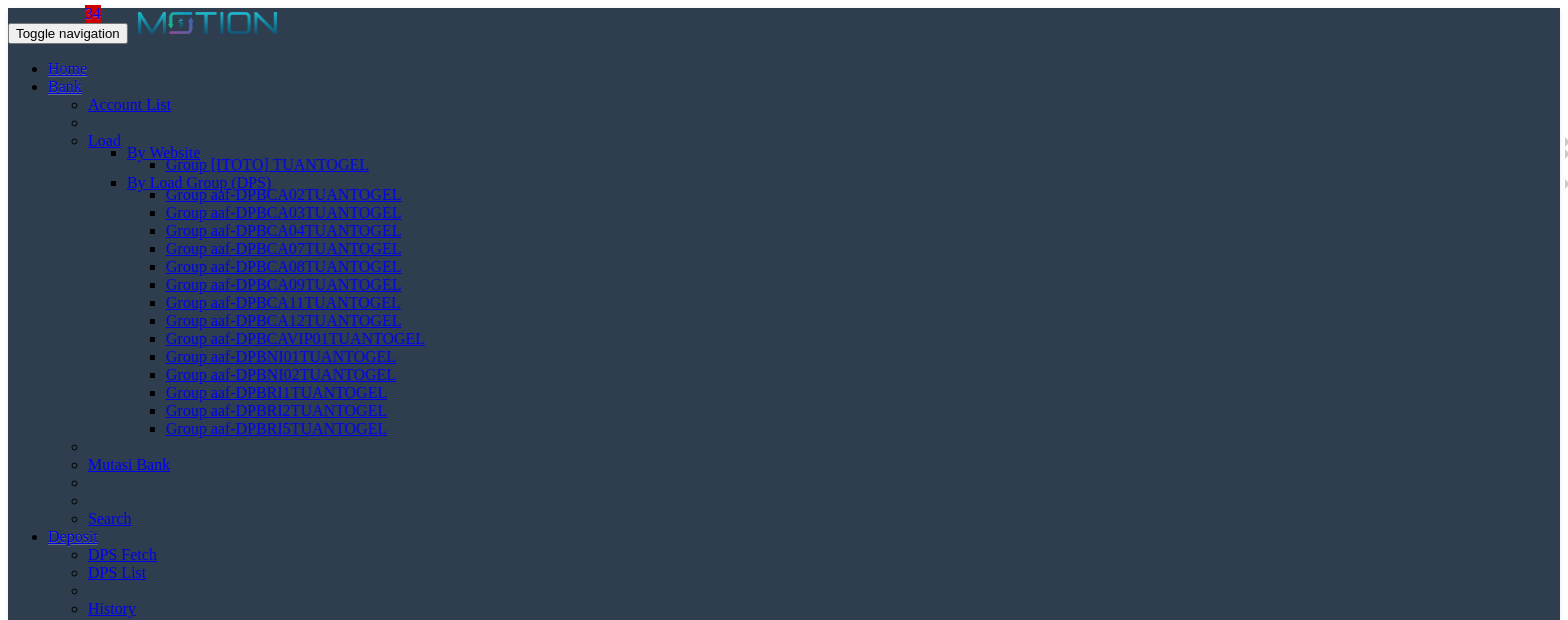 select on "***" 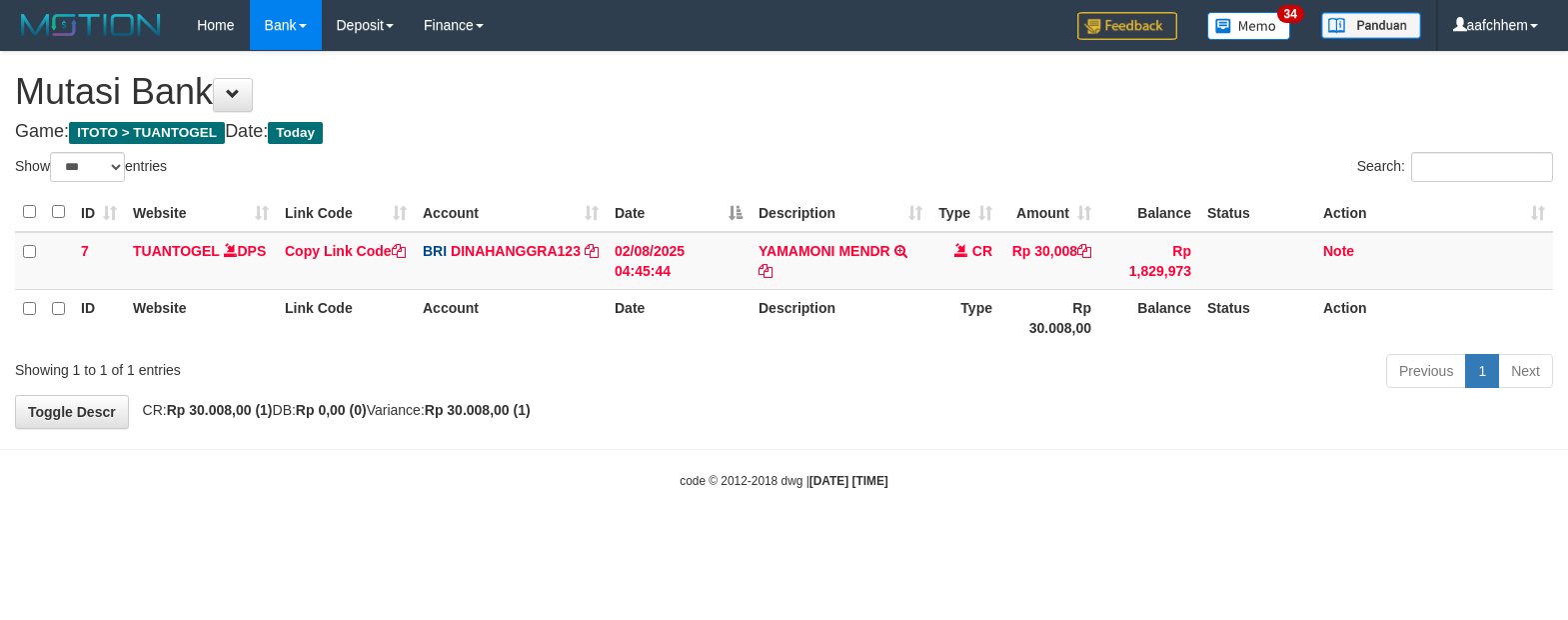 select on "***" 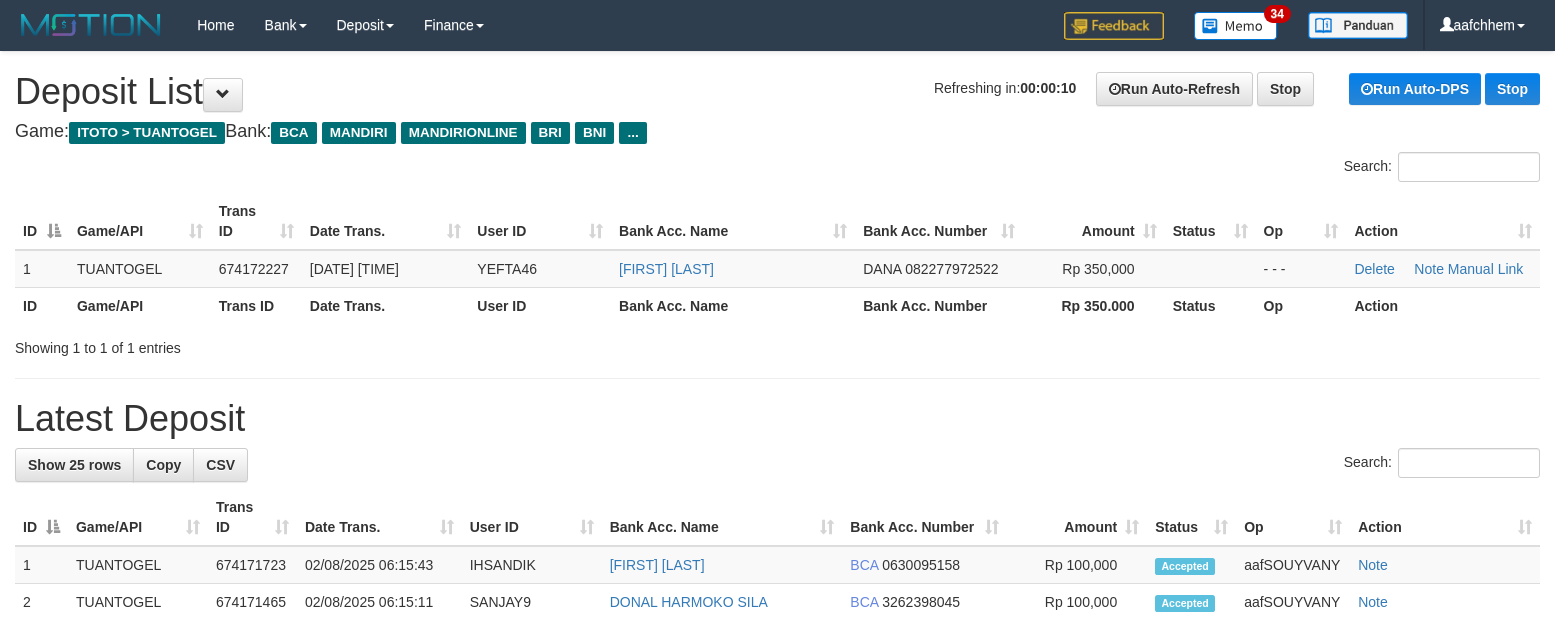 scroll, scrollTop: 0, scrollLeft: 0, axis: both 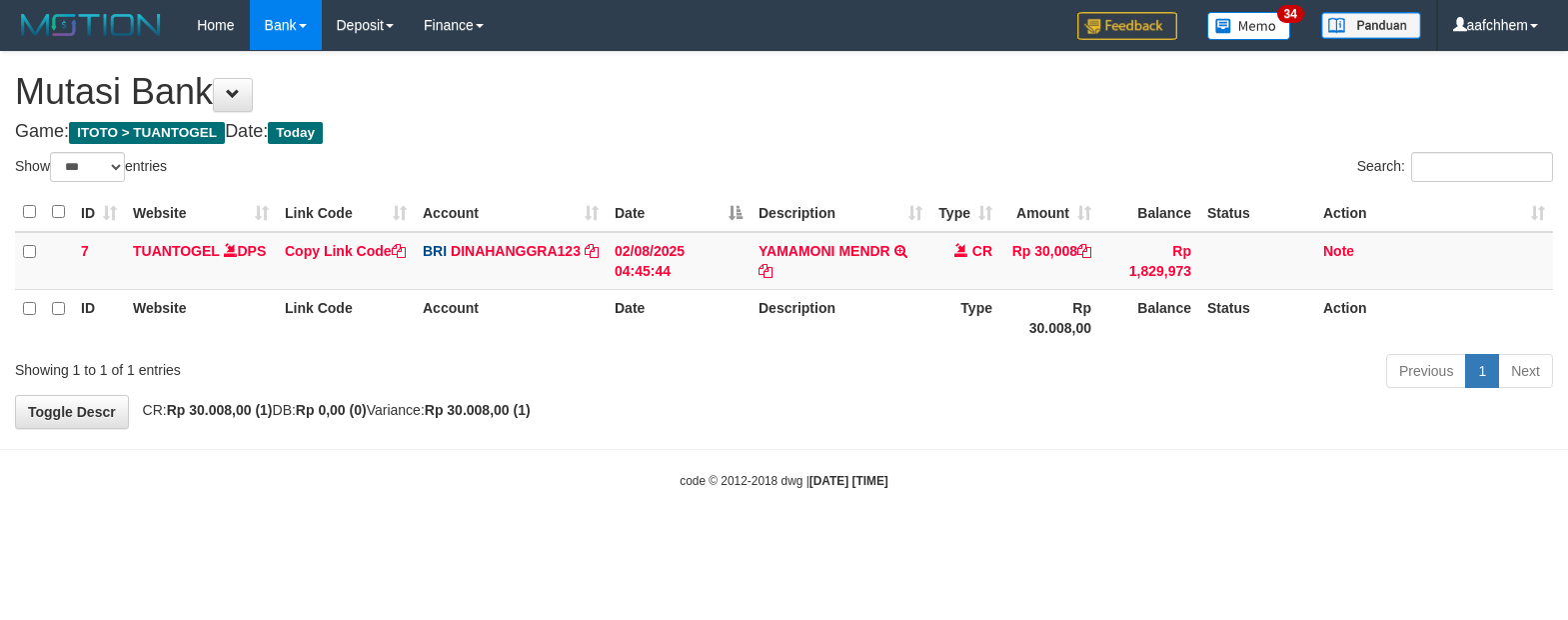 select on "***" 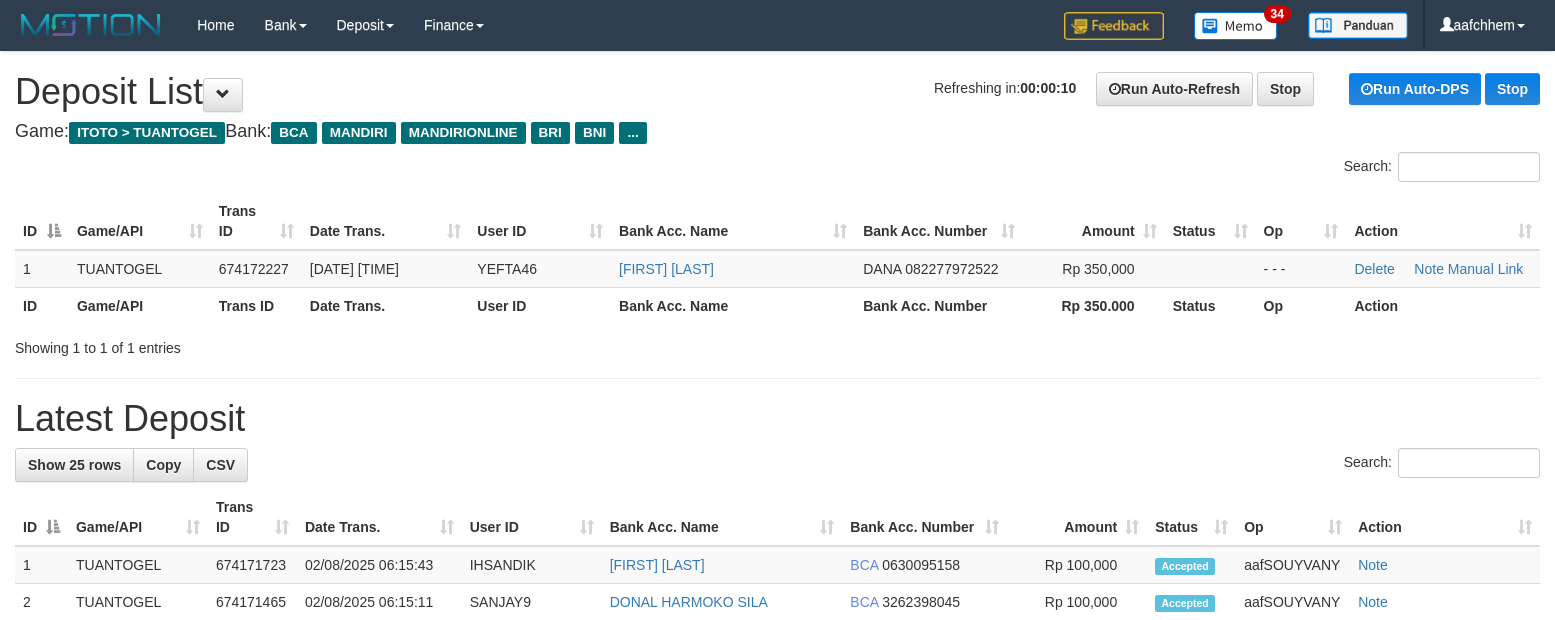 scroll, scrollTop: 0, scrollLeft: 0, axis: both 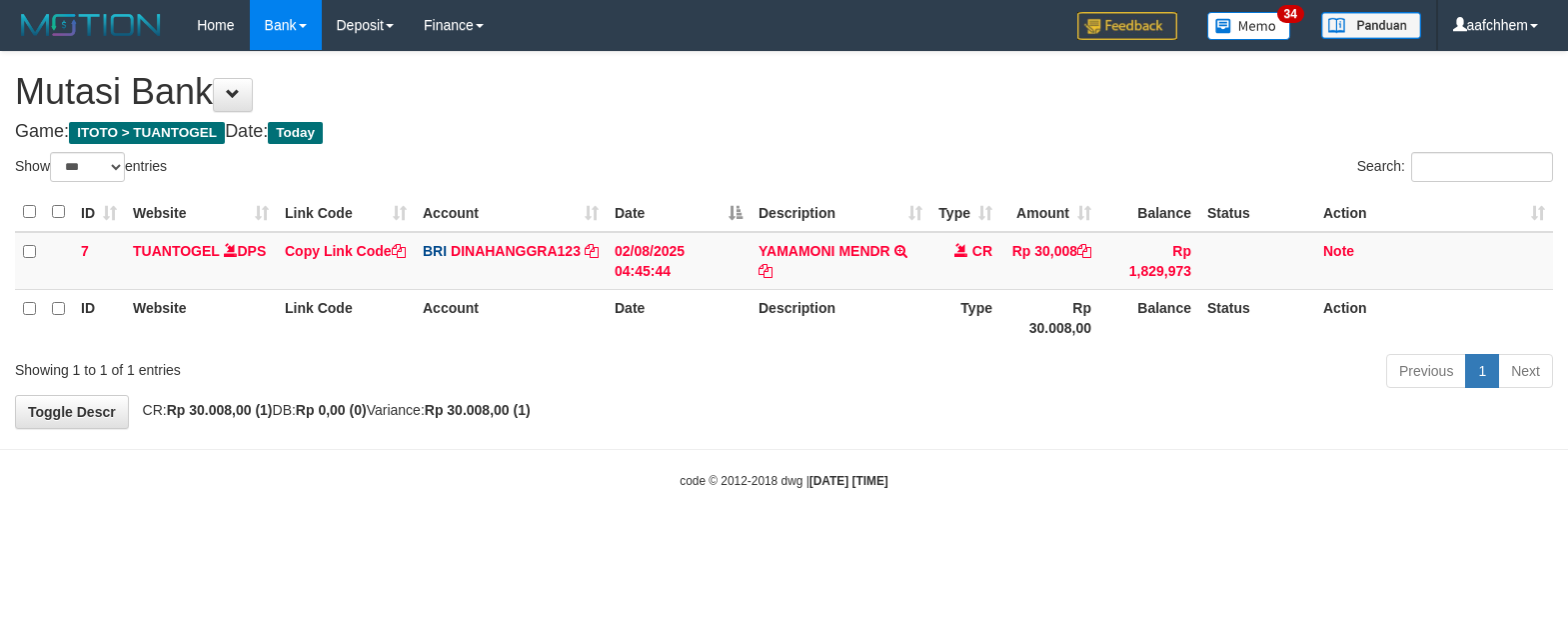 select on "***" 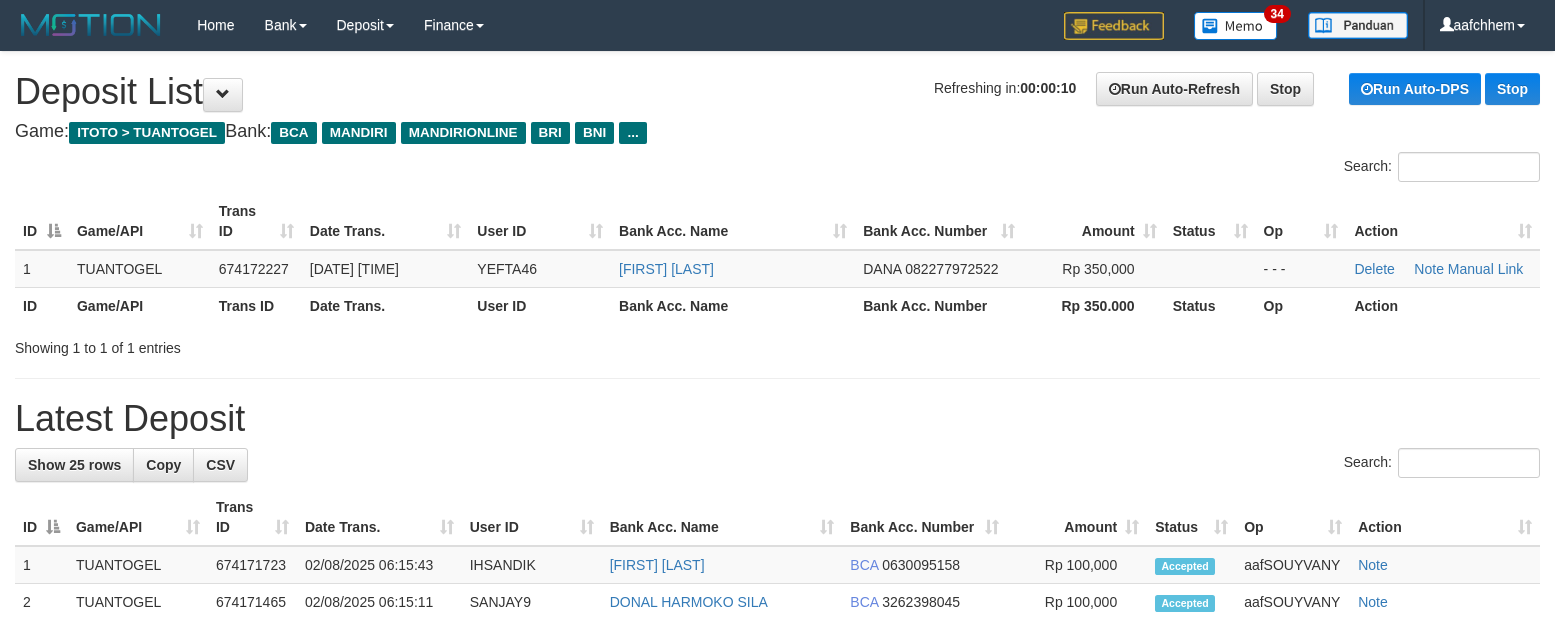 scroll, scrollTop: 0, scrollLeft: 0, axis: both 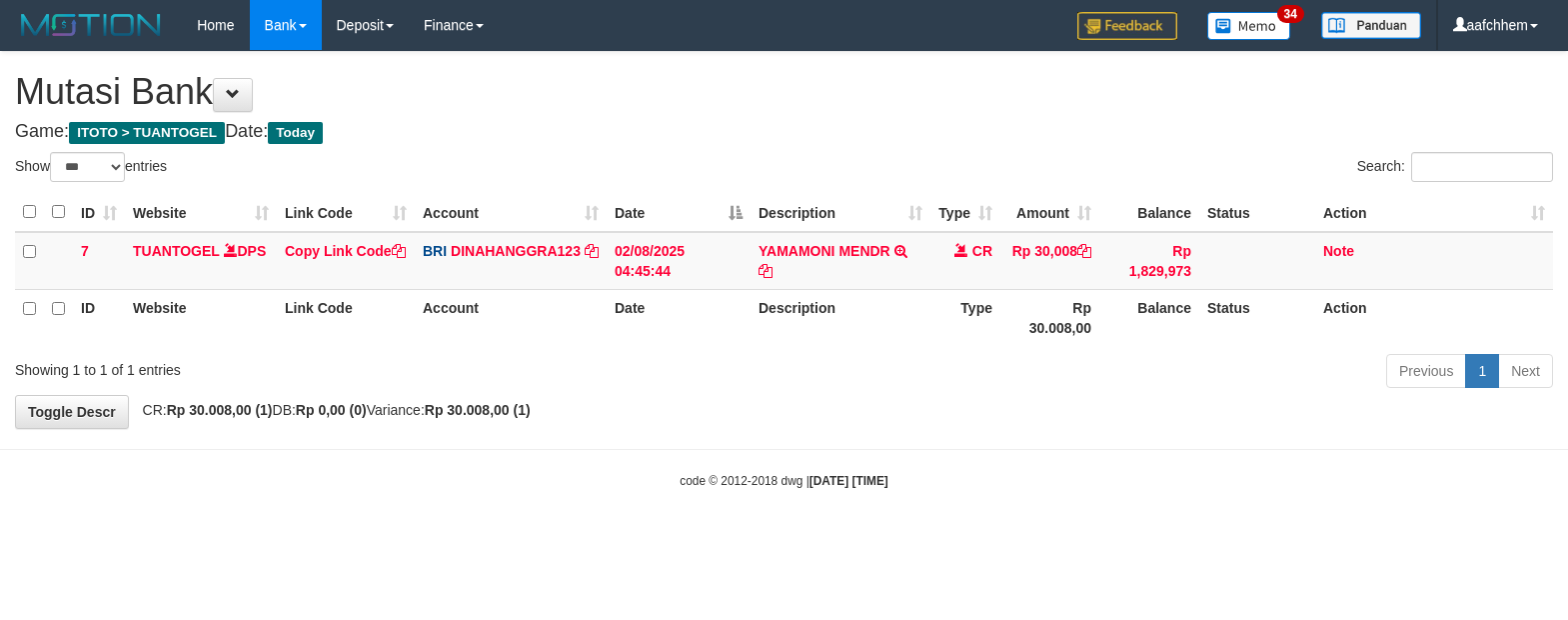 select on "***" 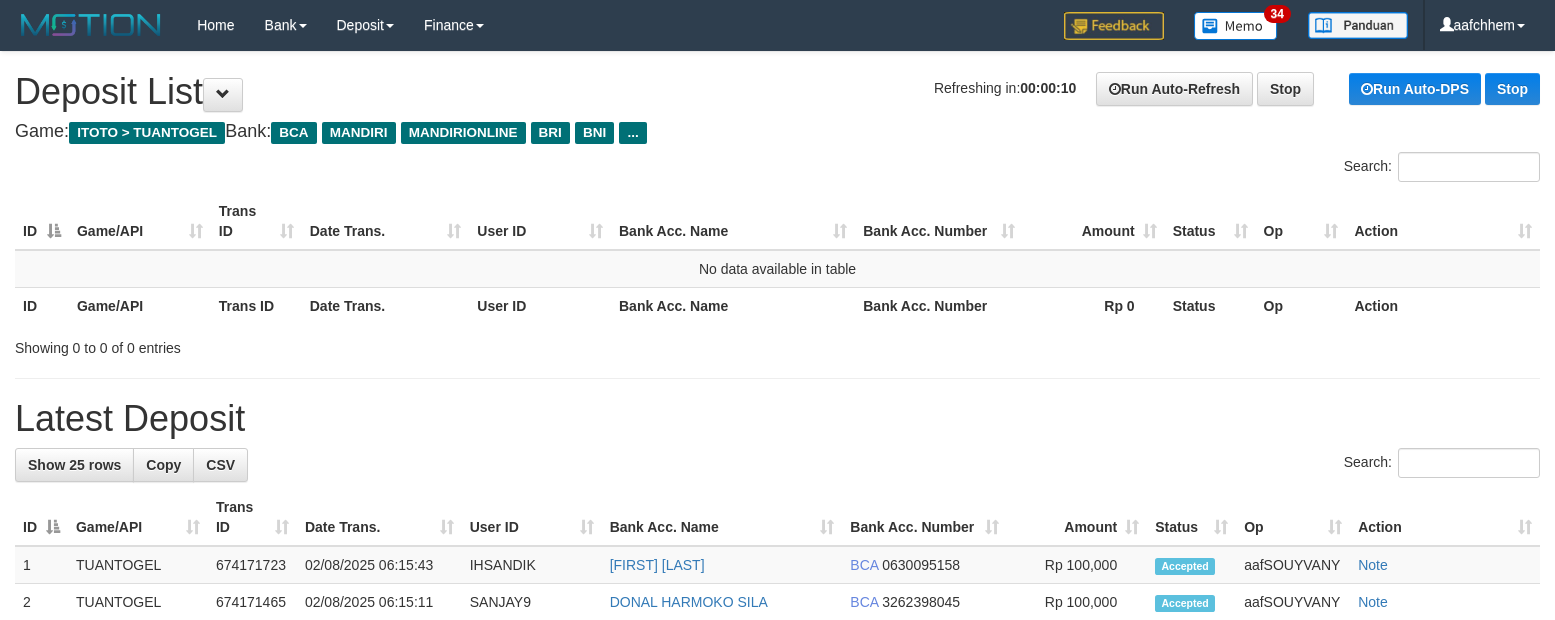 scroll, scrollTop: 0, scrollLeft: 0, axis: both 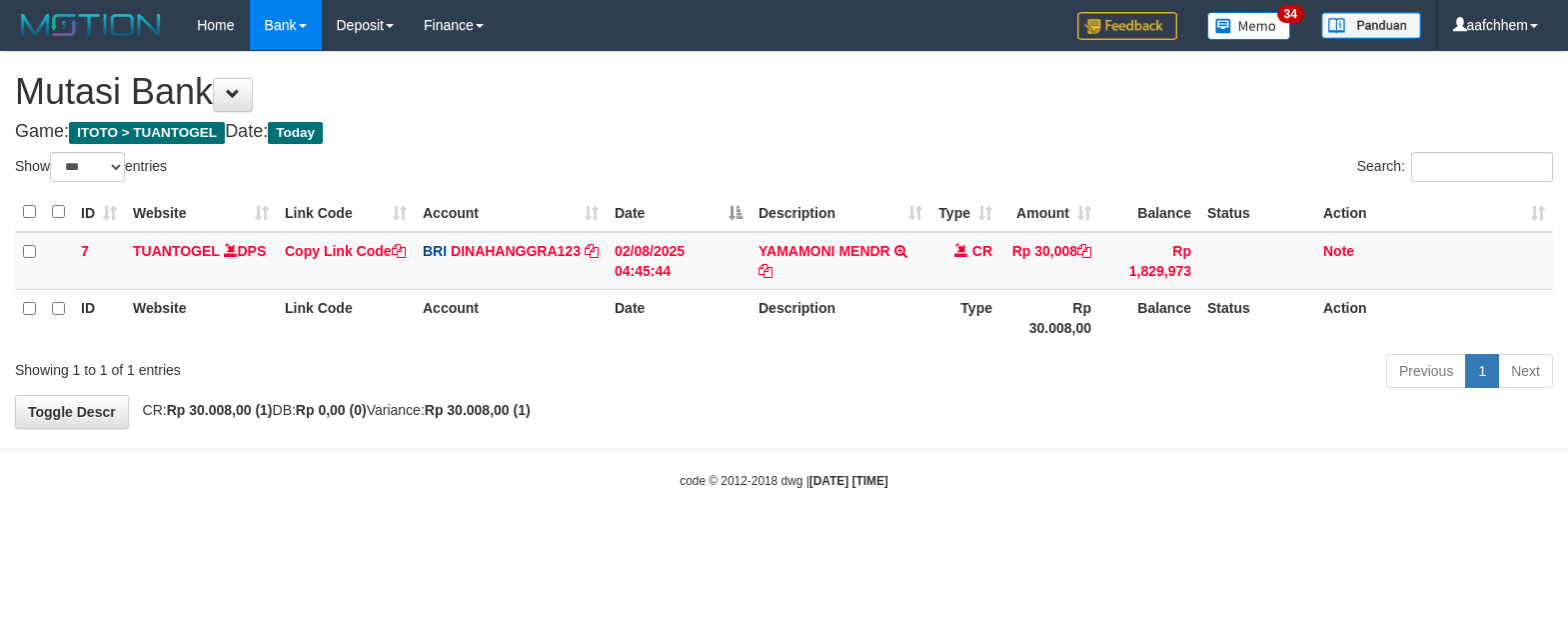select on "***" 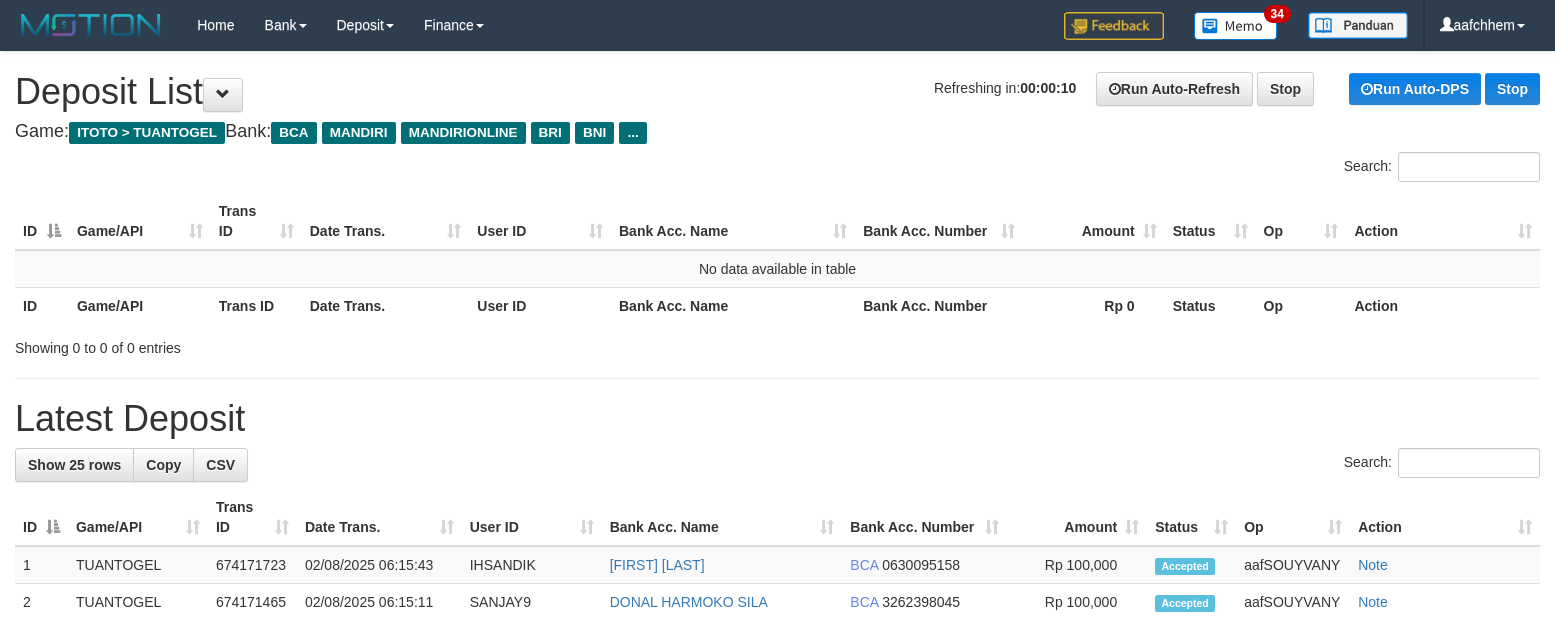 scroll, scrollTop: 0, scrollLeft: 0, axis: both 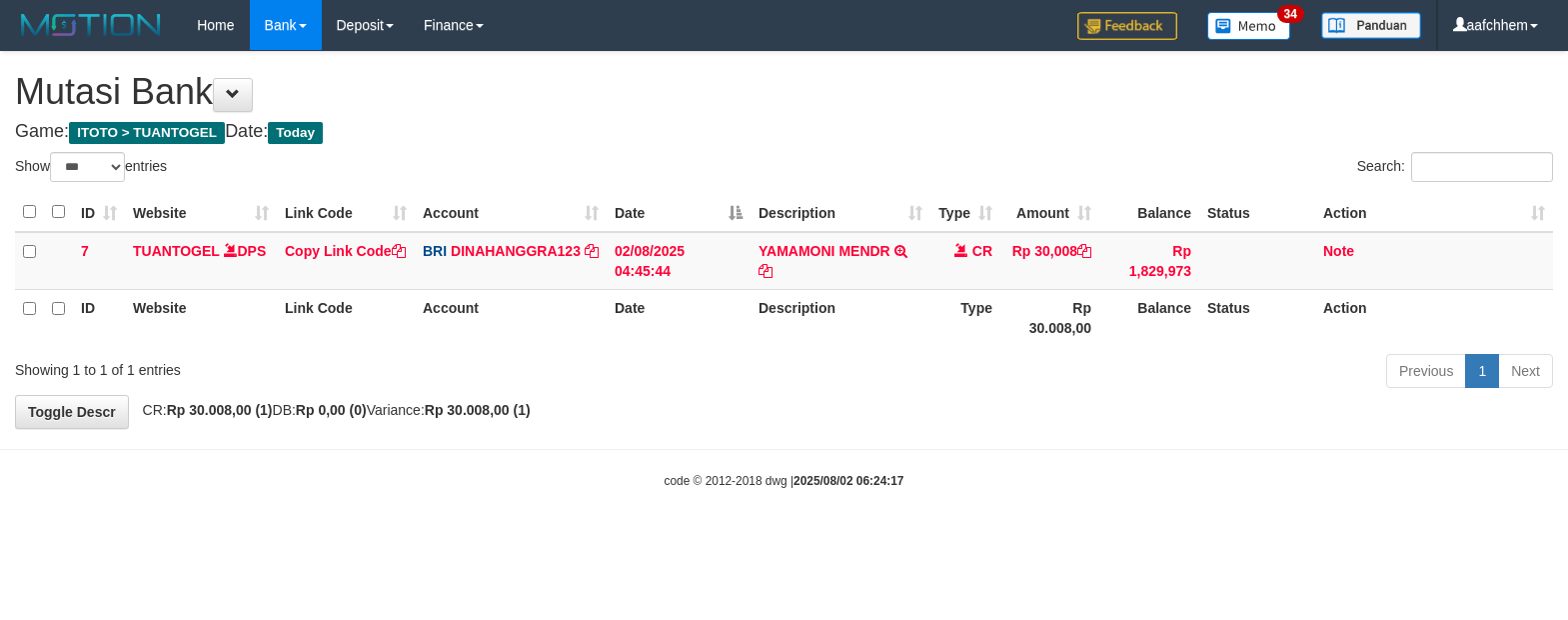 select on "***" 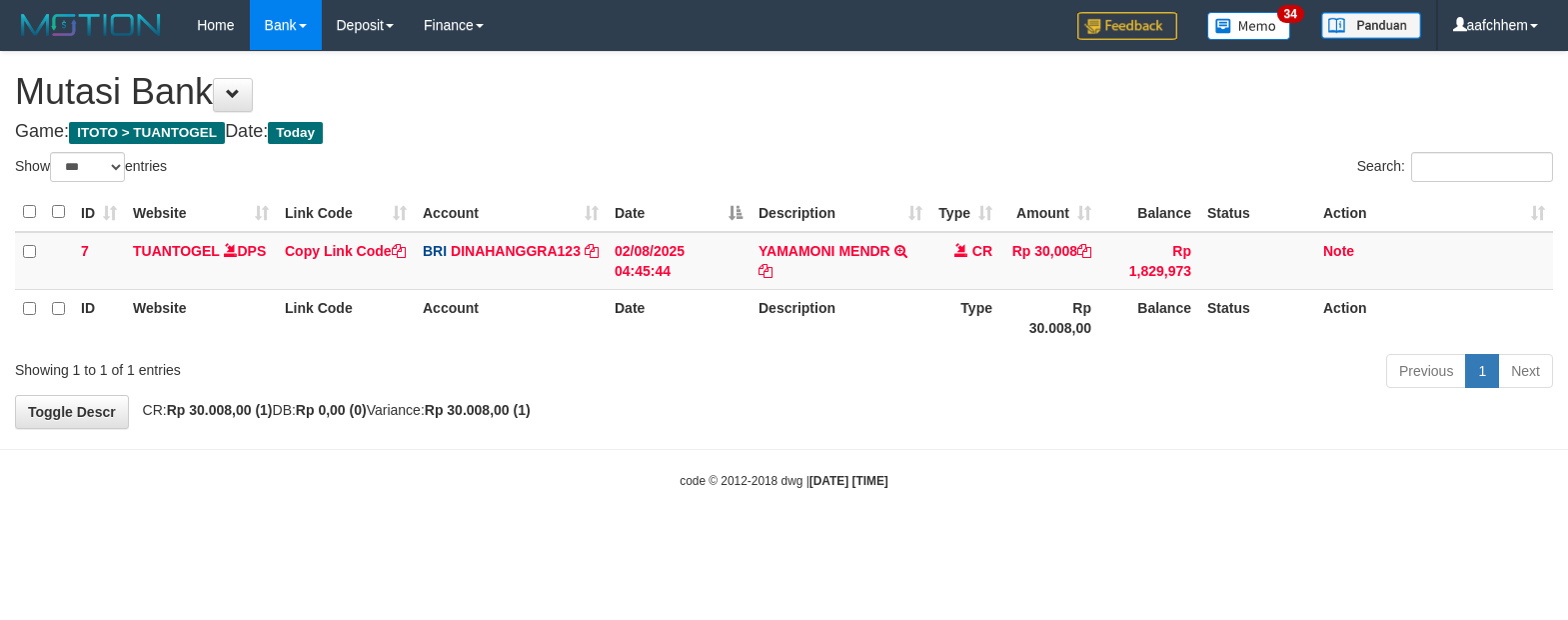 select on "***" 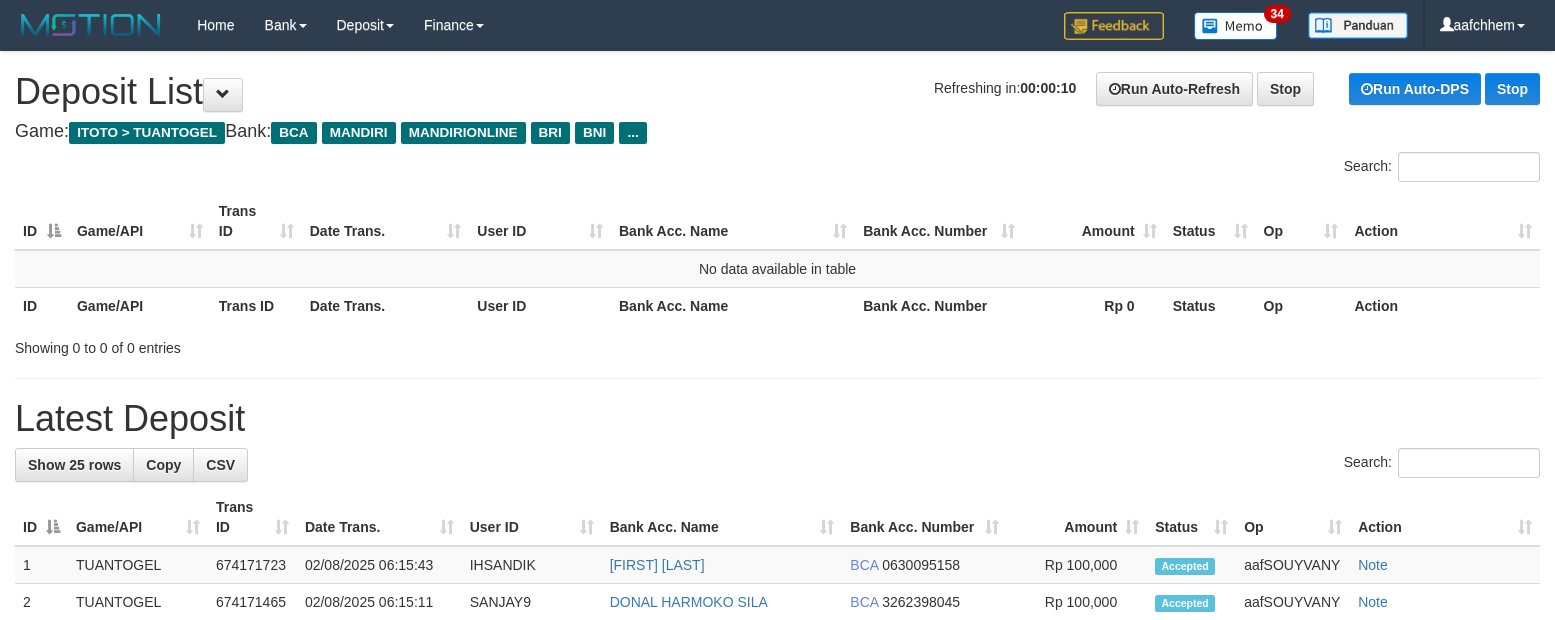 scroll, scrollTop: 0, scrollLeft: 0, axis: both 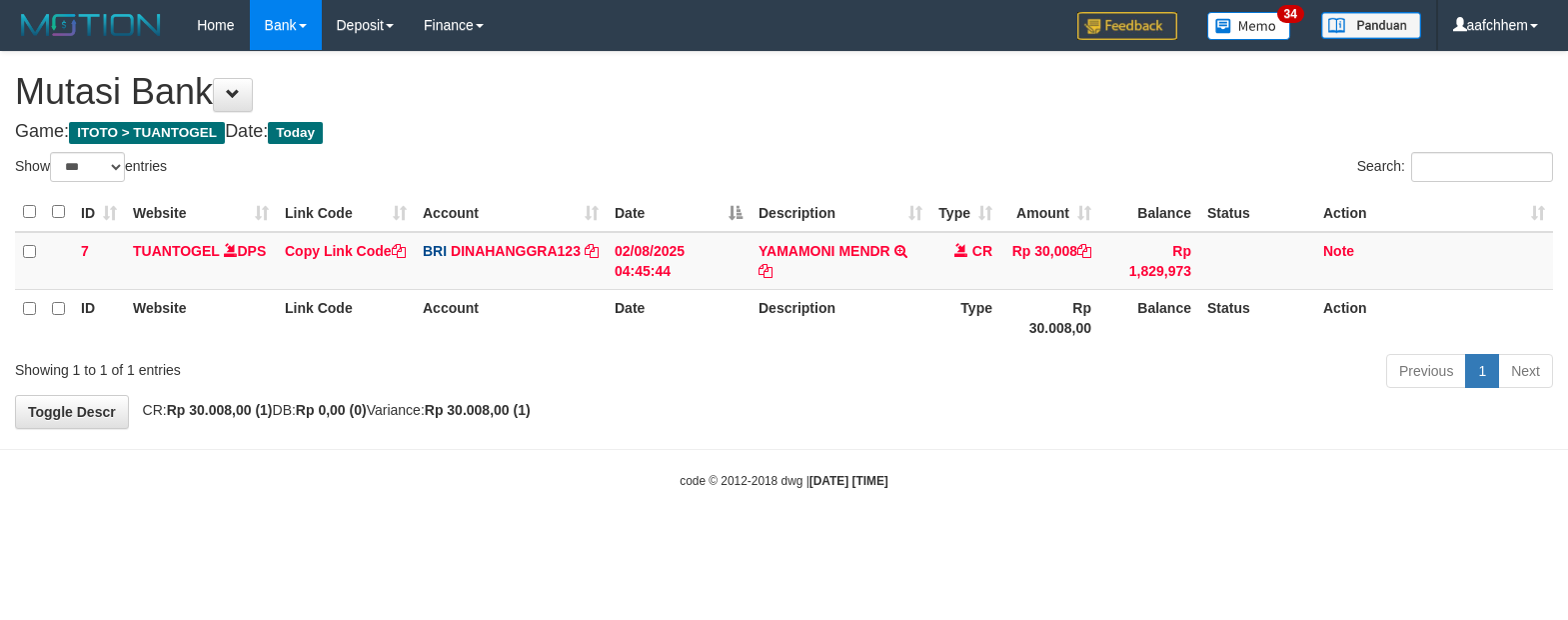 select on "***" 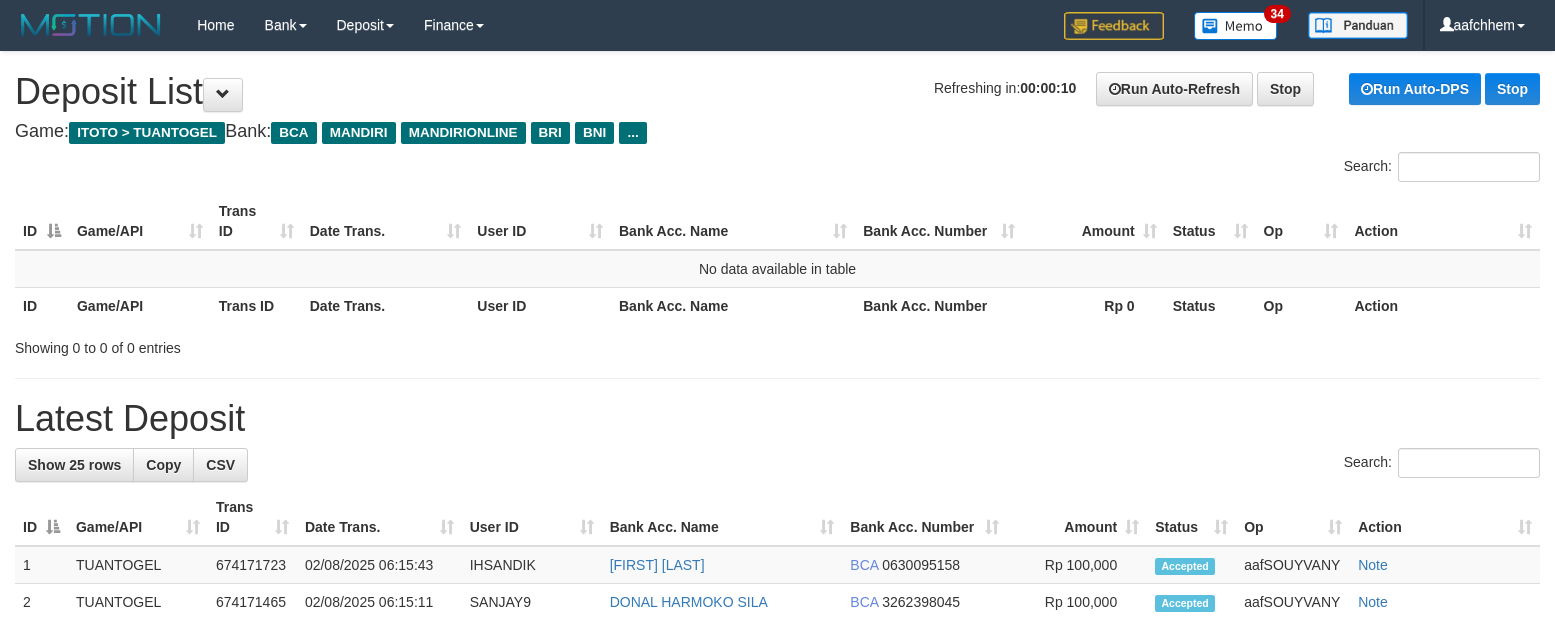 scroll, scrollTop: 0, scrollLeft: 0, axis: both 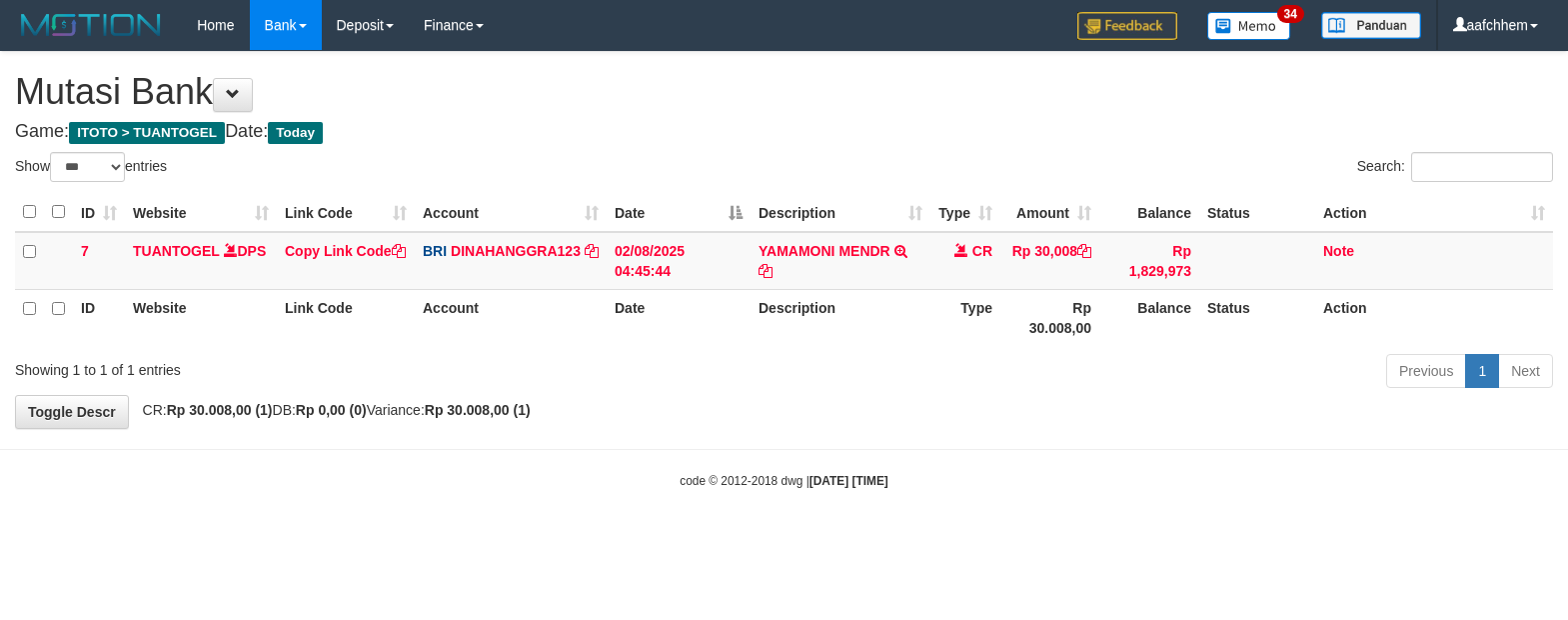 select on "***" 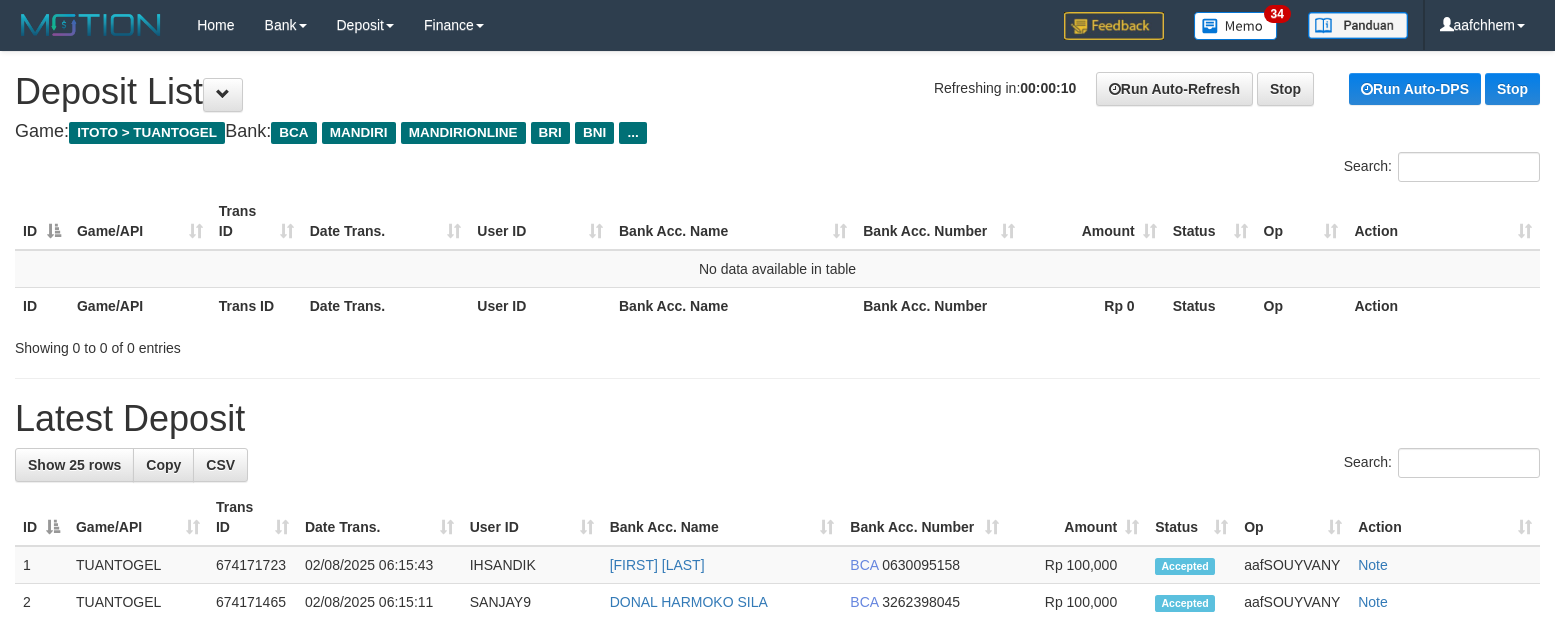 scroll, scrollTop: 0, scrollLeft: 0, axis: both 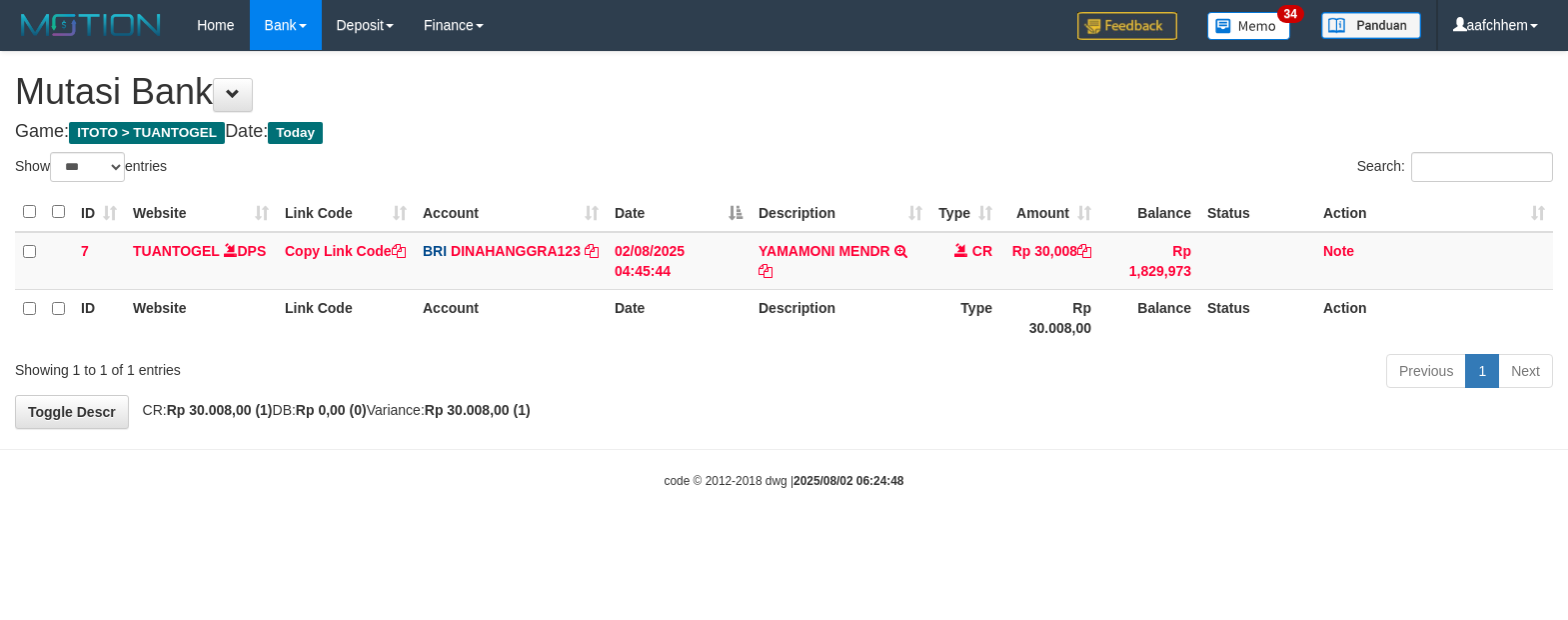 select on "***" 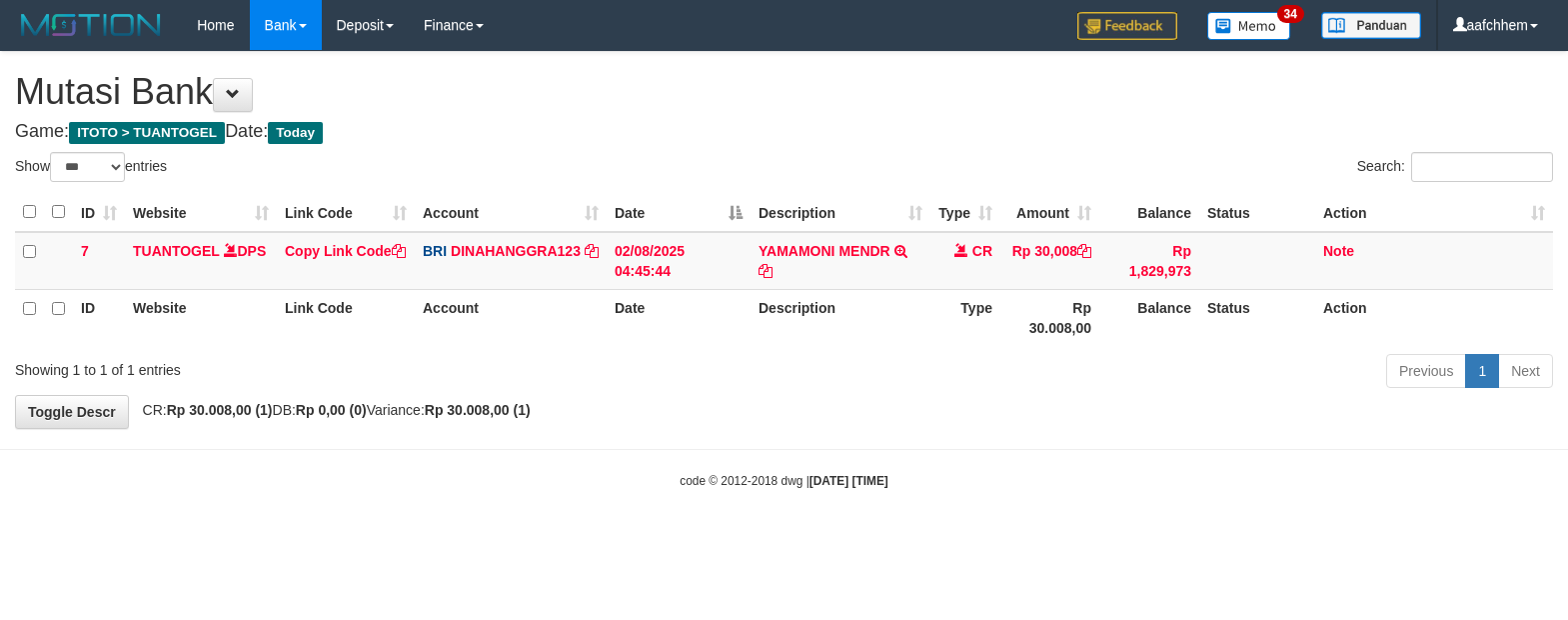 select on "***" 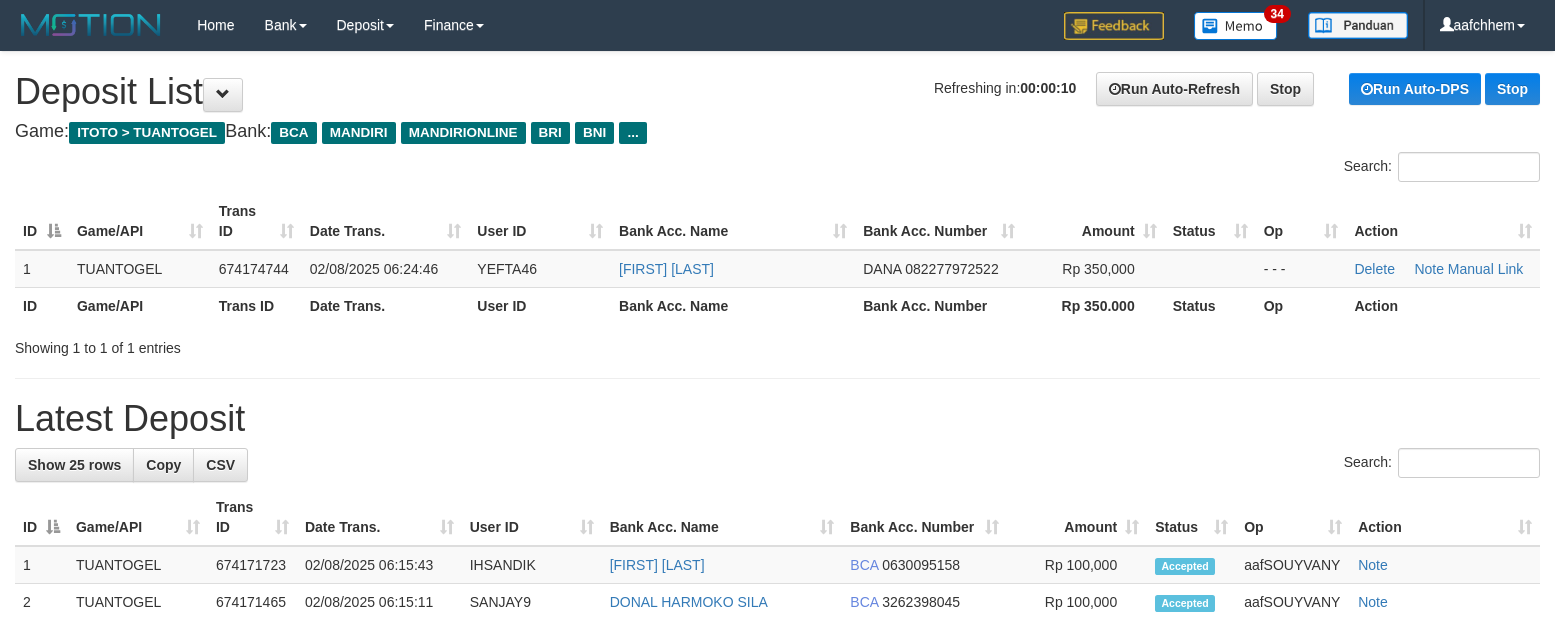 scroll, scrollTop: 0, scrollLeft: 0, axis: both 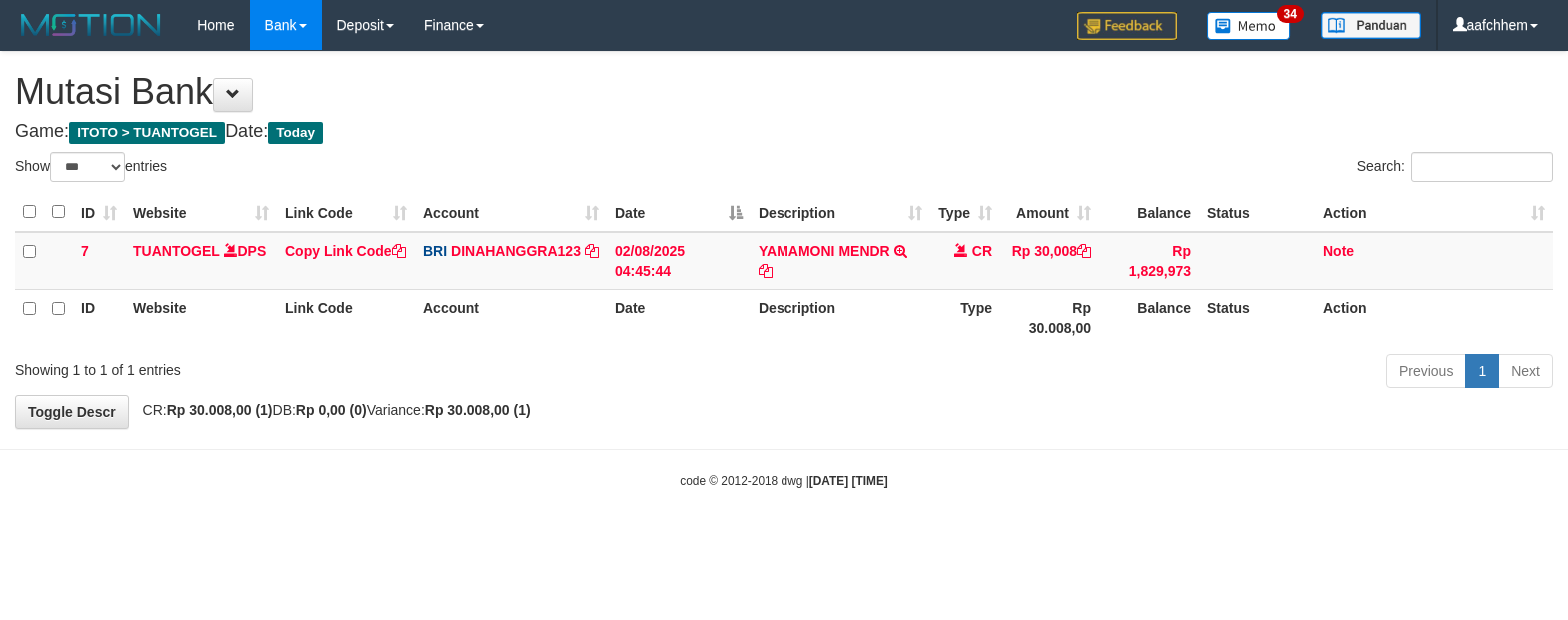 select on "***" 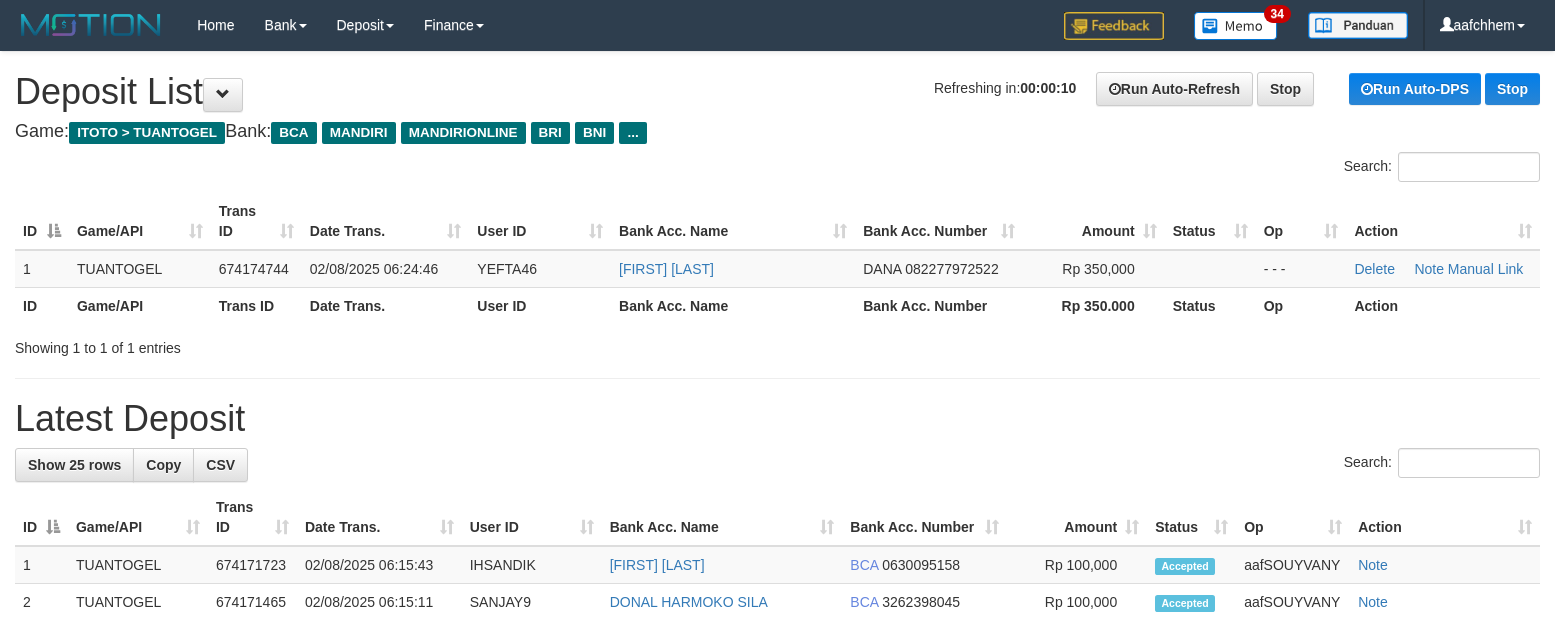 scroll, scrollTop: 0, scrollLeft: 0, axis: both 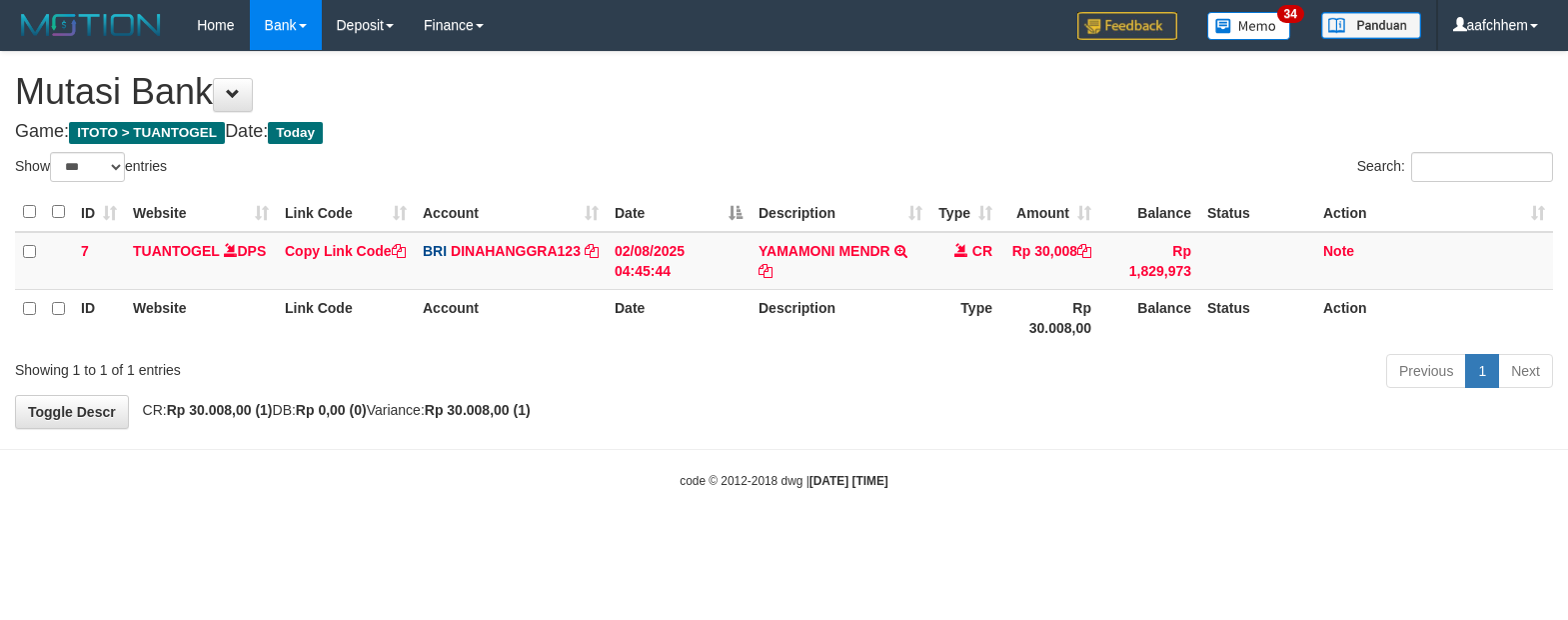 select on "***" 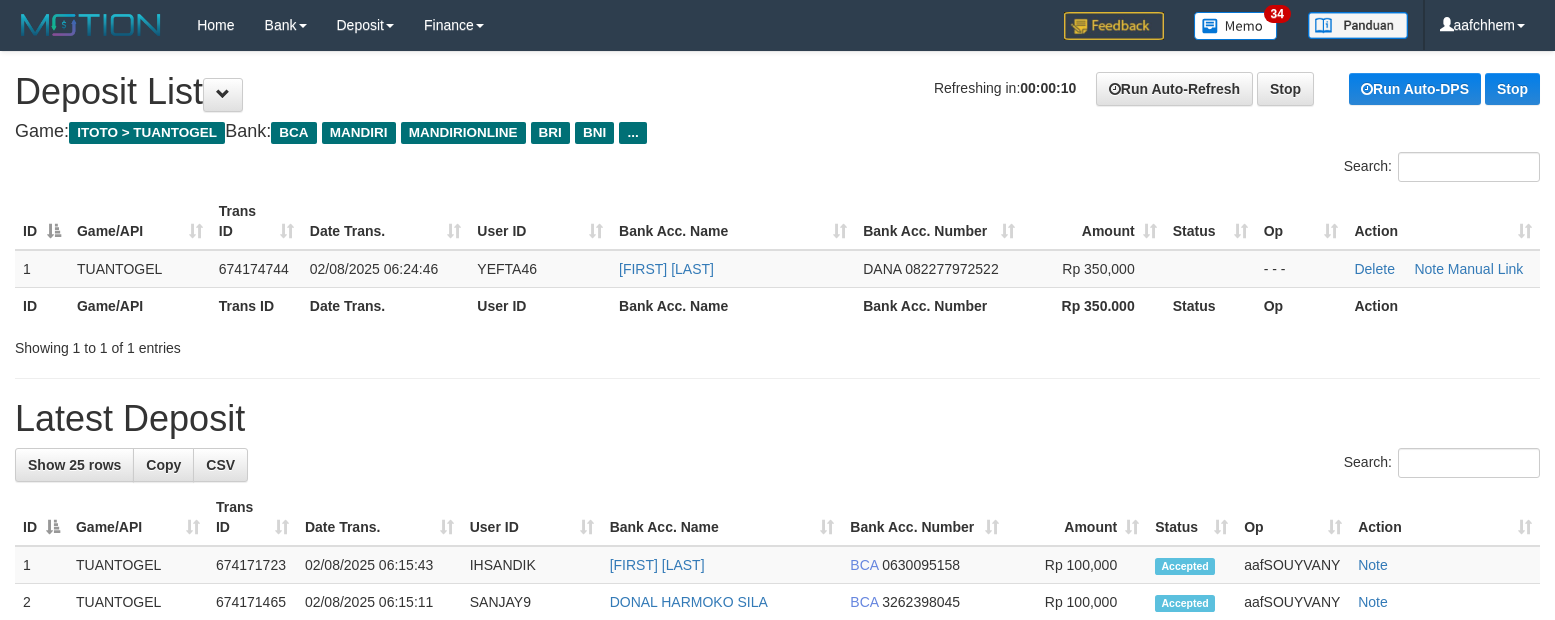scroll, scrollTop: 0, scrollLeft: 0, axis: both 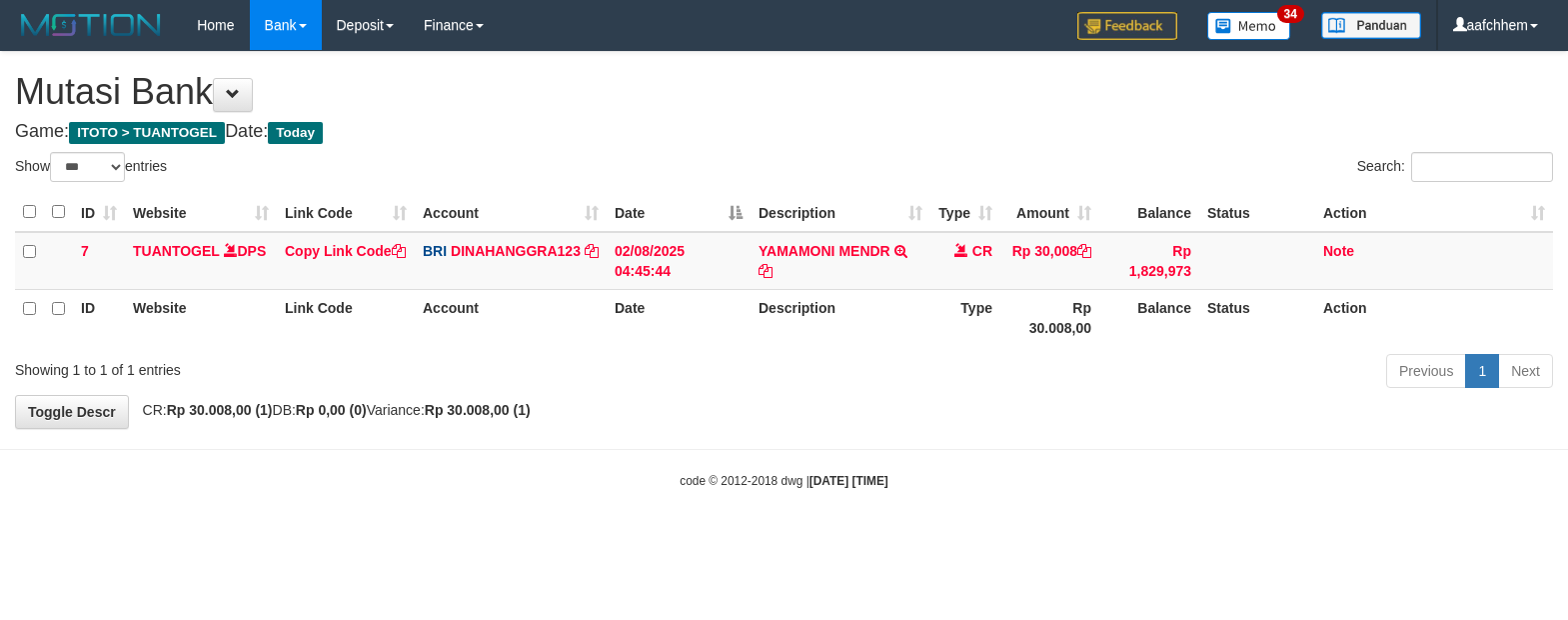 select on "***" 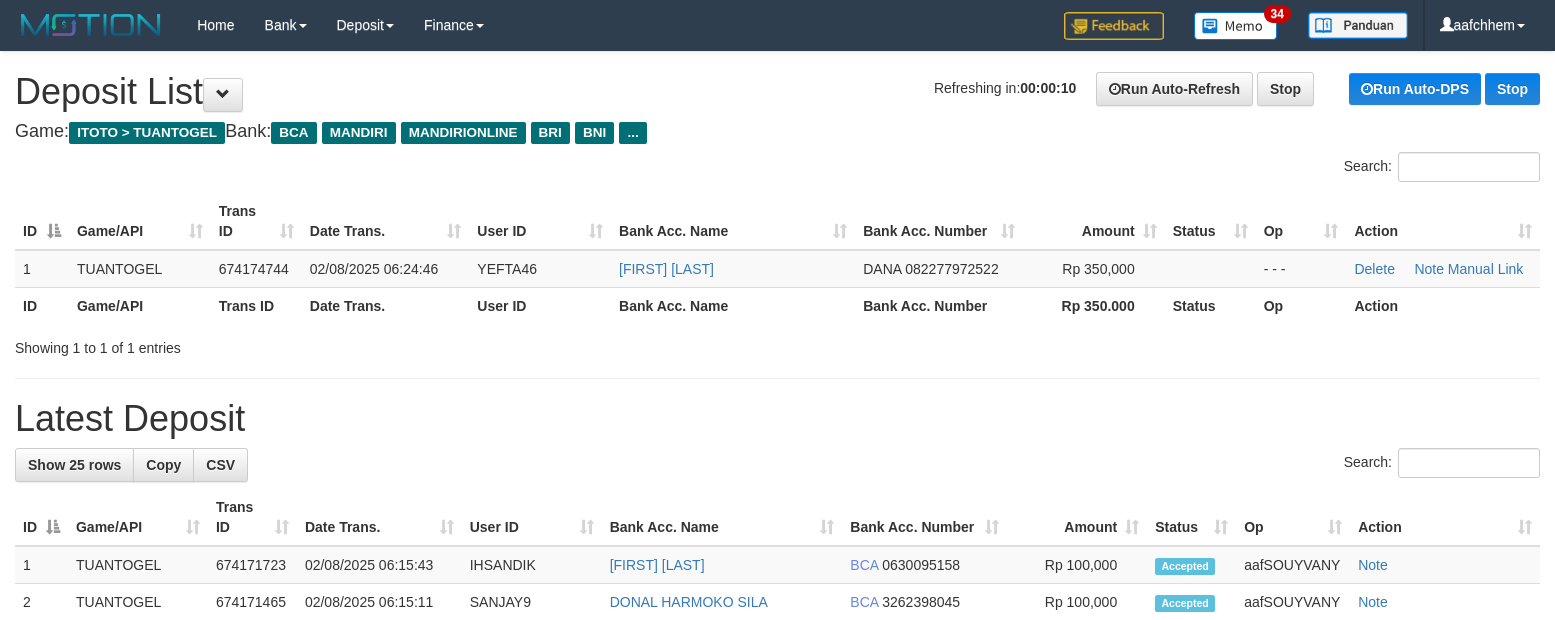 scroll, scrollTop: 0, scrollLeft: 0, axis: both 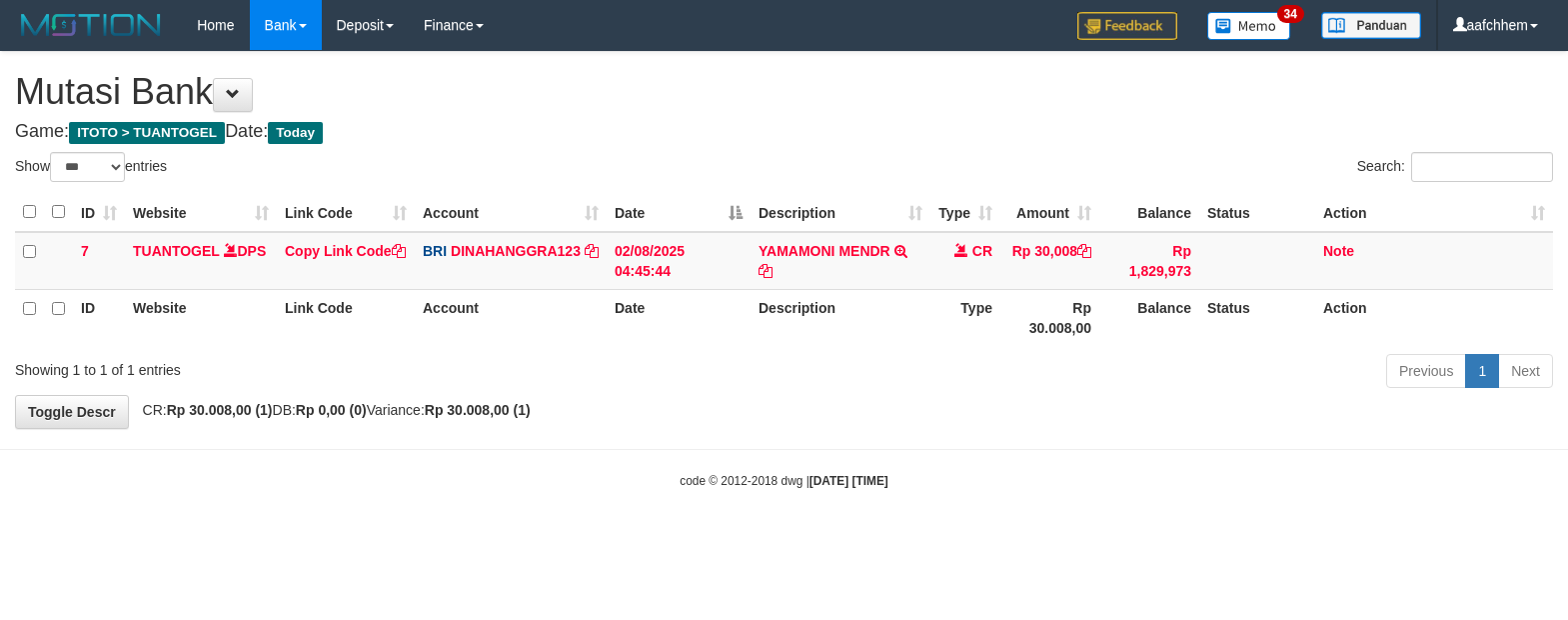 select on "***" 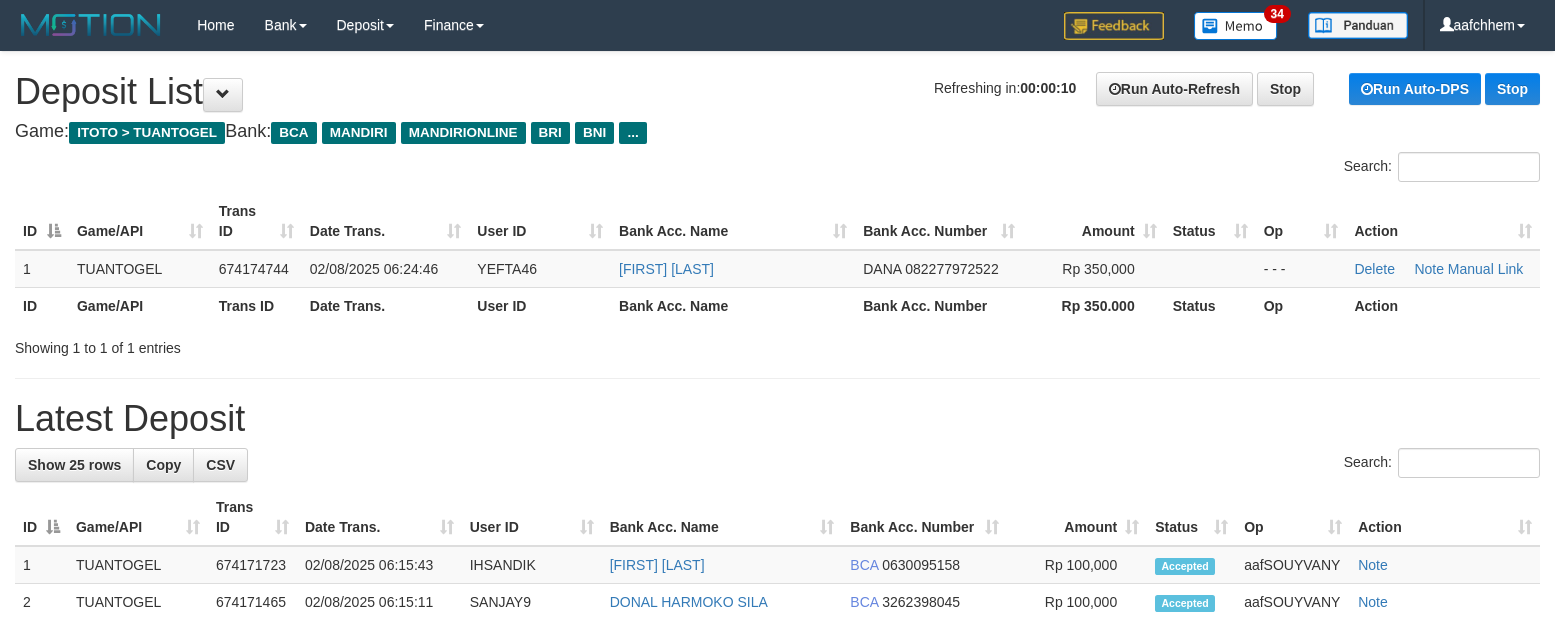 scroll, scrollTop: 0, scrollLeft: 0, axis: both 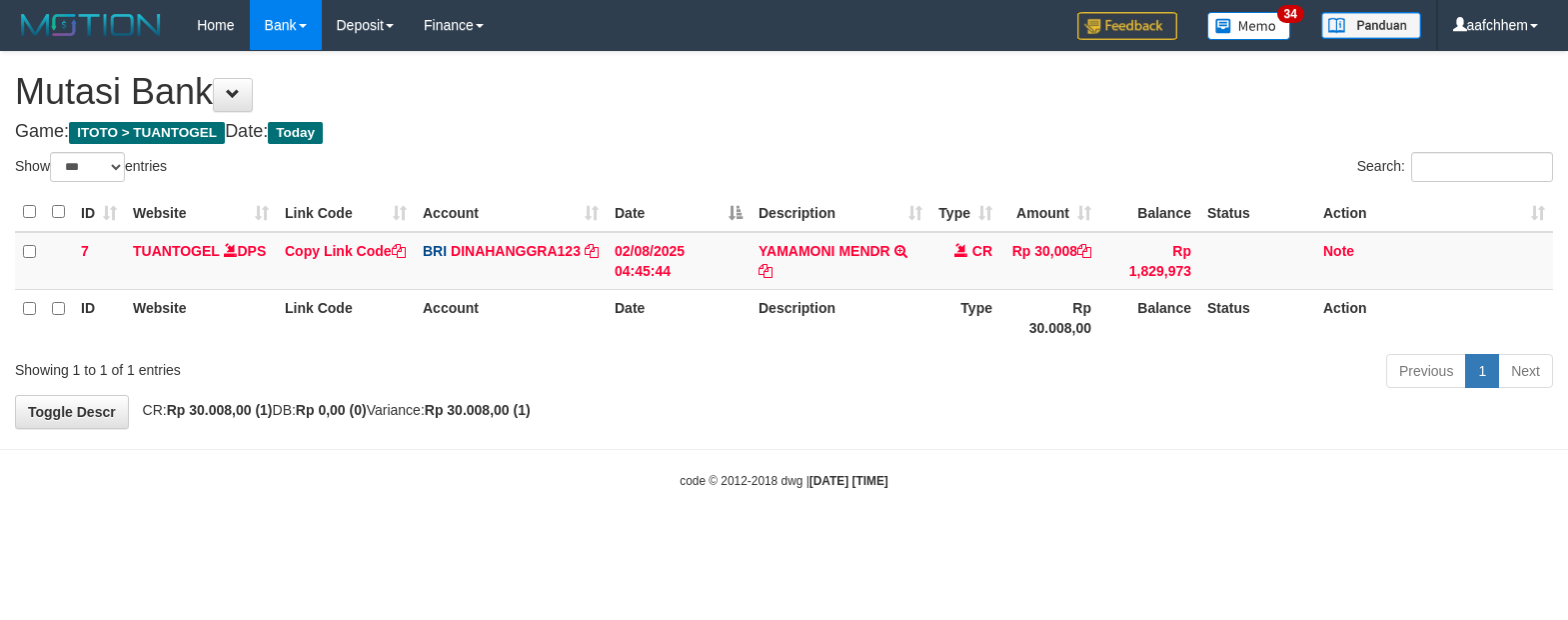 select on "***" 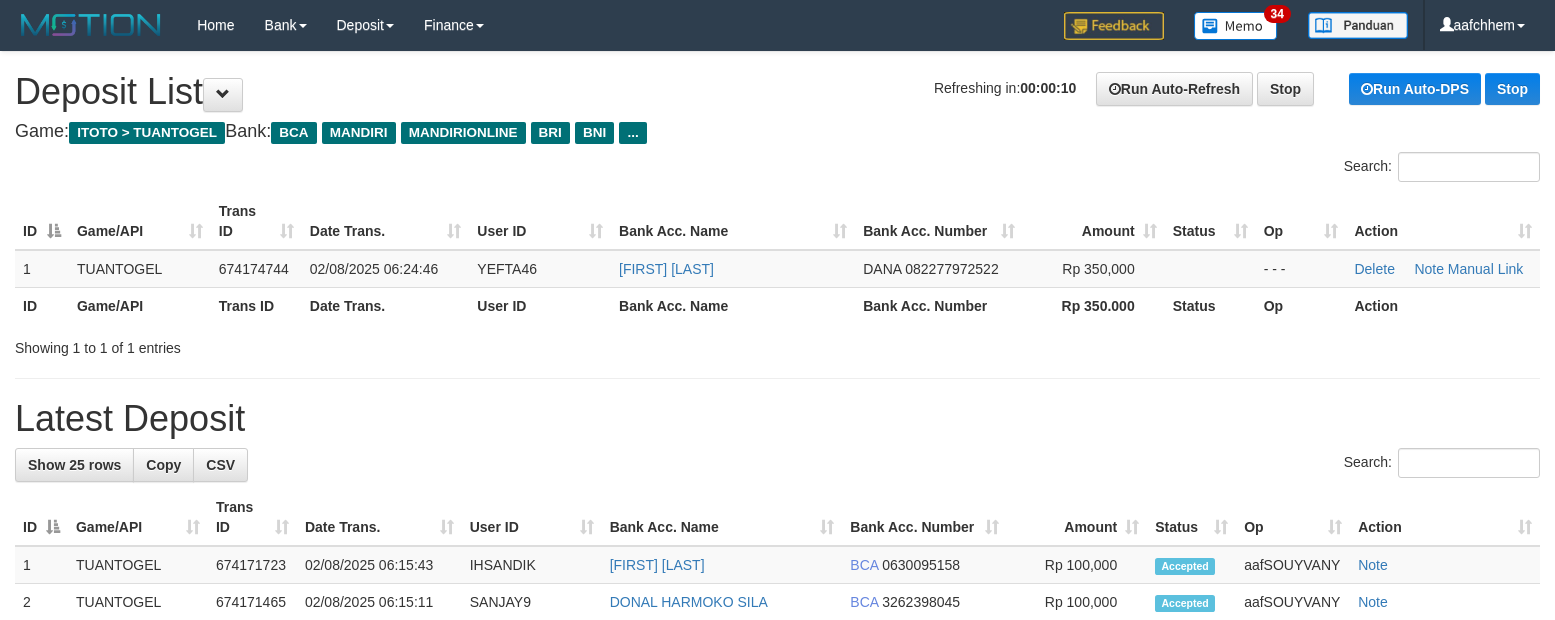 scroll, scrollTop: 0, scrollLeft: 0, axis: both 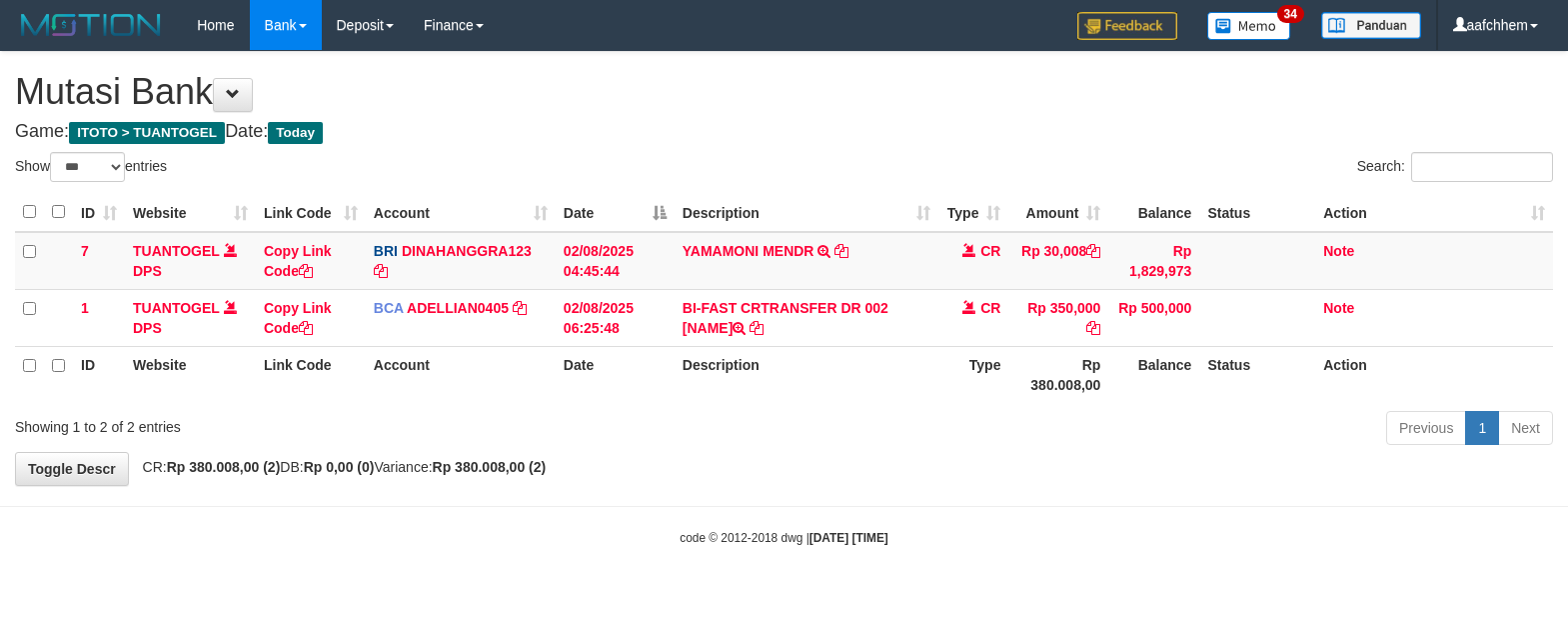 select on "***" 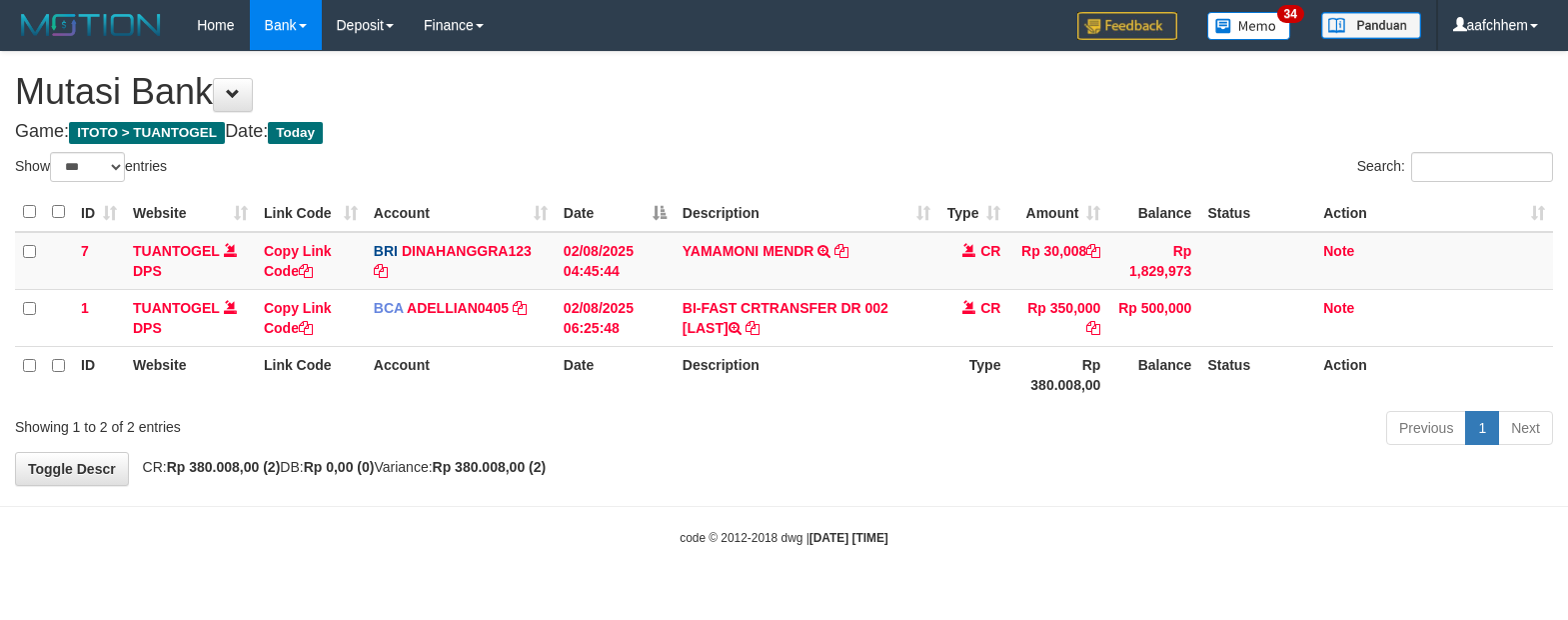 select on "***" 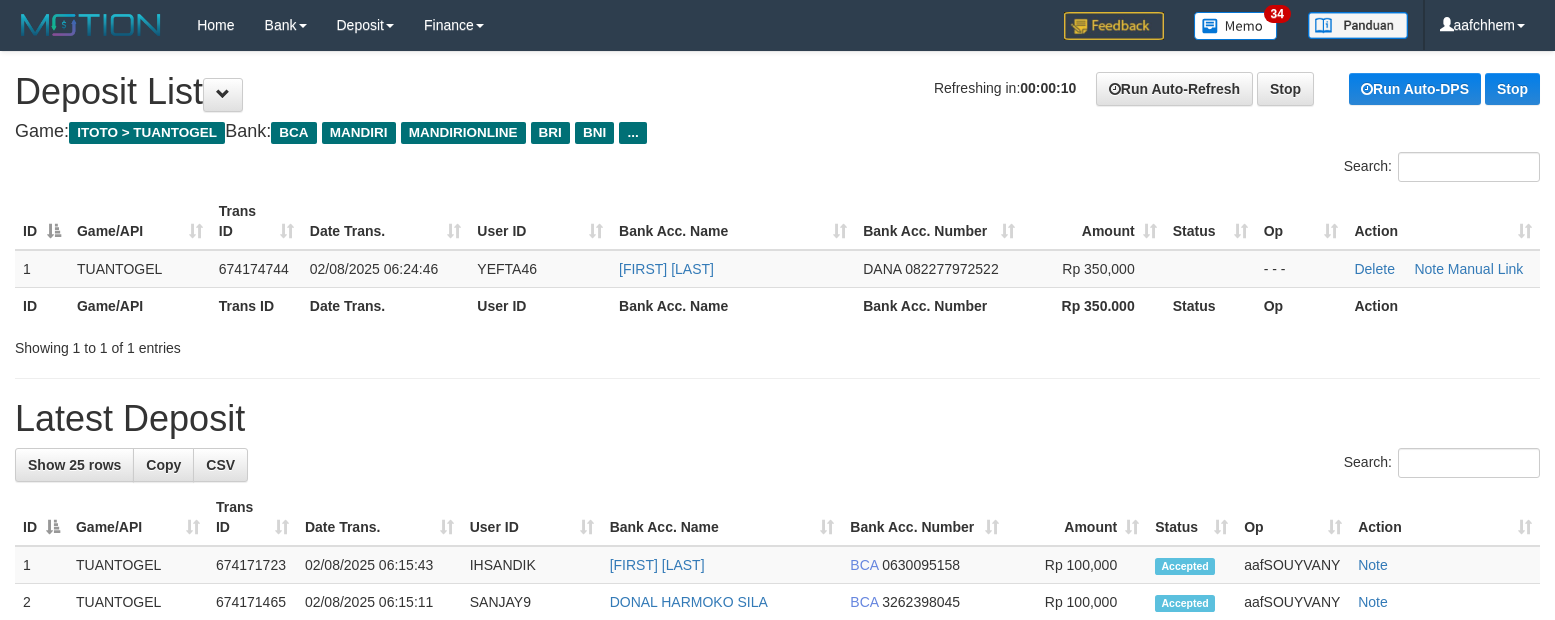scroll, scrollTop: 0, scrollLeft: 0, axis: both 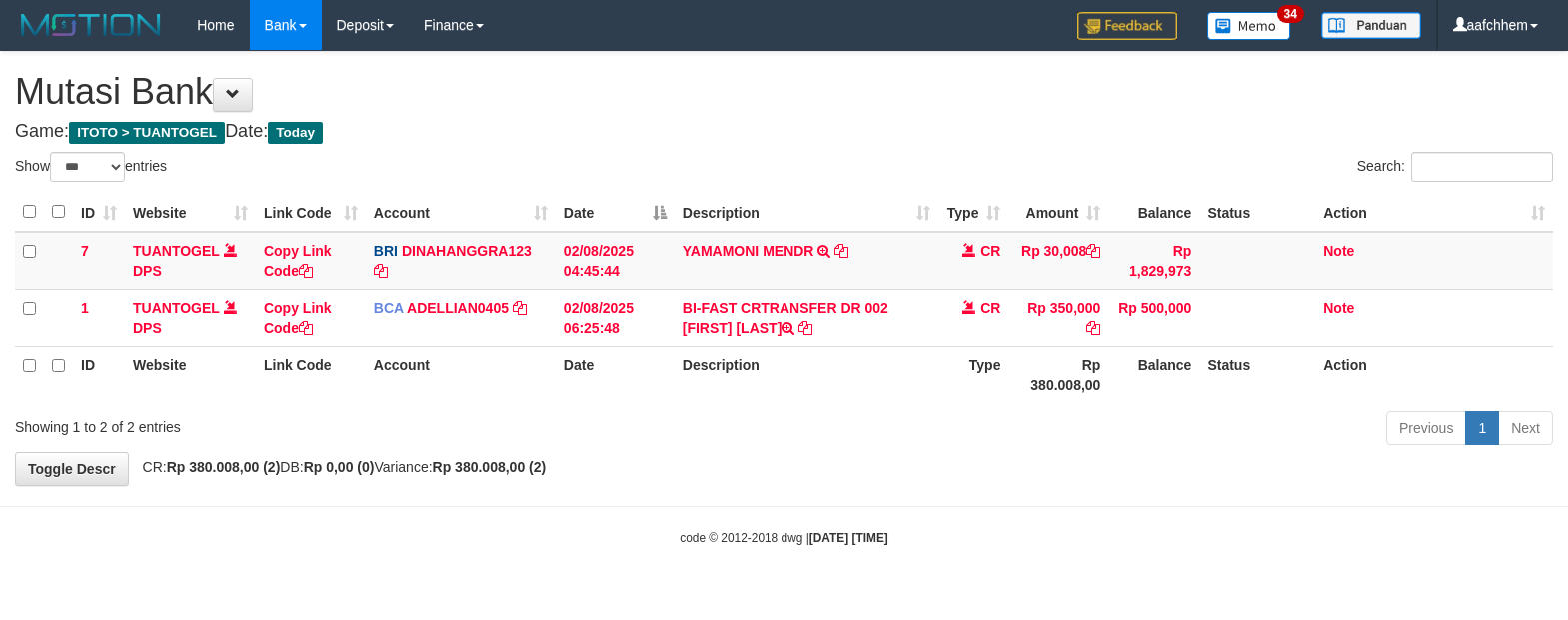 select on "***" 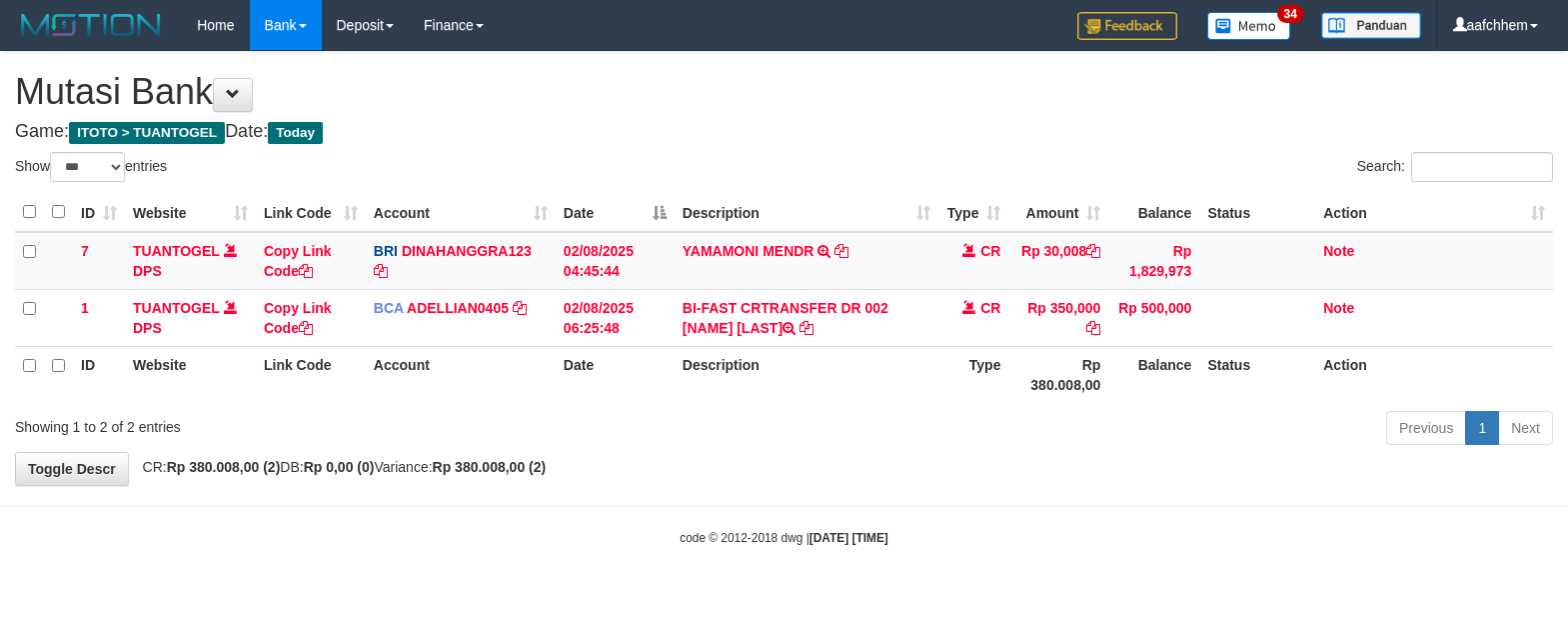 select on "***" 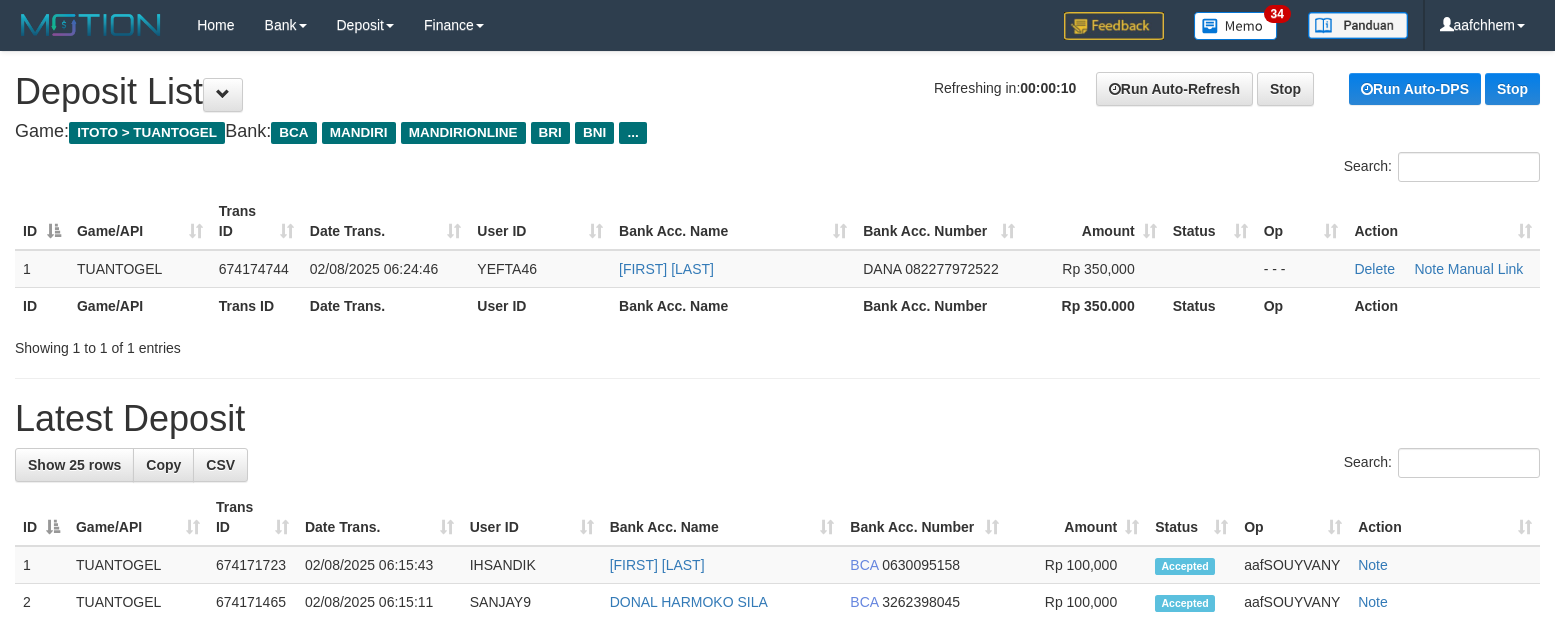 scroll, scrollTop: 0, scrollLeft: 0, axis: both 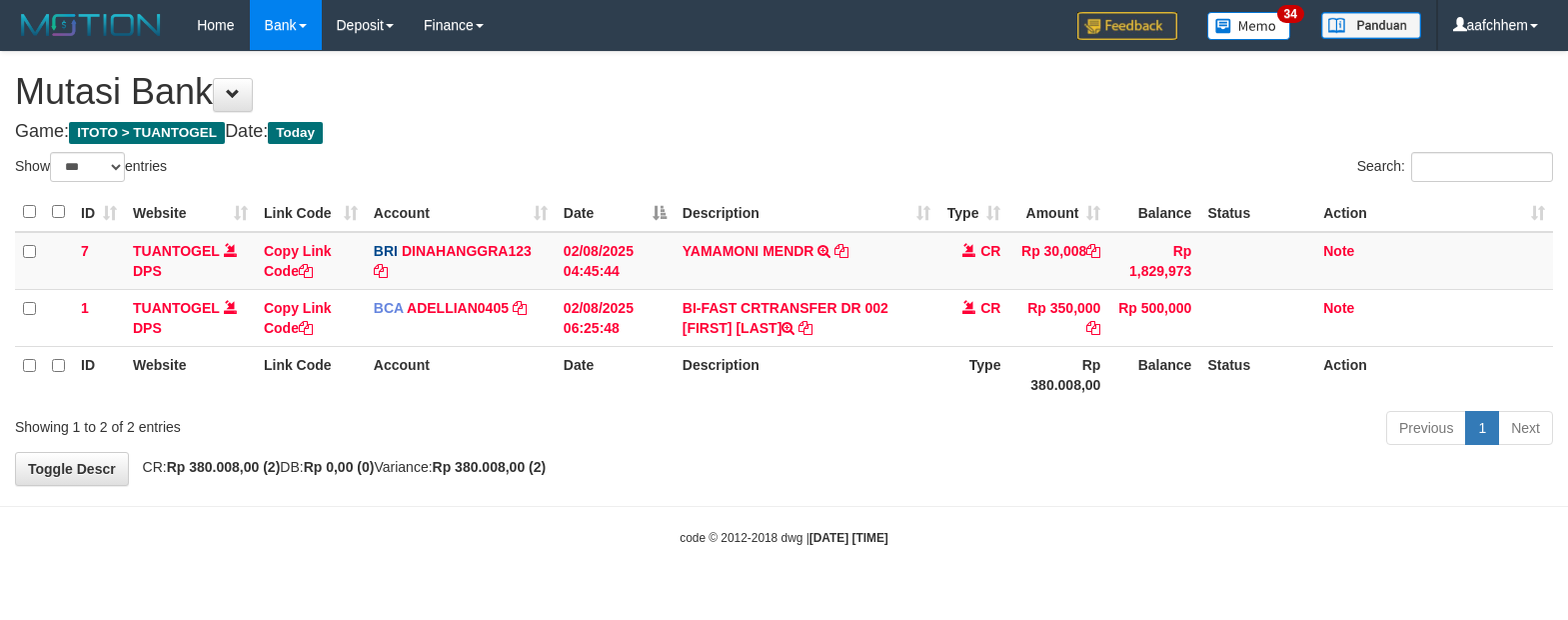 select on "***" 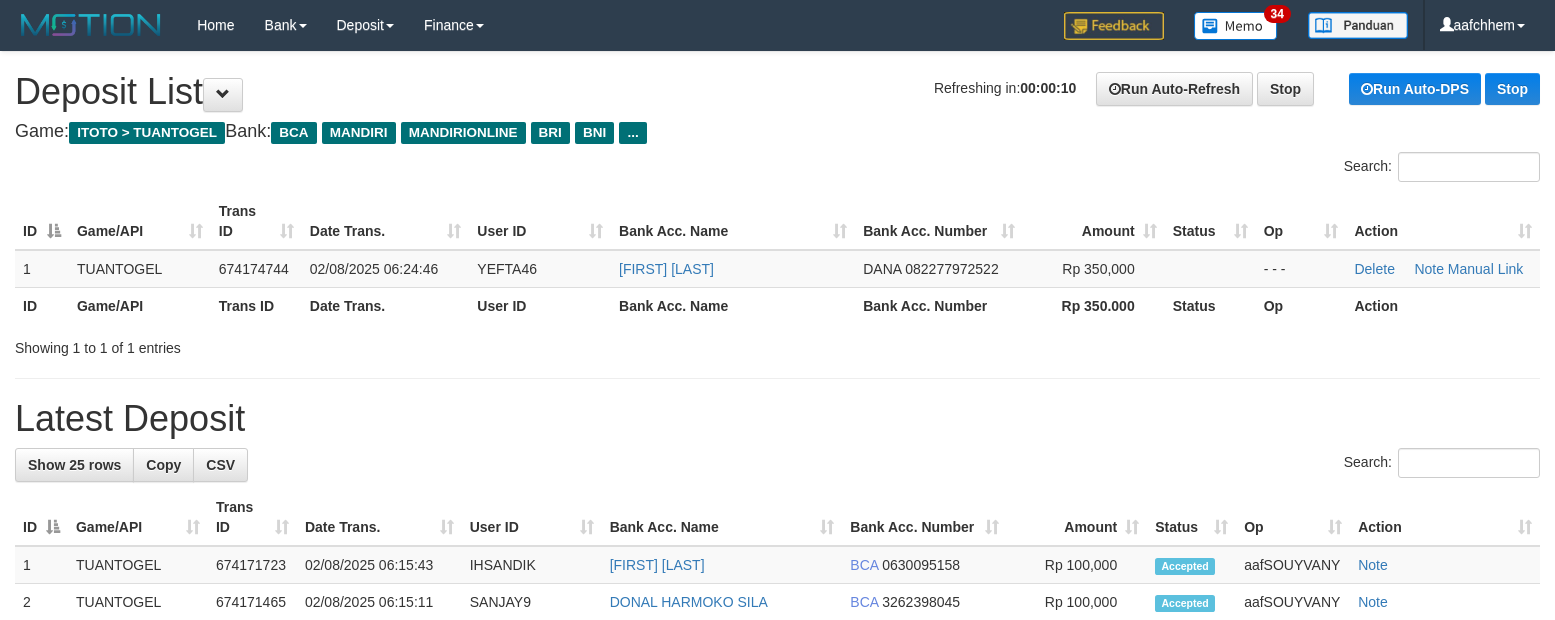scroll, scrollTop: 0, scrollLeft: 0, axis: both 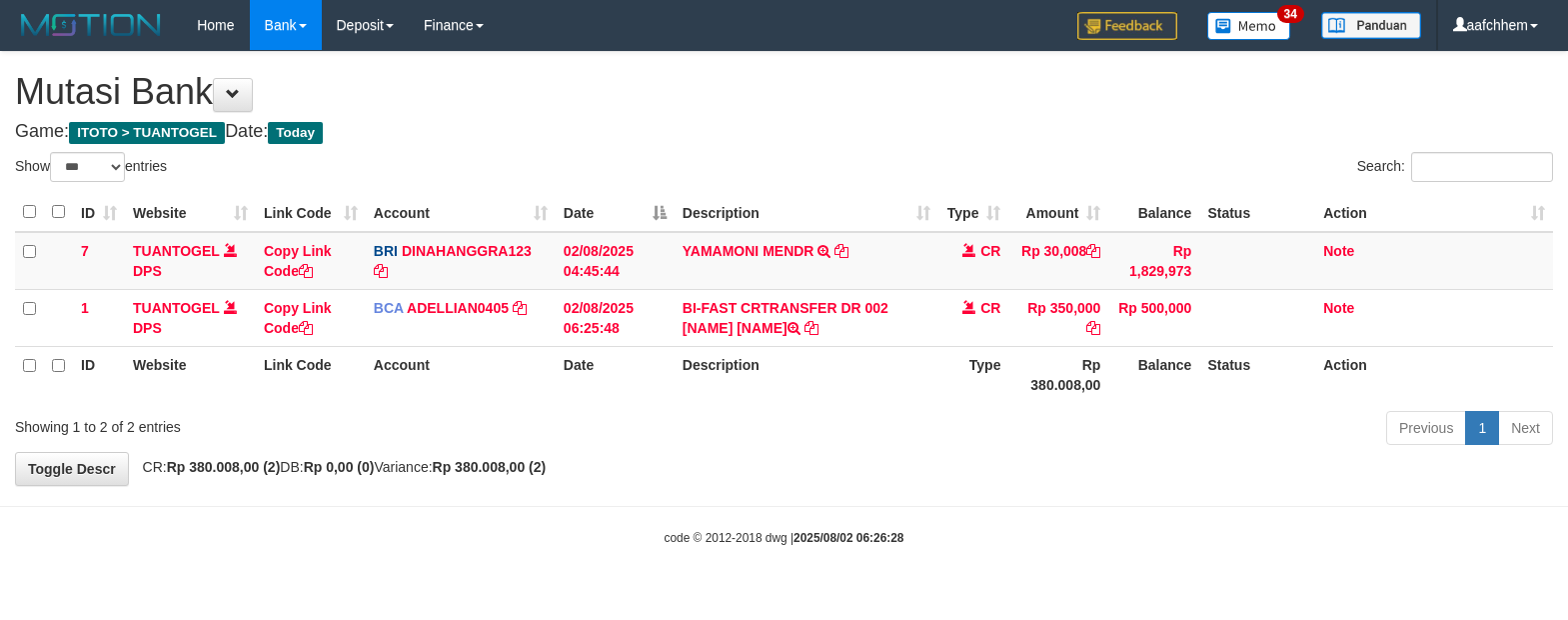 select on "***" 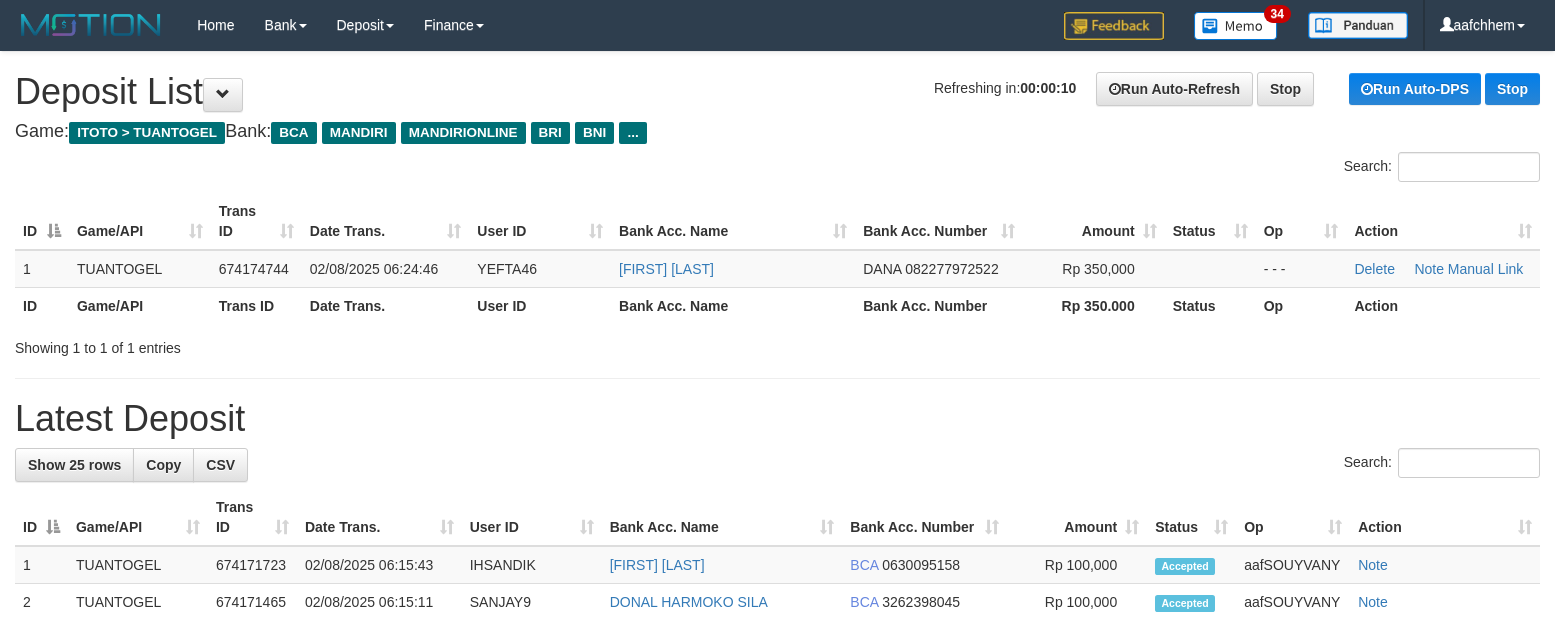 scroll, scrollTop: 0, scrollLeft: 0, axis: both 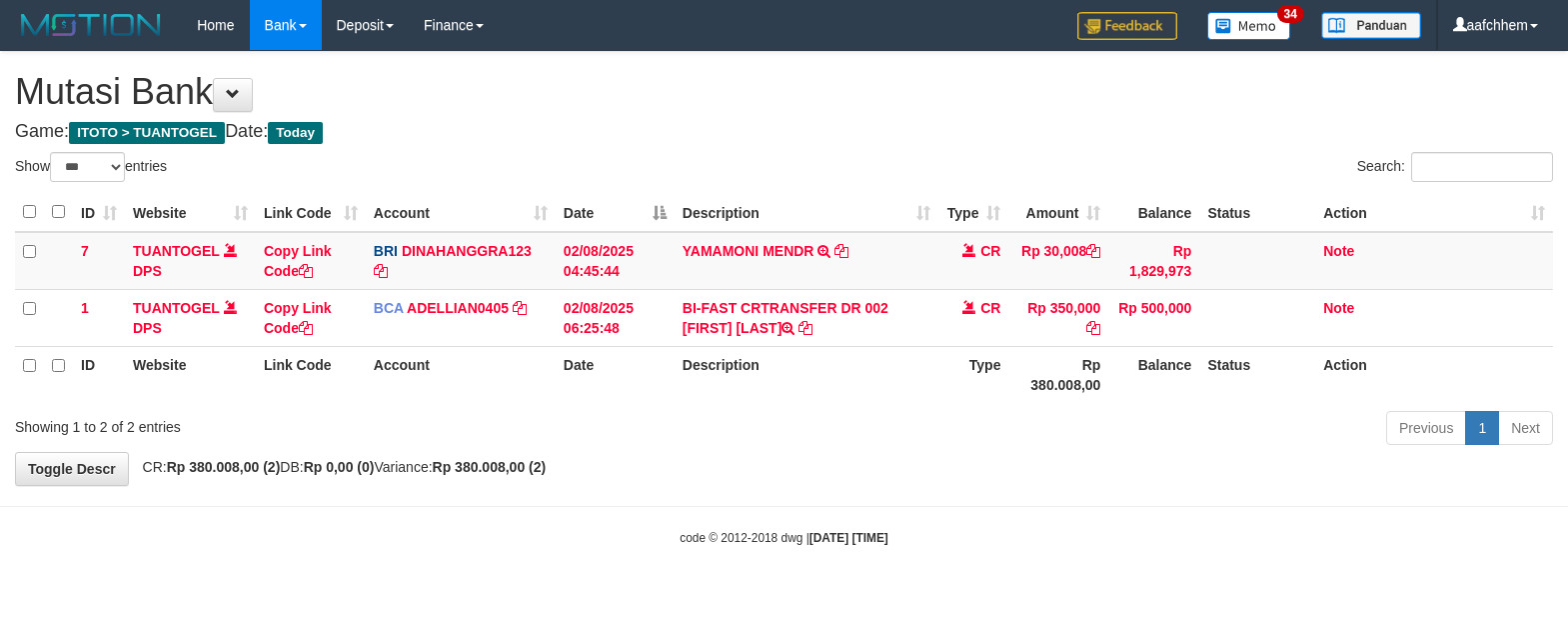 select on "***" 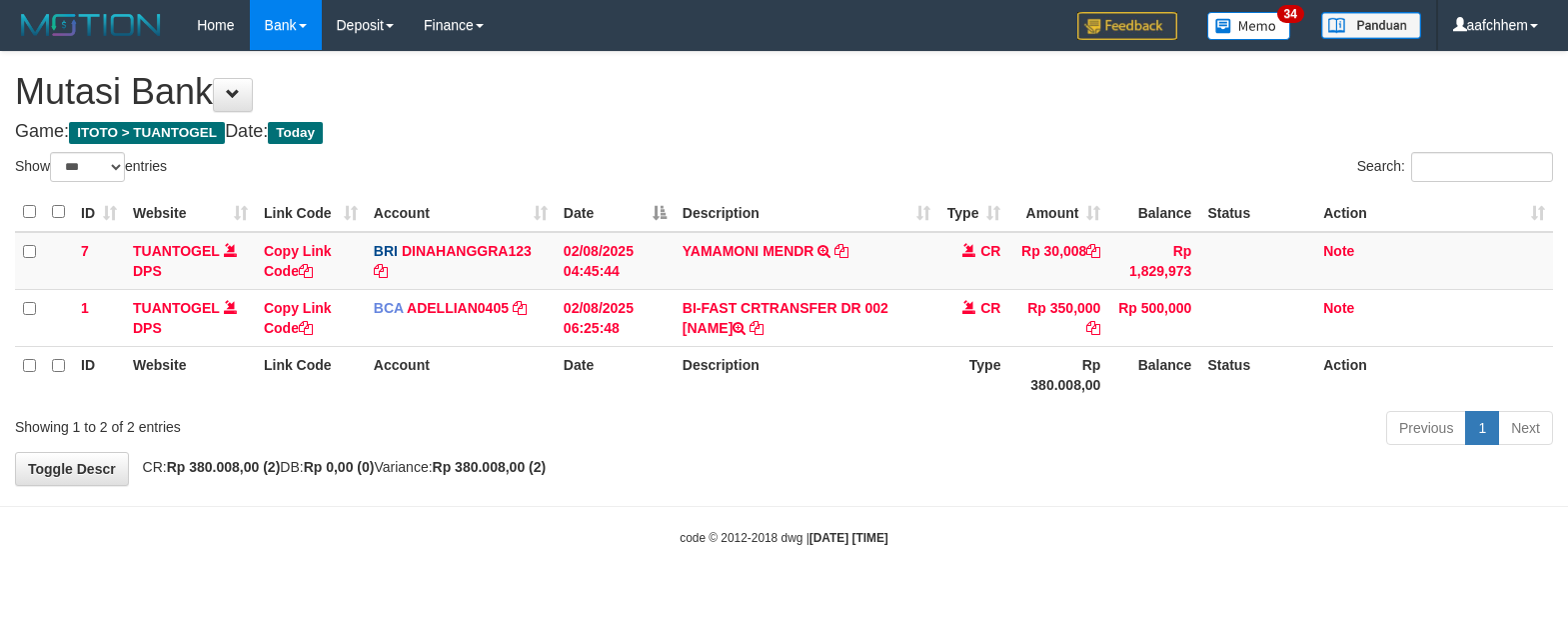 select on "***" 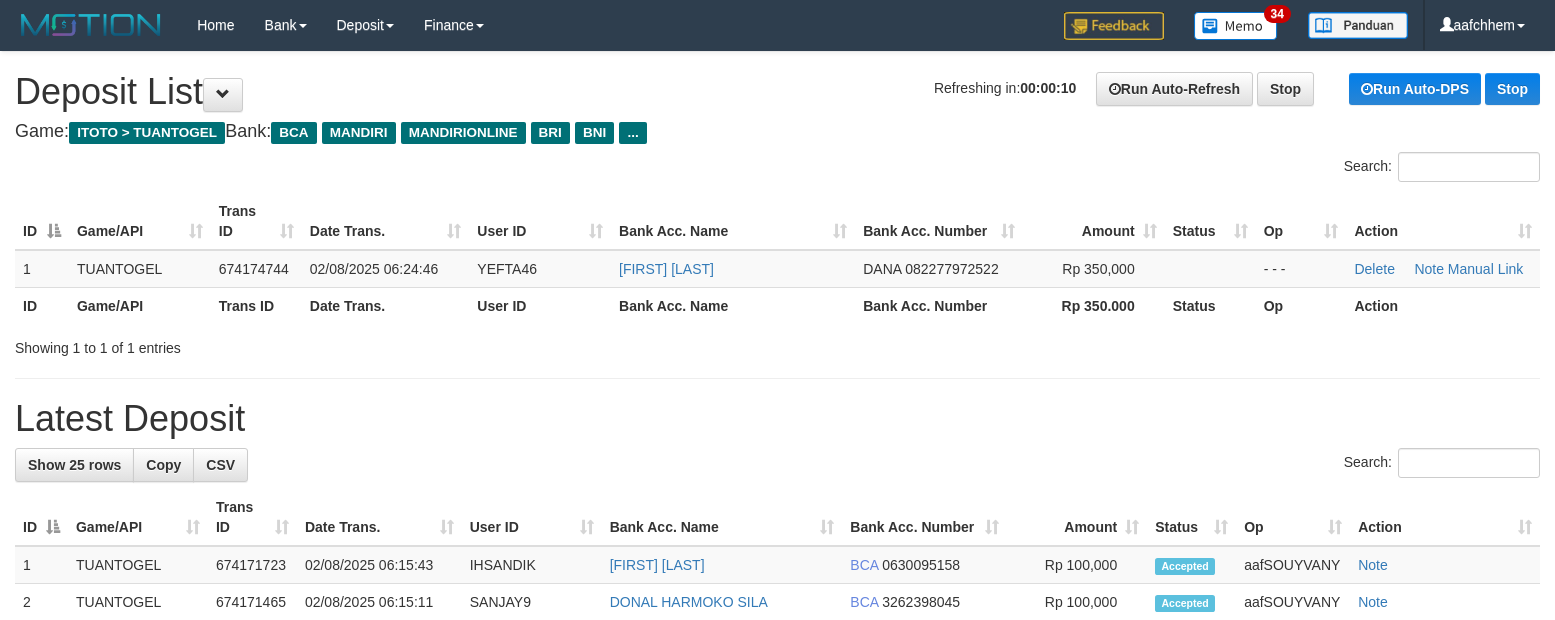 scroll, scrollTop: 0, scrollLeft: 0, axis: both 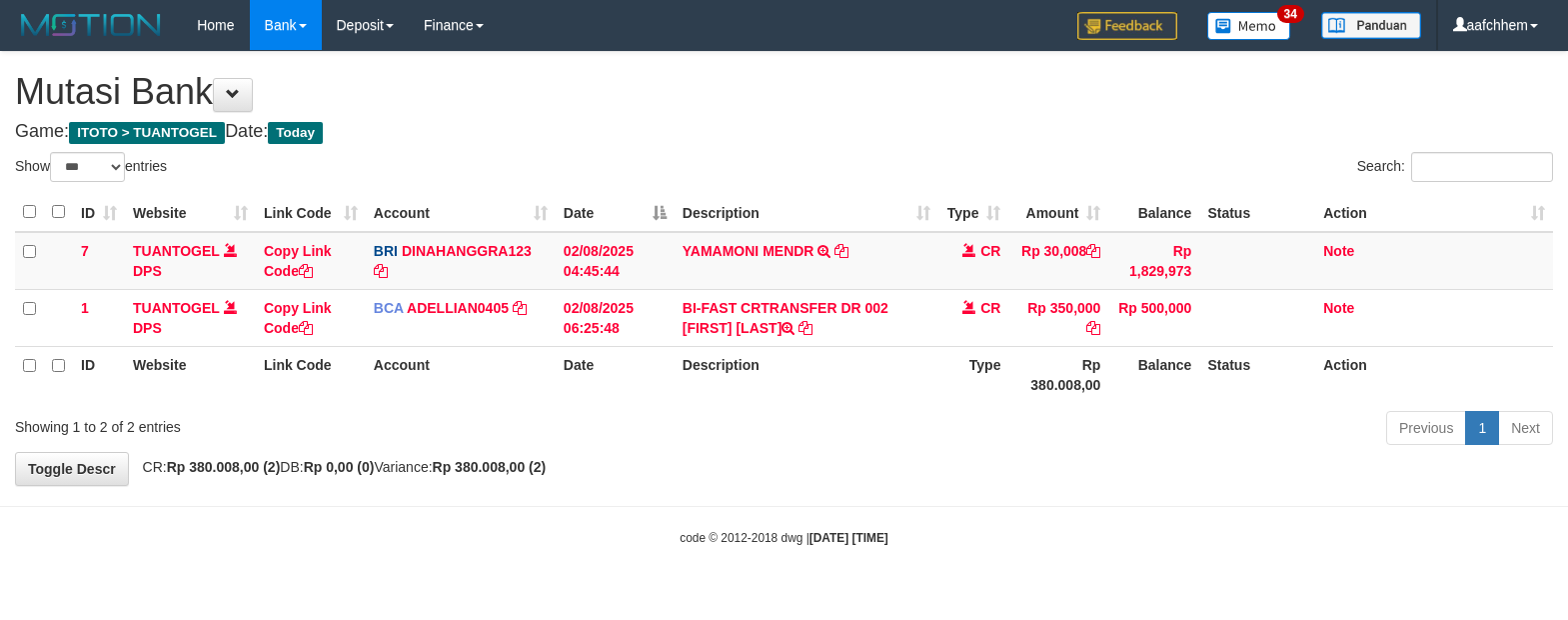 select on "***" 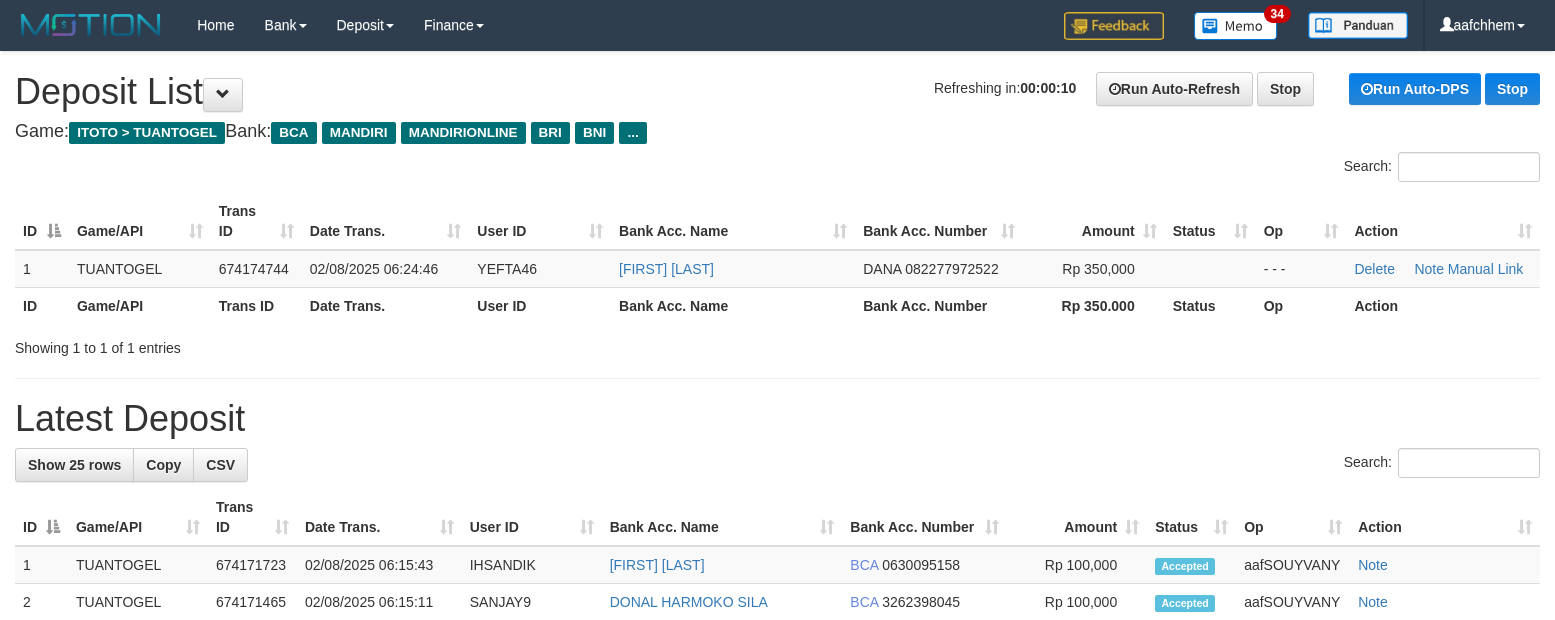 scroll, scrollTop: 0, scrollLeft: 0, axis: both 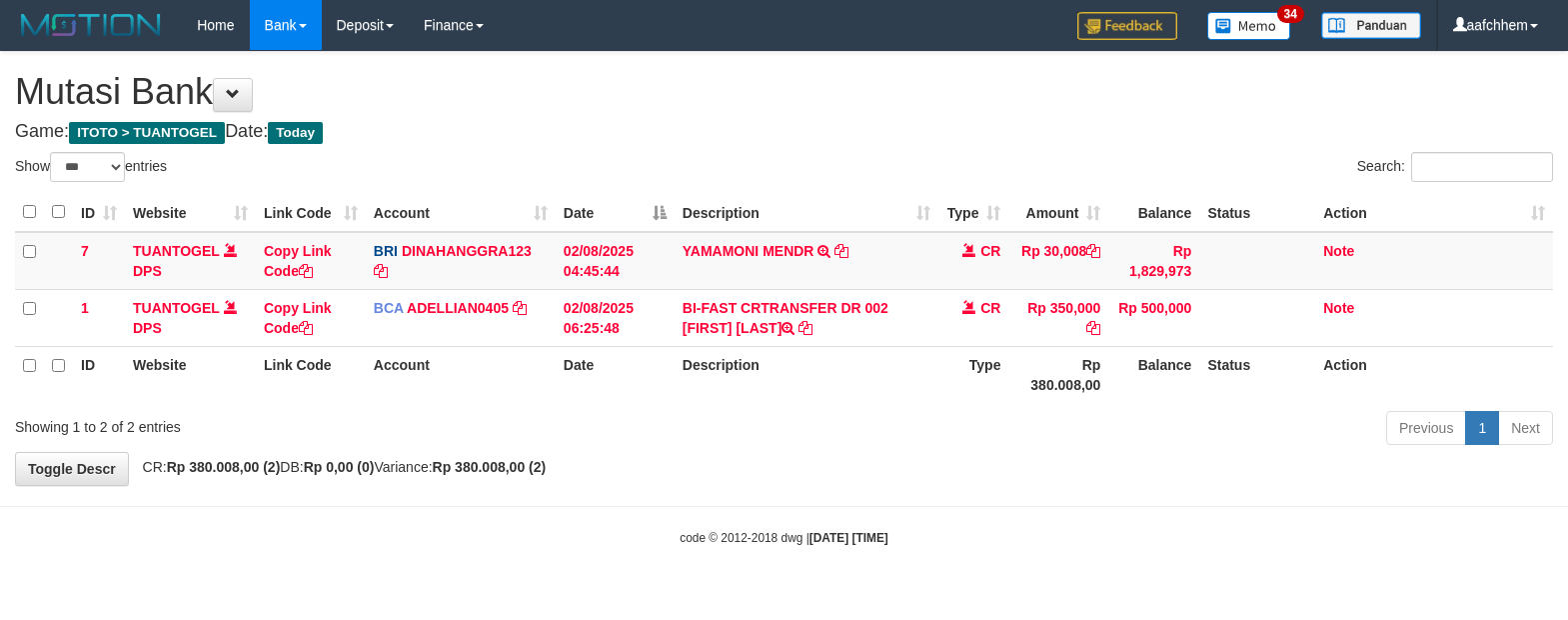 select on "***" 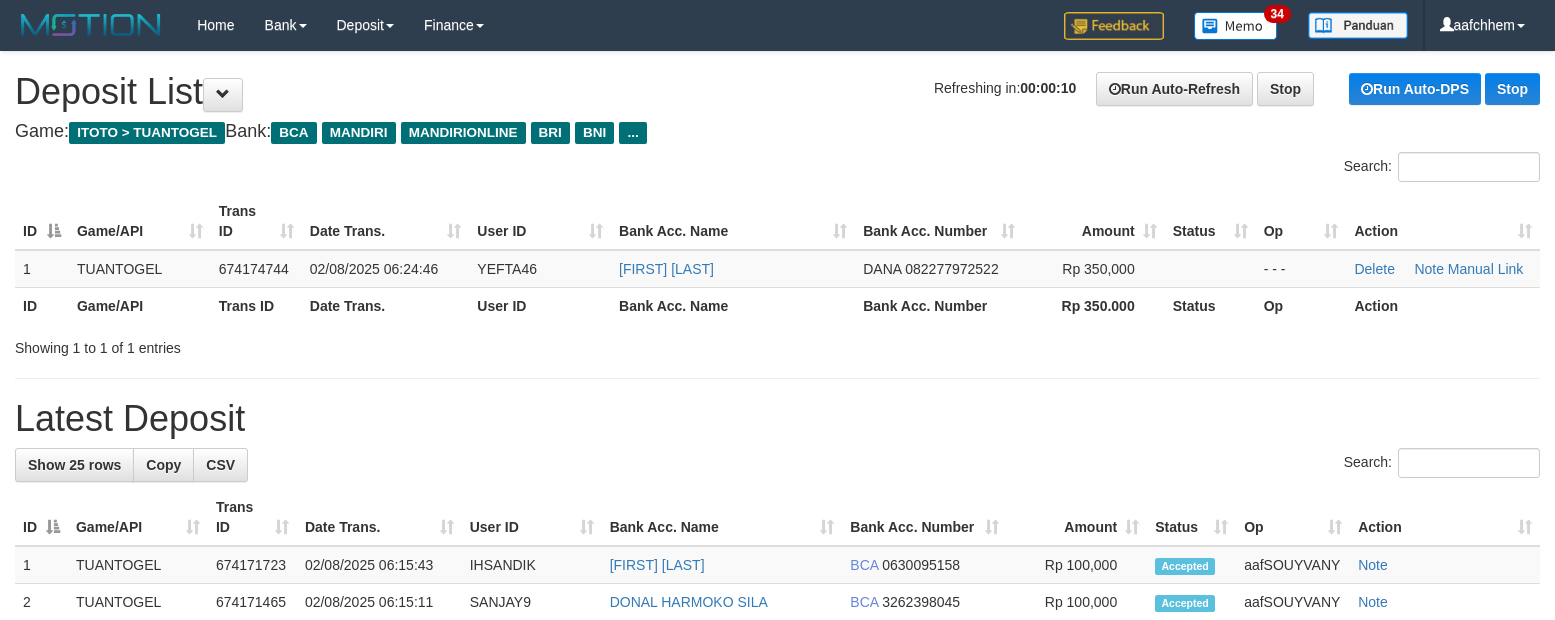 scroll, scrollTop: 0, scrollLeft: 0, axis: both 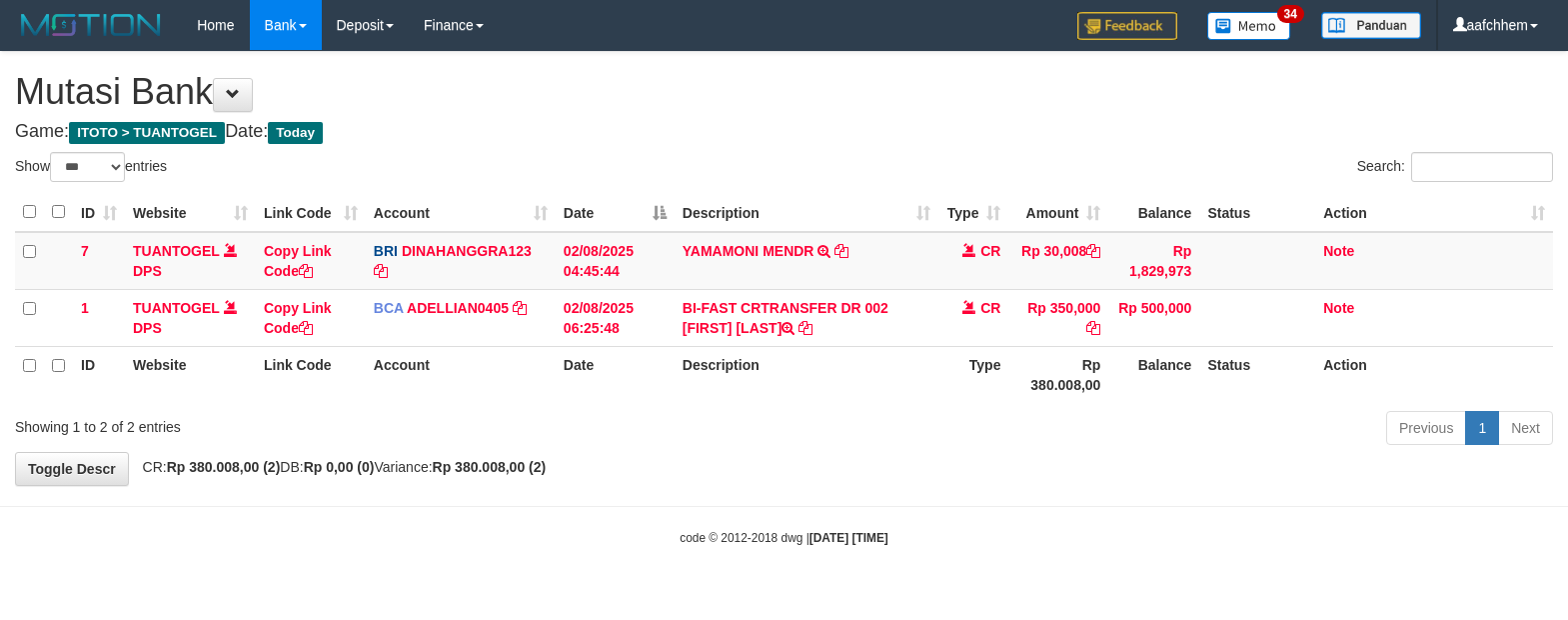 select on "***" 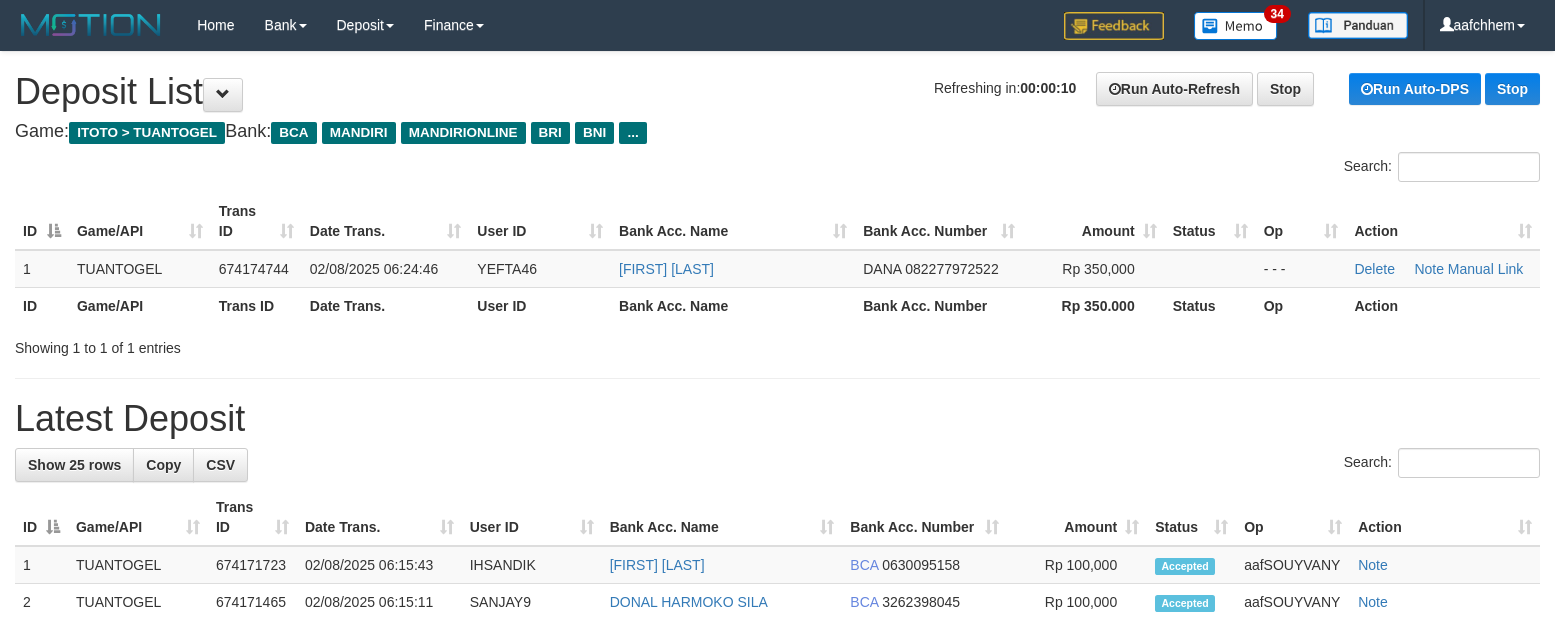 scroll, scrollTop: 0, scrollLeft: 0, axis: both 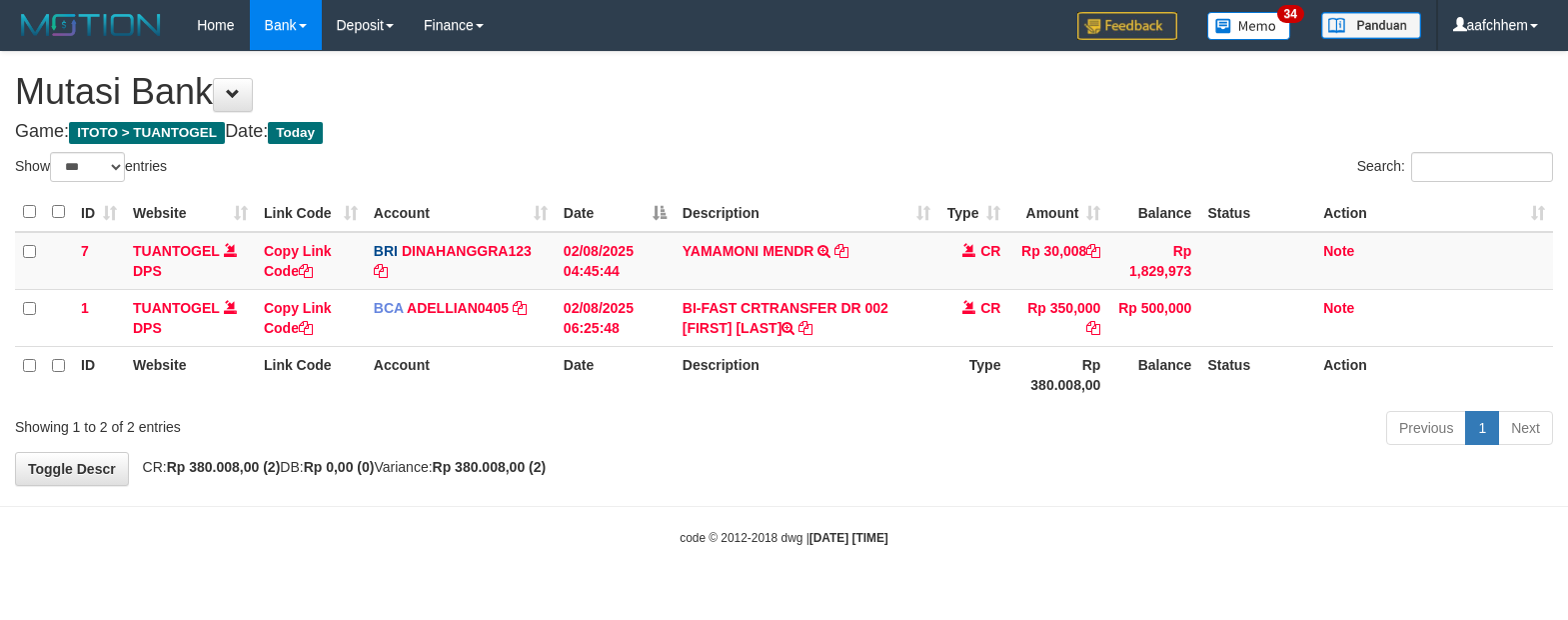 select on "***" 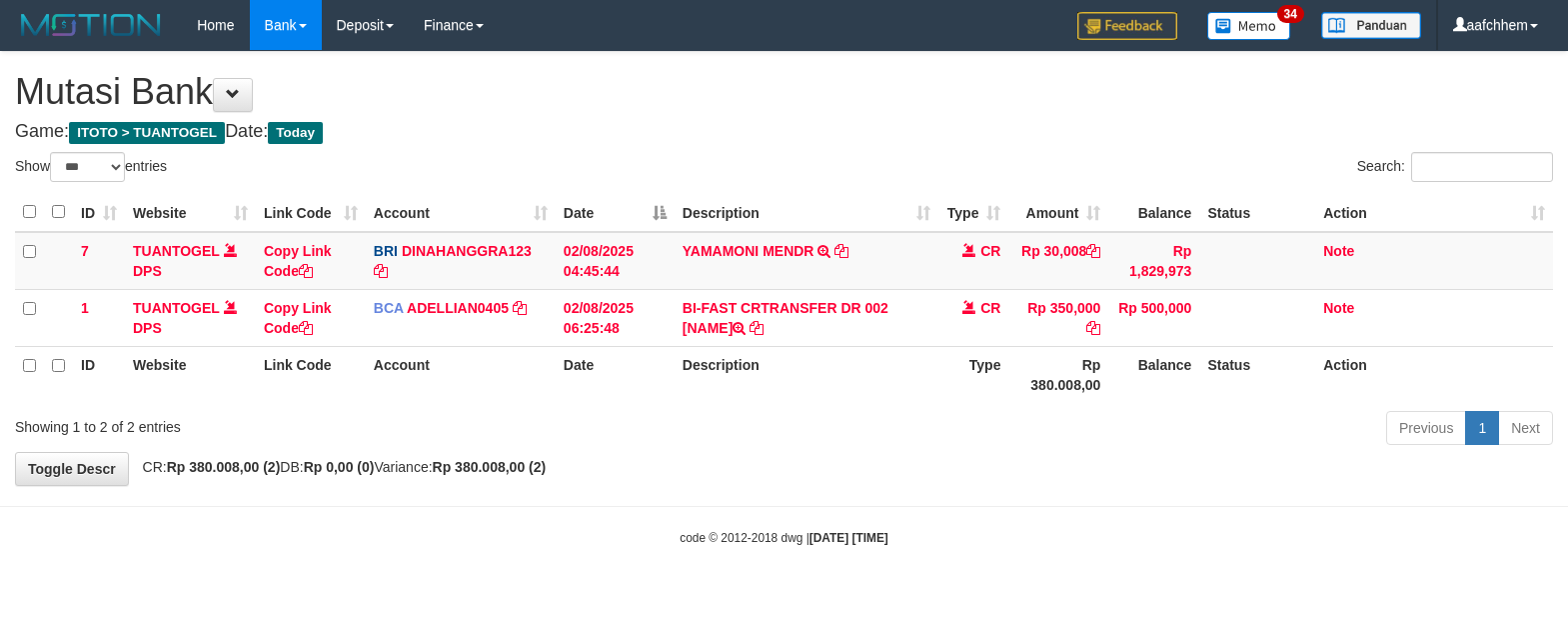 select on "***" 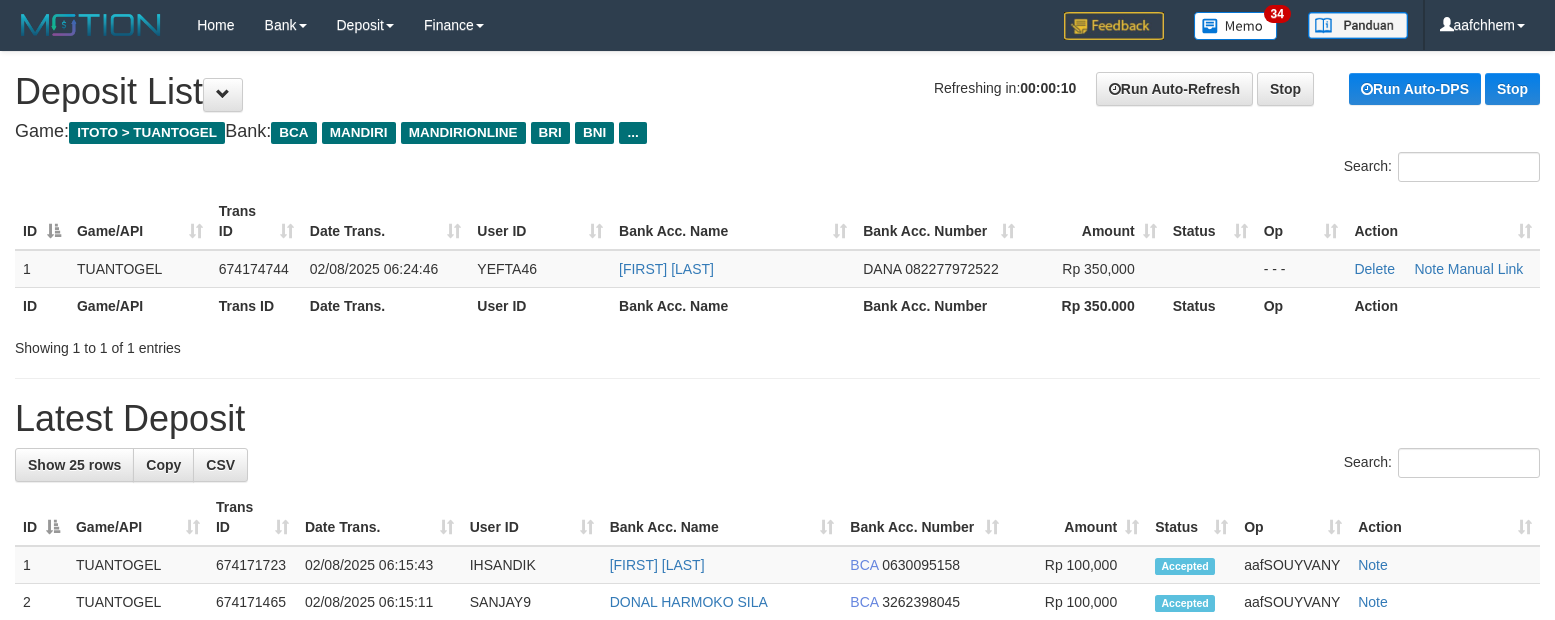scroll, scrollTop: 0, scrollLeft: 0, axis: both 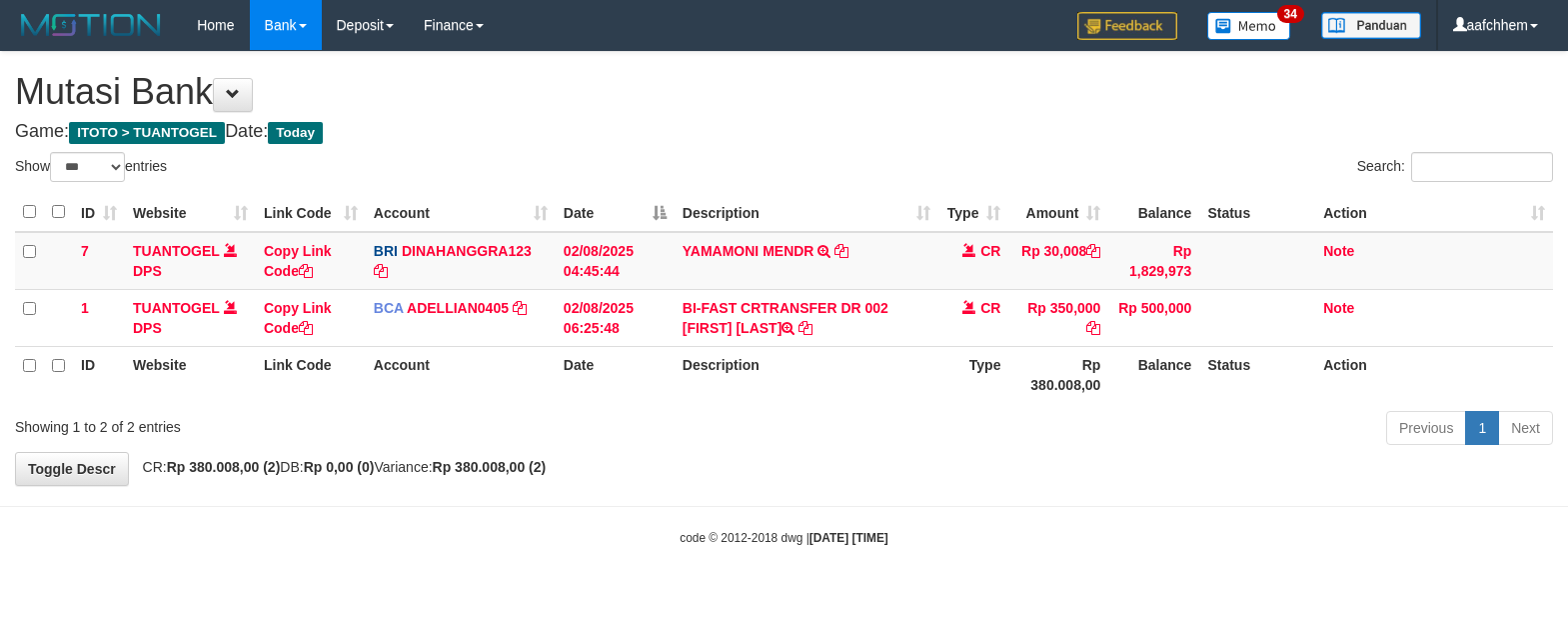 select on "***" 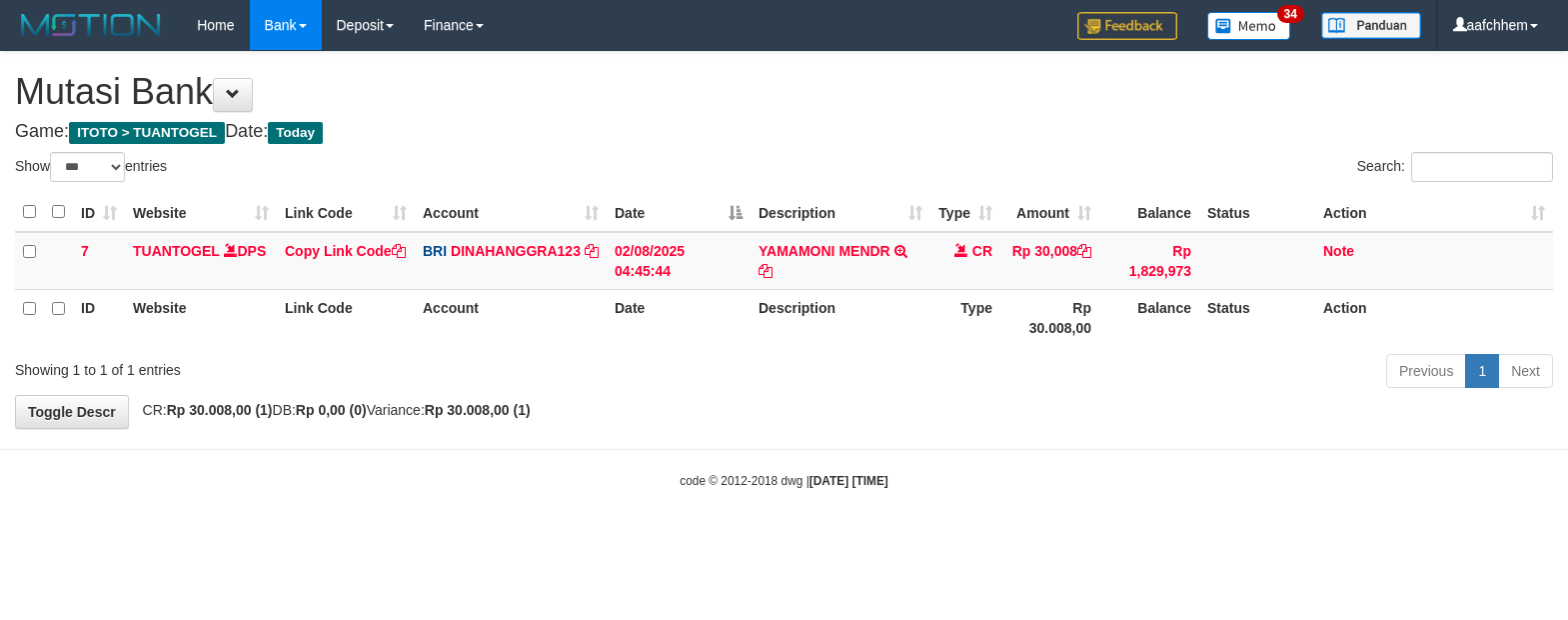 select on "***" 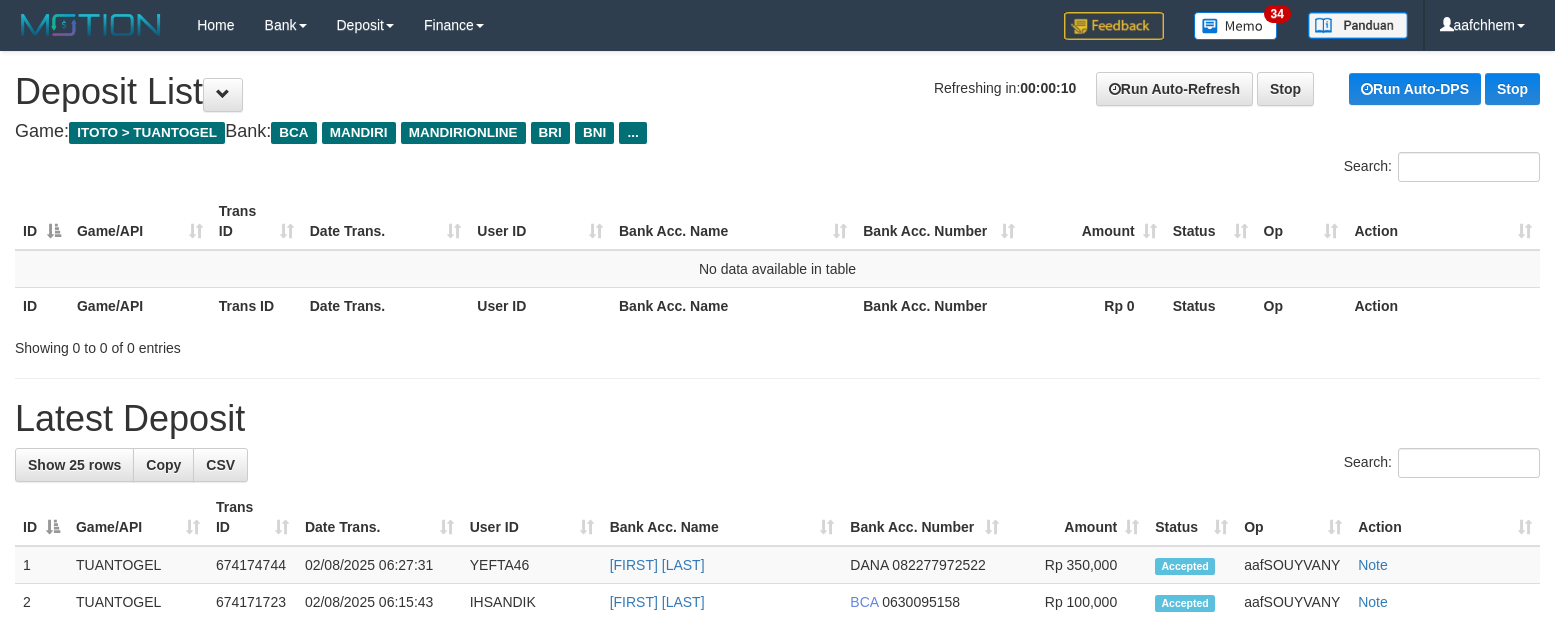 scroll, scrollTop: 0, scrollLeft: 0, axis: both 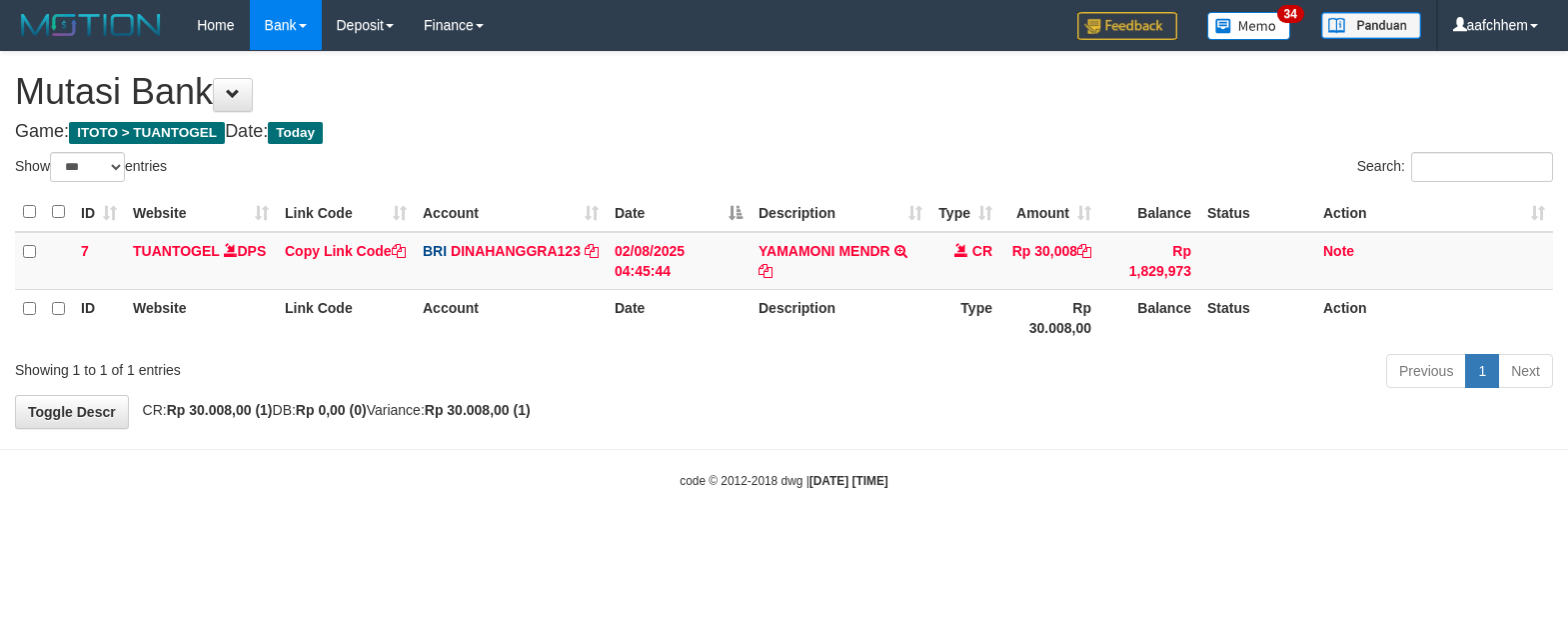 select on "***" 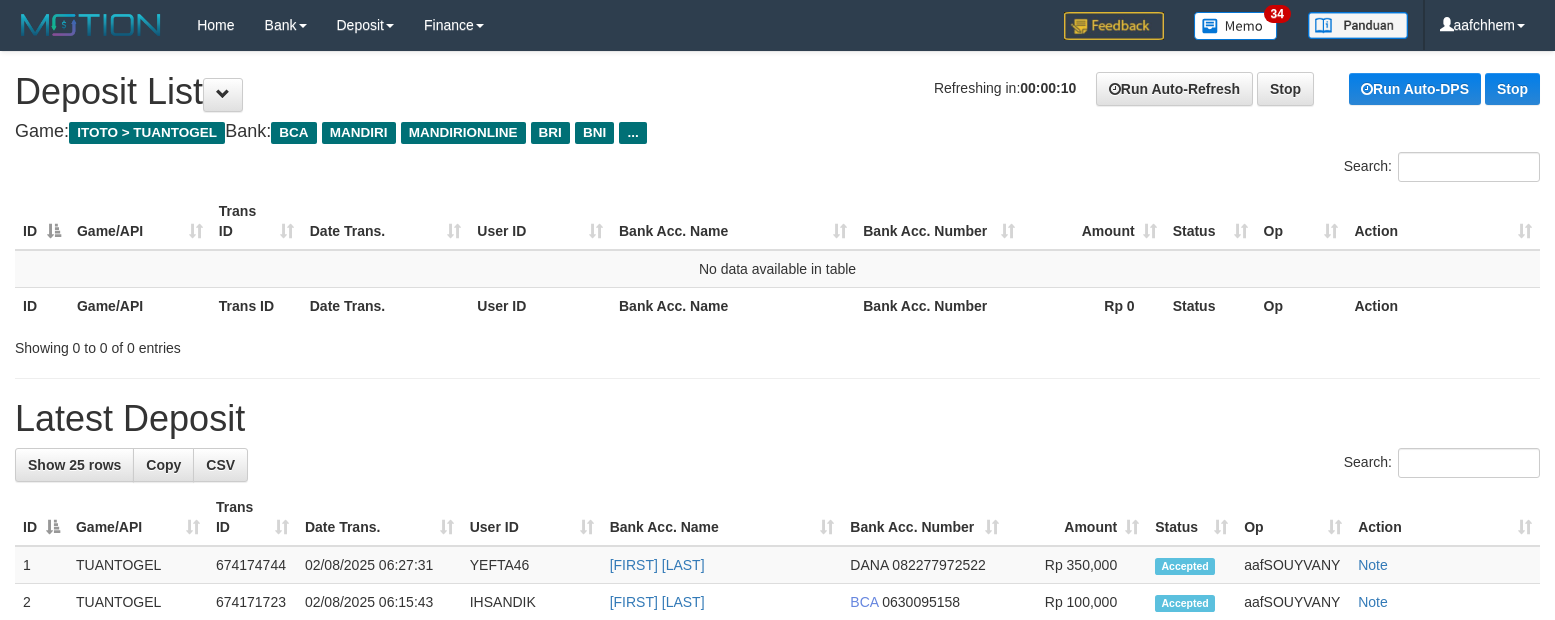 scroll, scrollTop: 0, scrollLeft: 0, axis: both 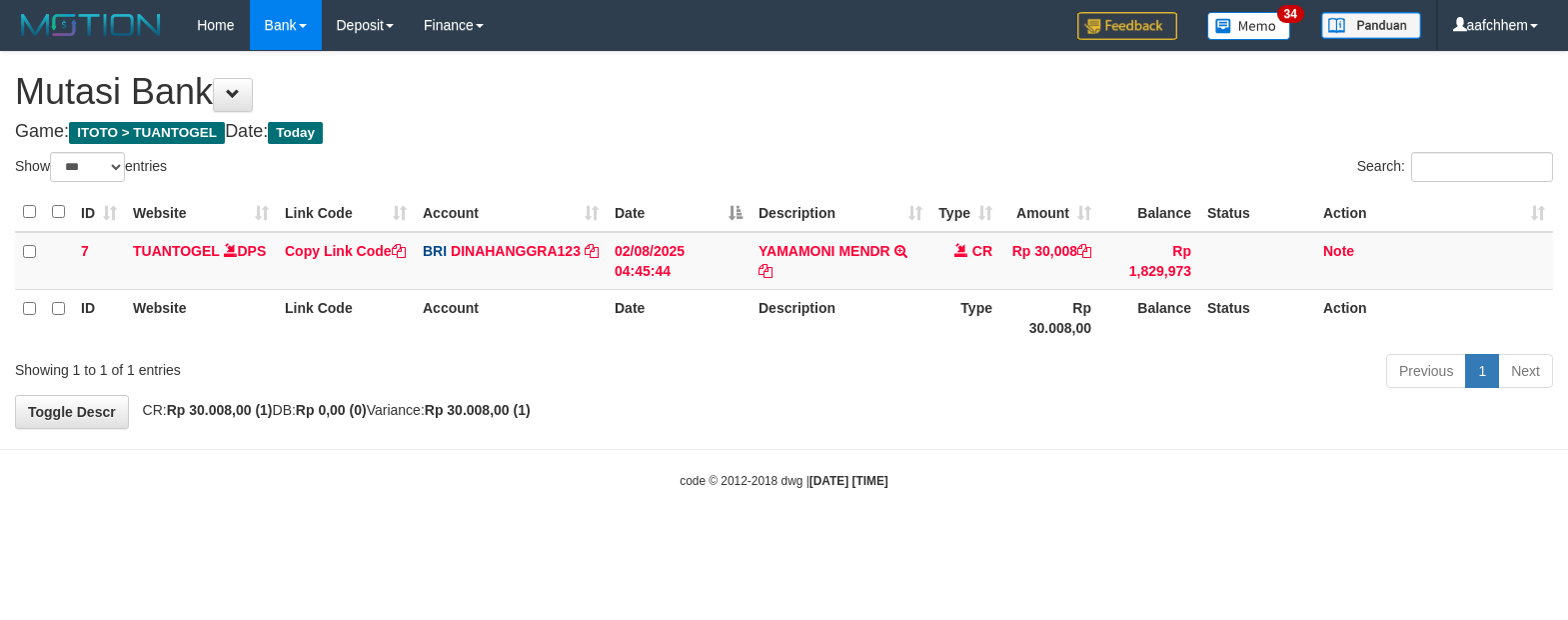 select on "***" 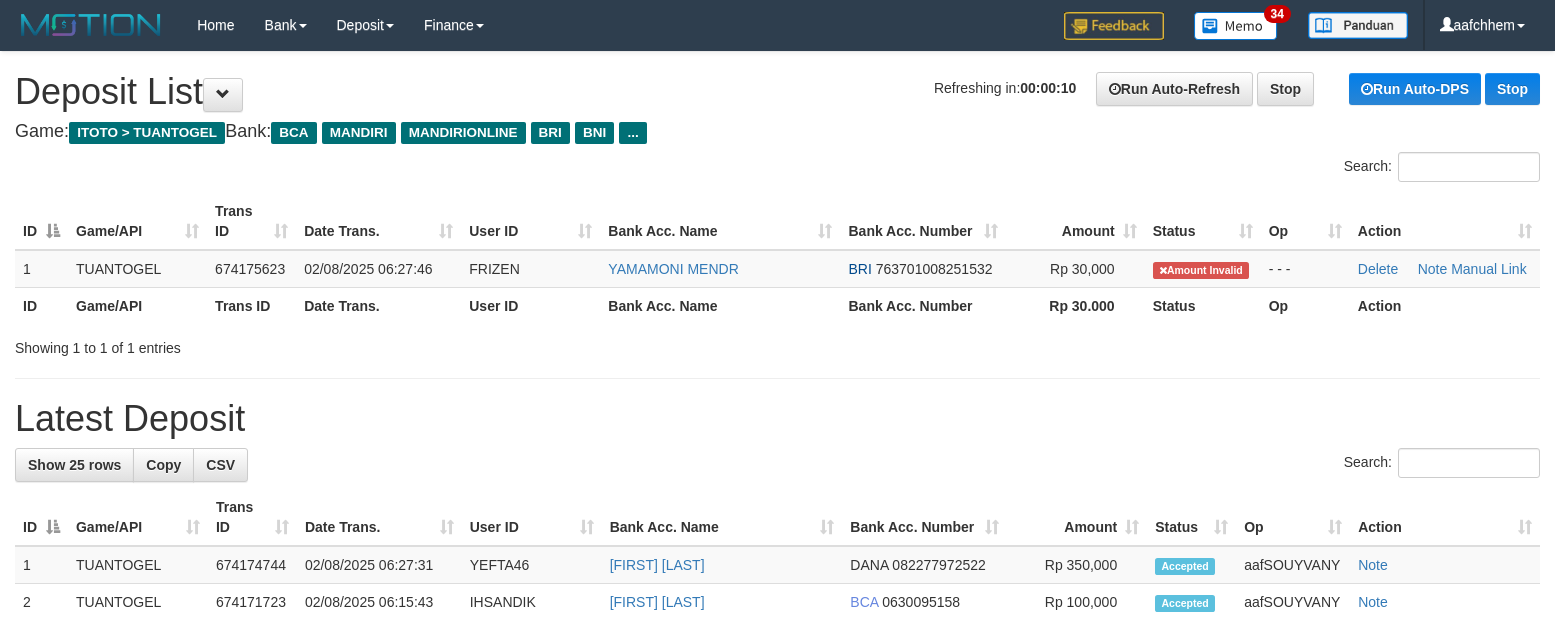scroll, scrollTop: 0, scrollLeft: 0, axis: both 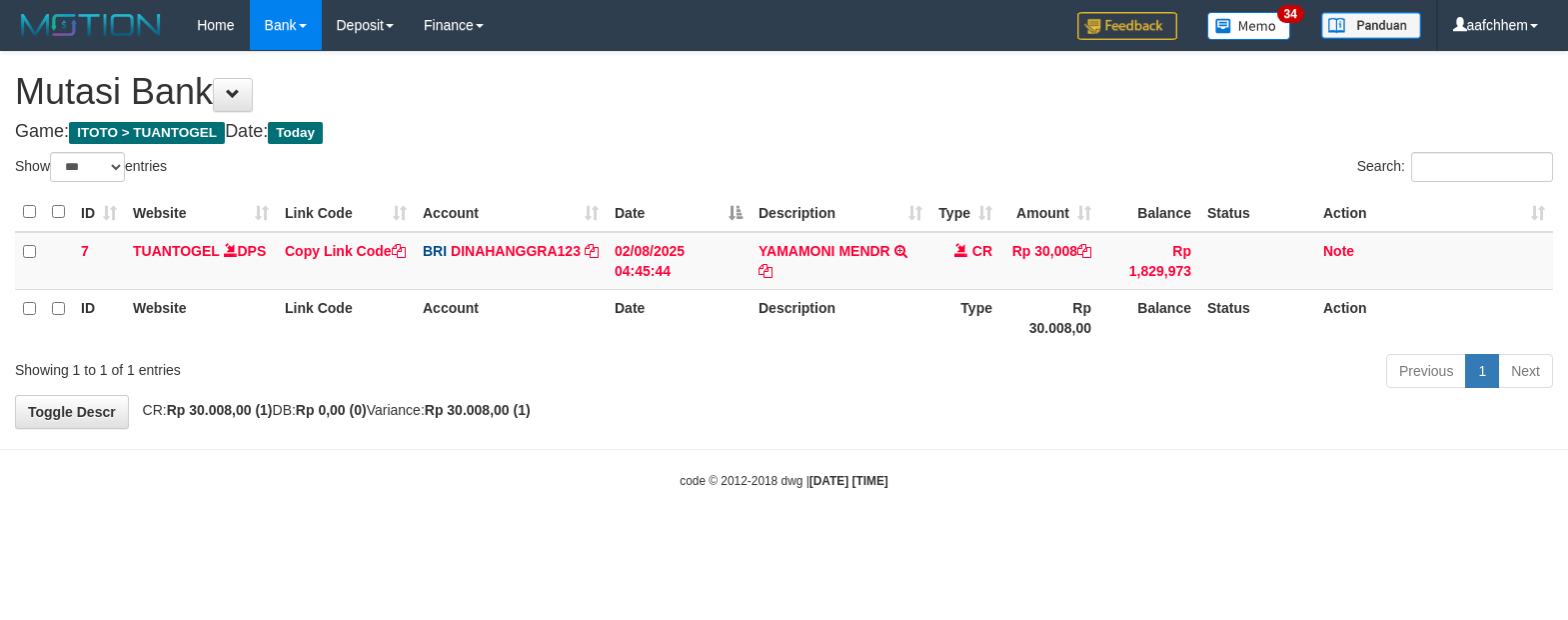 select on "***" 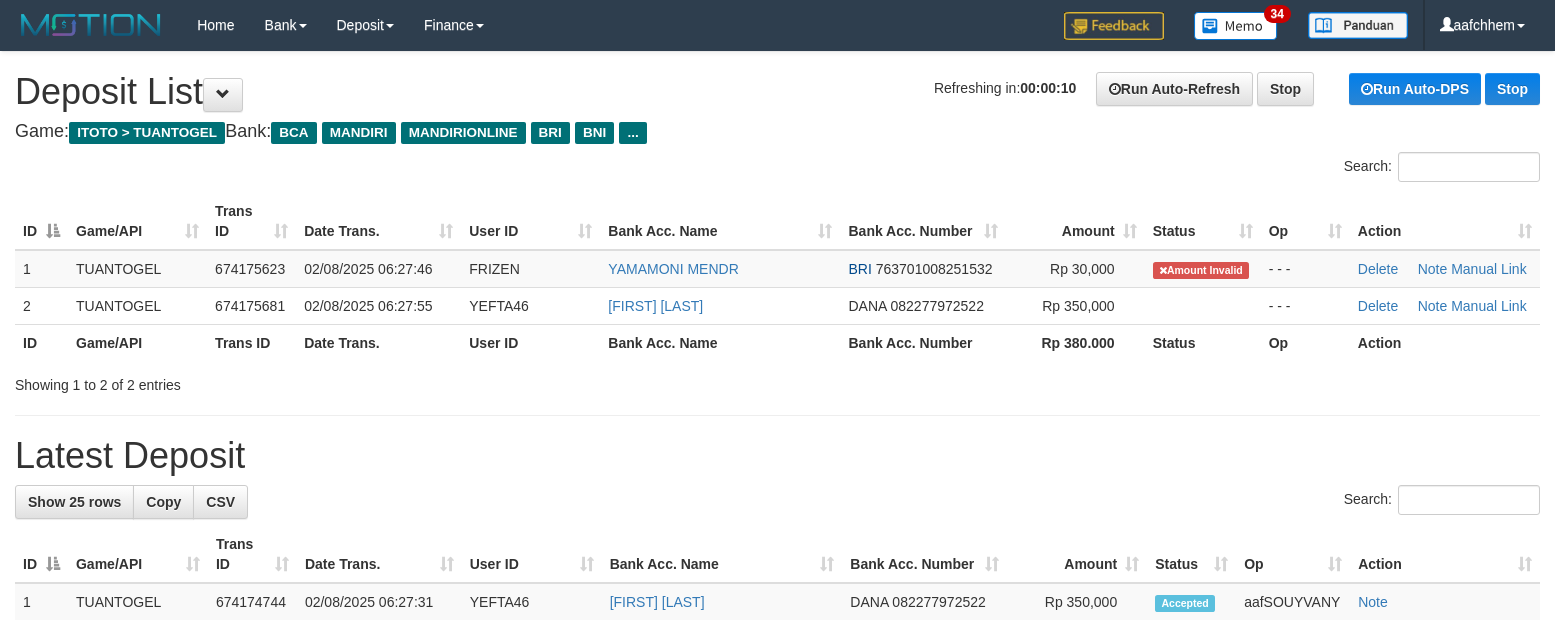 scroll, scrollTop: 0, scrollLeft: 0, axis: both 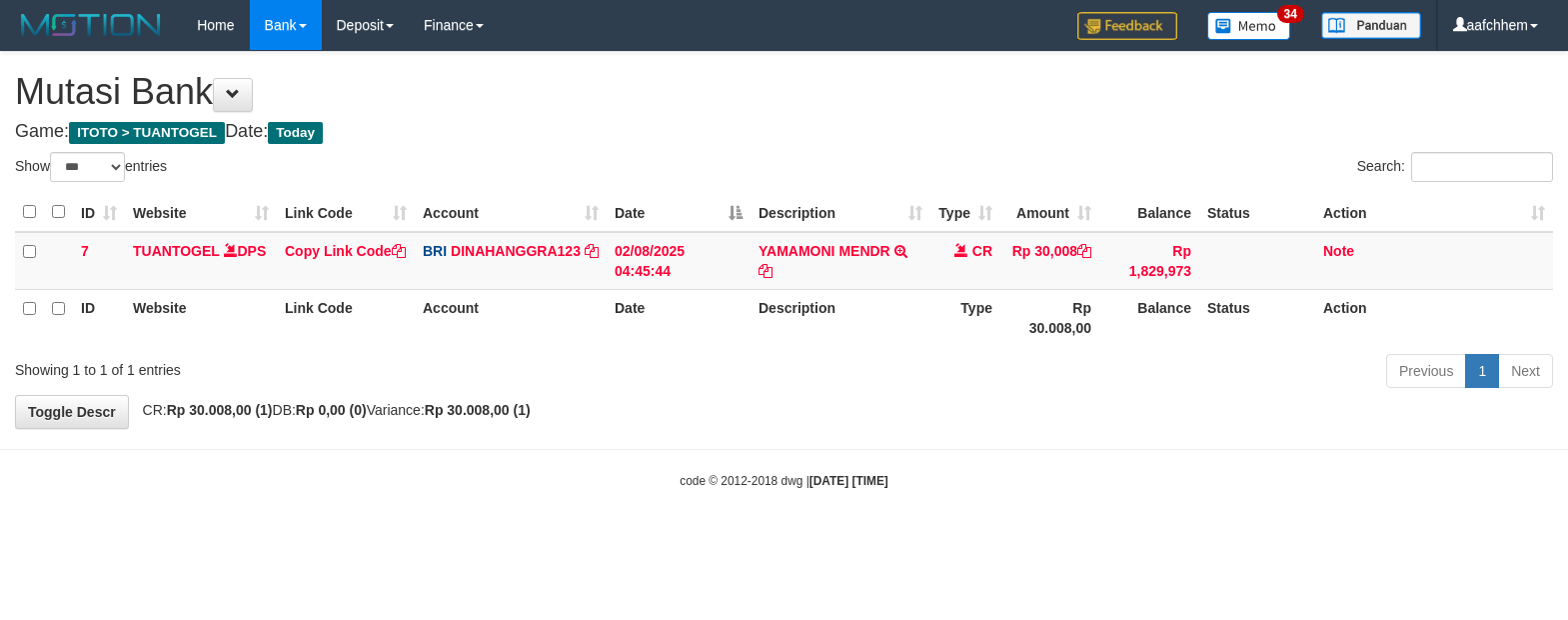 select on "***" 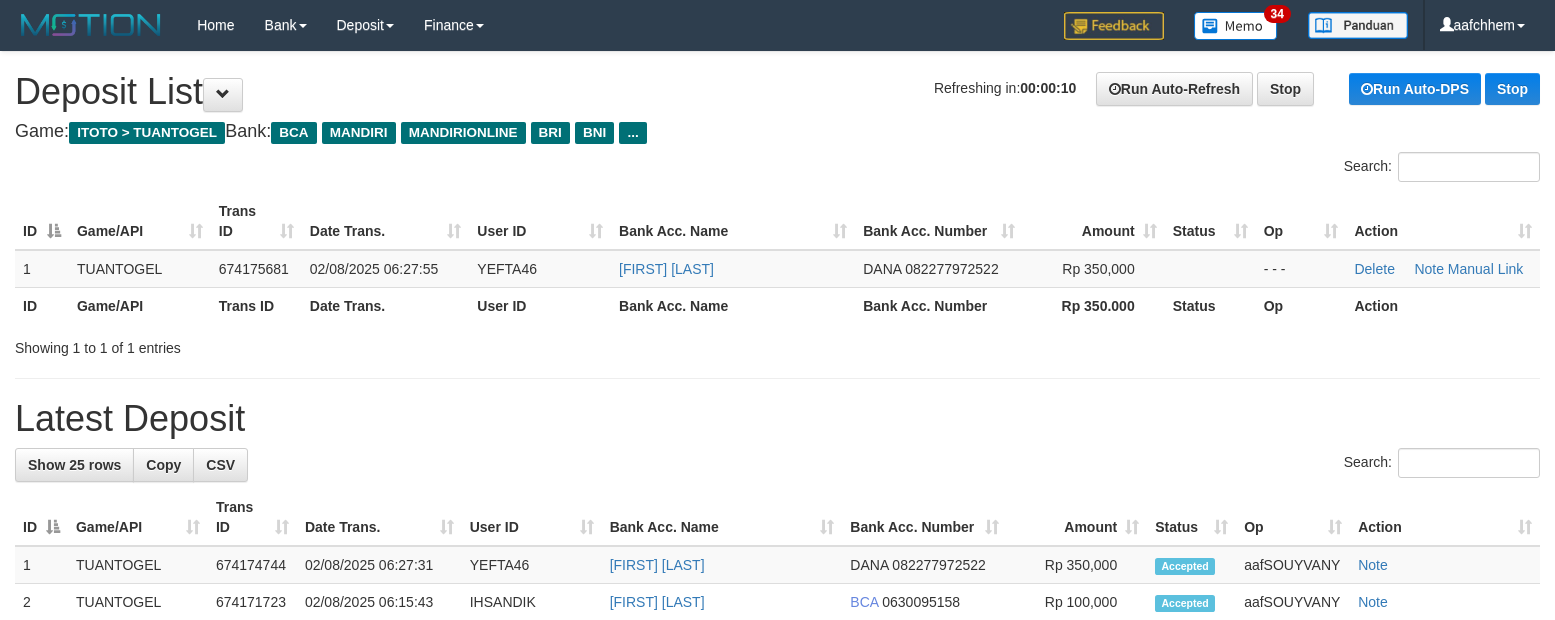 scroll, scrollTop: 0, scrollLeft: 0, axis: both 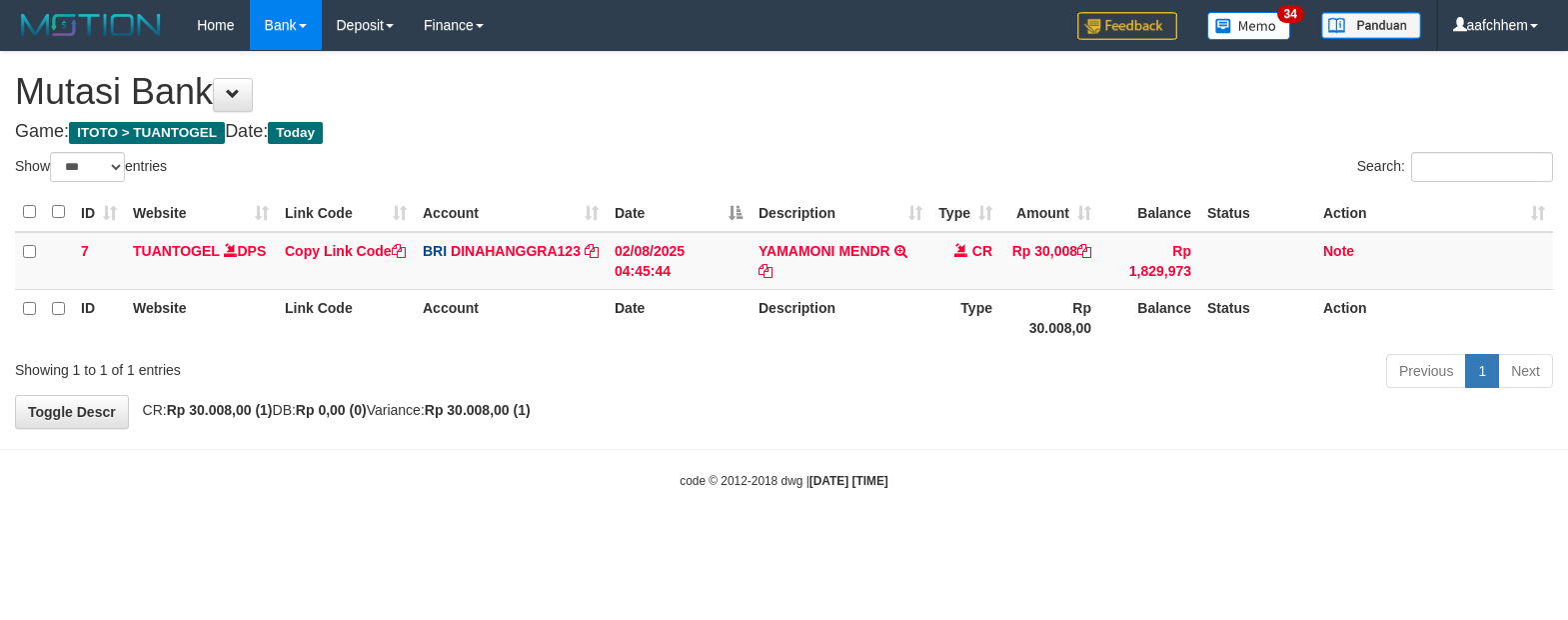 select on "***" 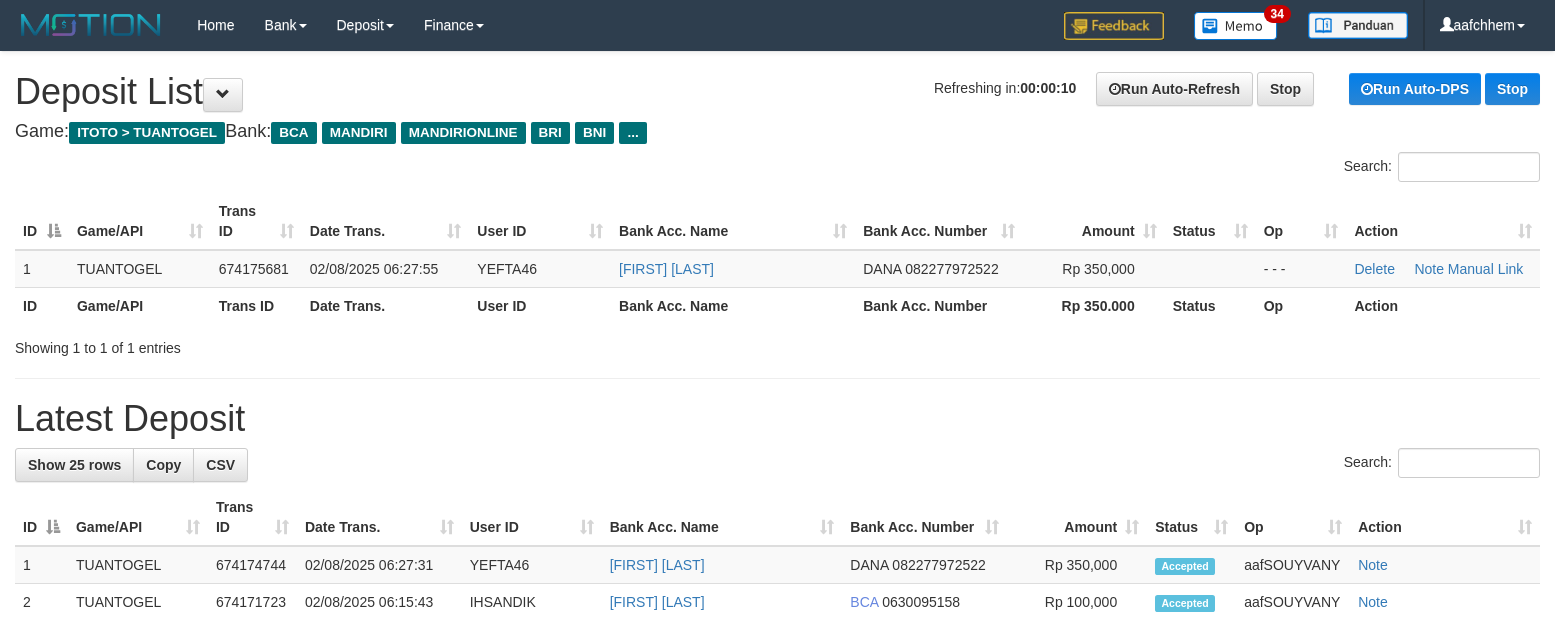 scroll, scrollTop: 0, scrollLeft: 0, axis: both 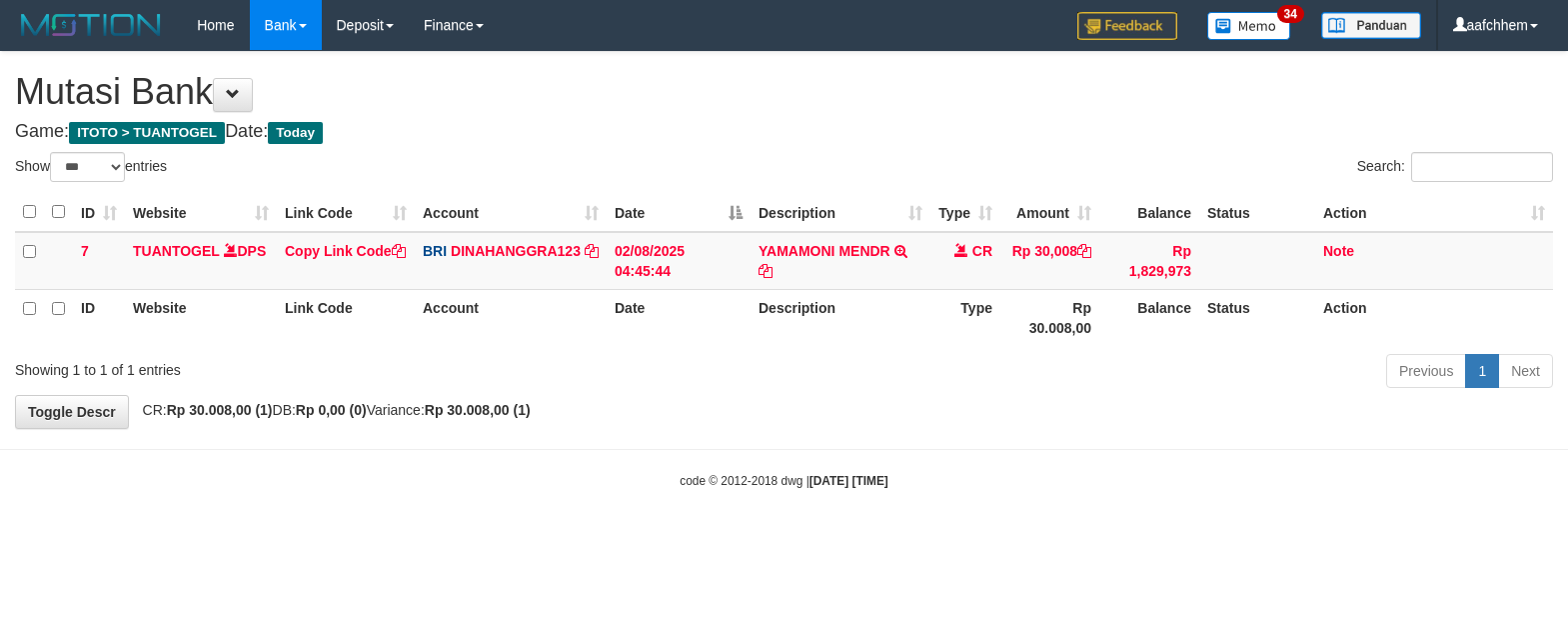 select on "***" 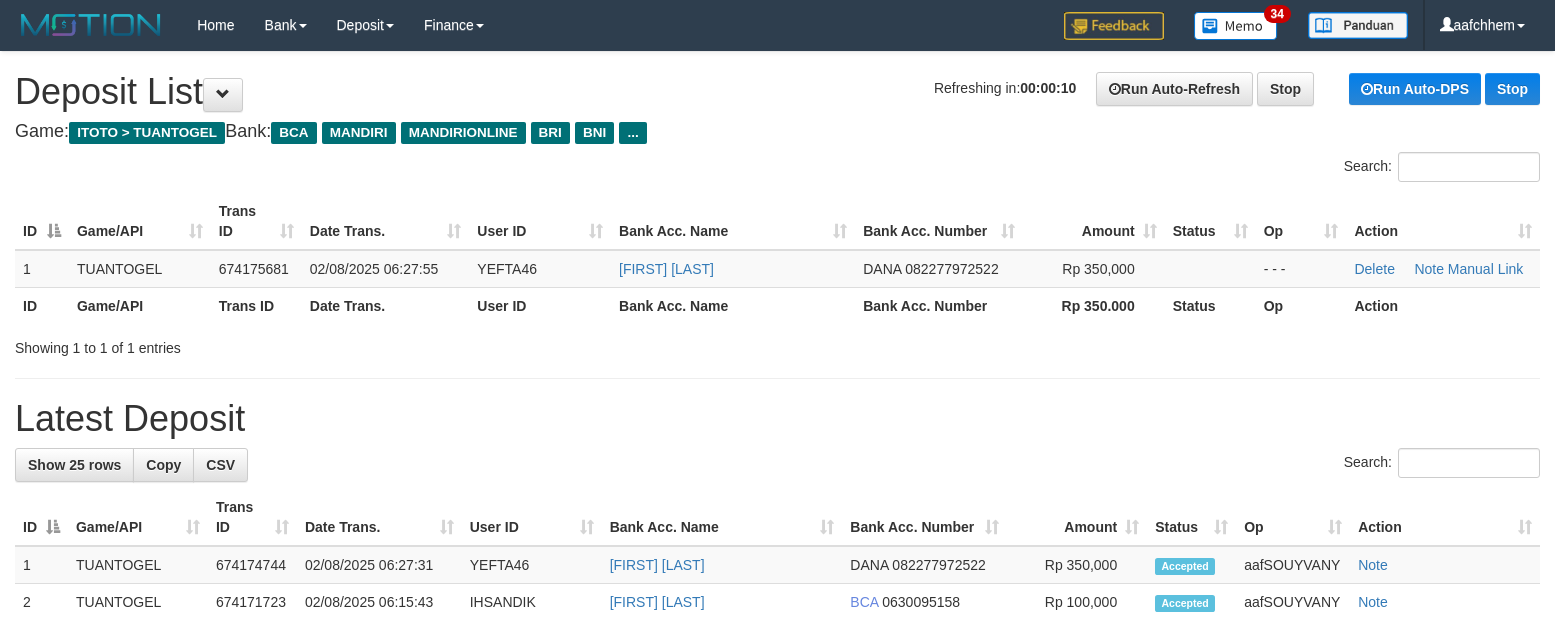 scroll, scrollTop: 0, scrollLeft: 0, axis: both 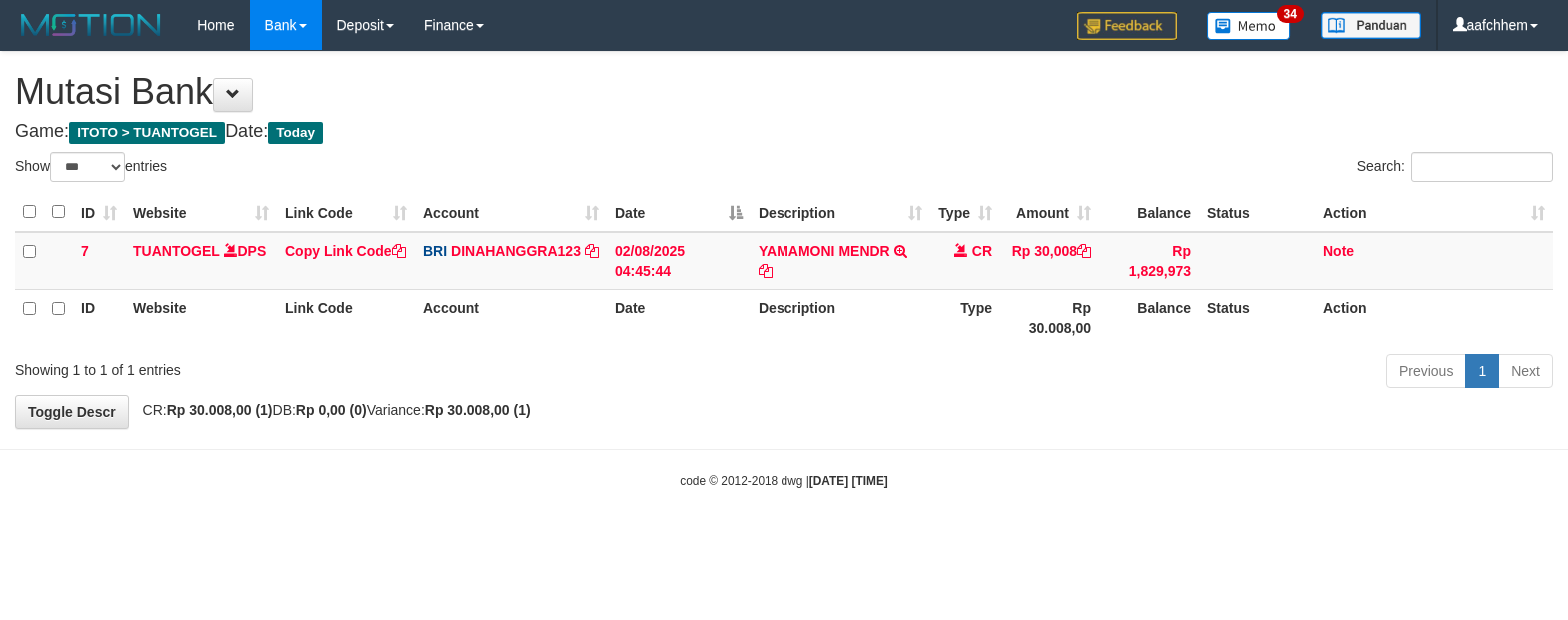 select on "***" 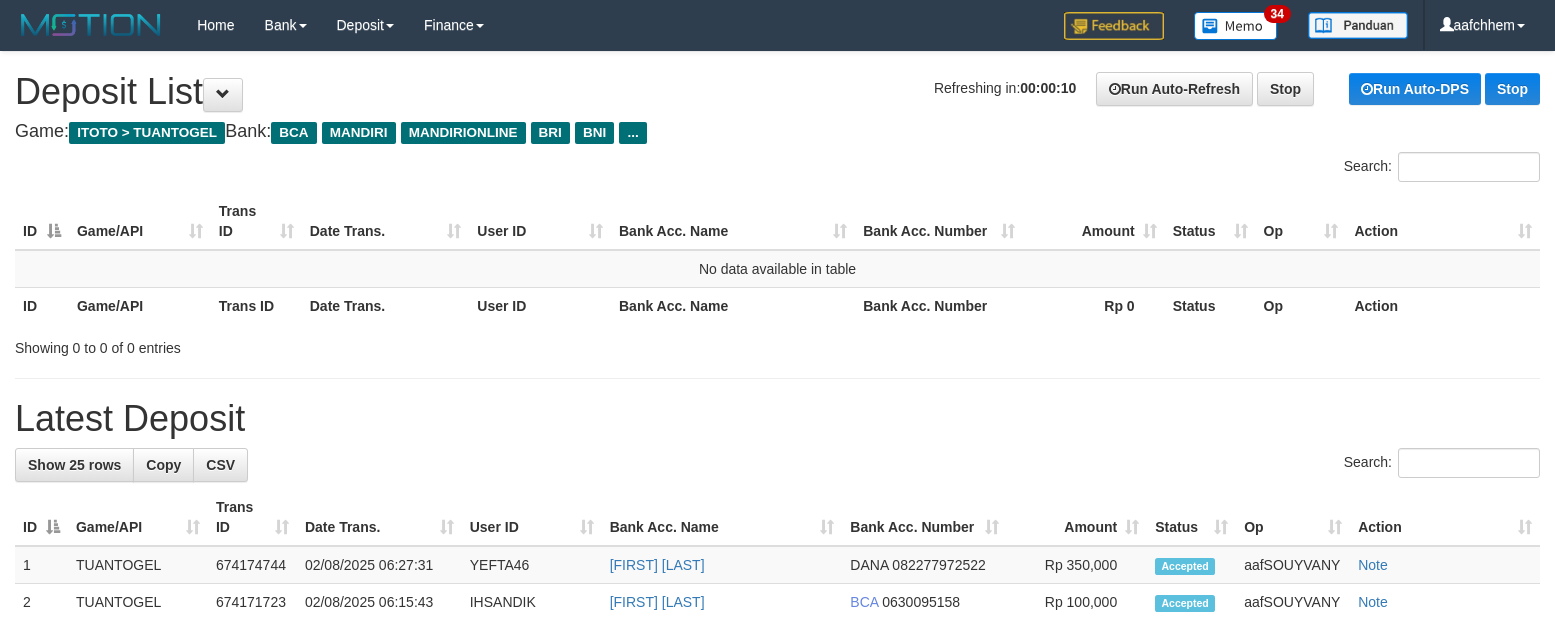 scroll, scrollTop: 0, scrollLeft: 0, axis: both 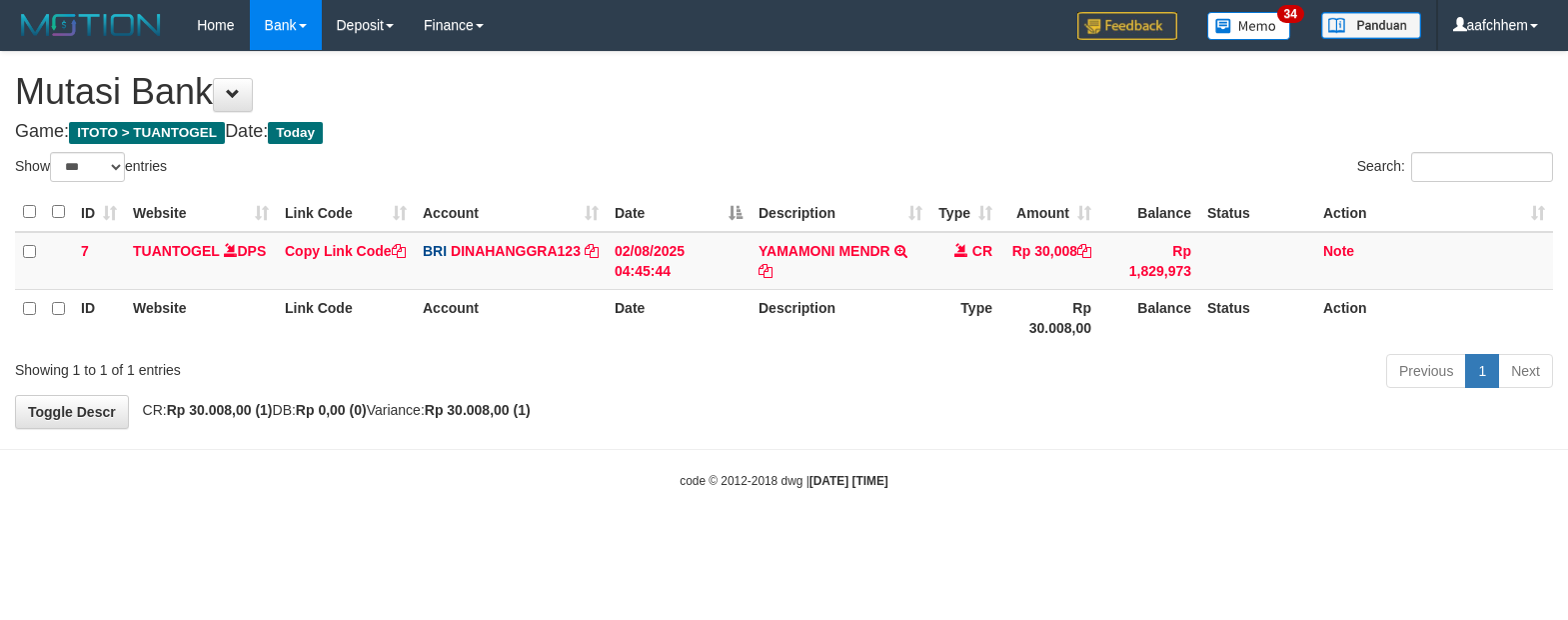 select on "***" 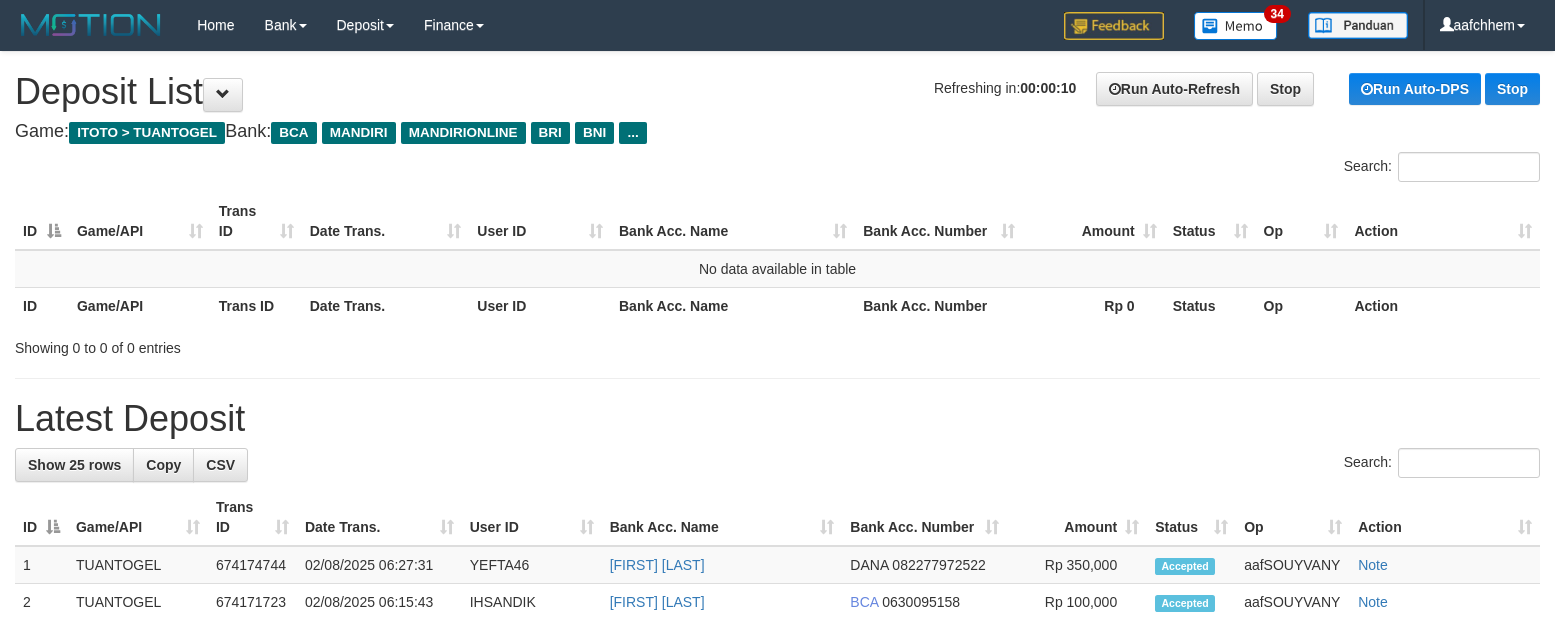 scroll, scrollTop: 0, scrollLeft: 0, axis: both 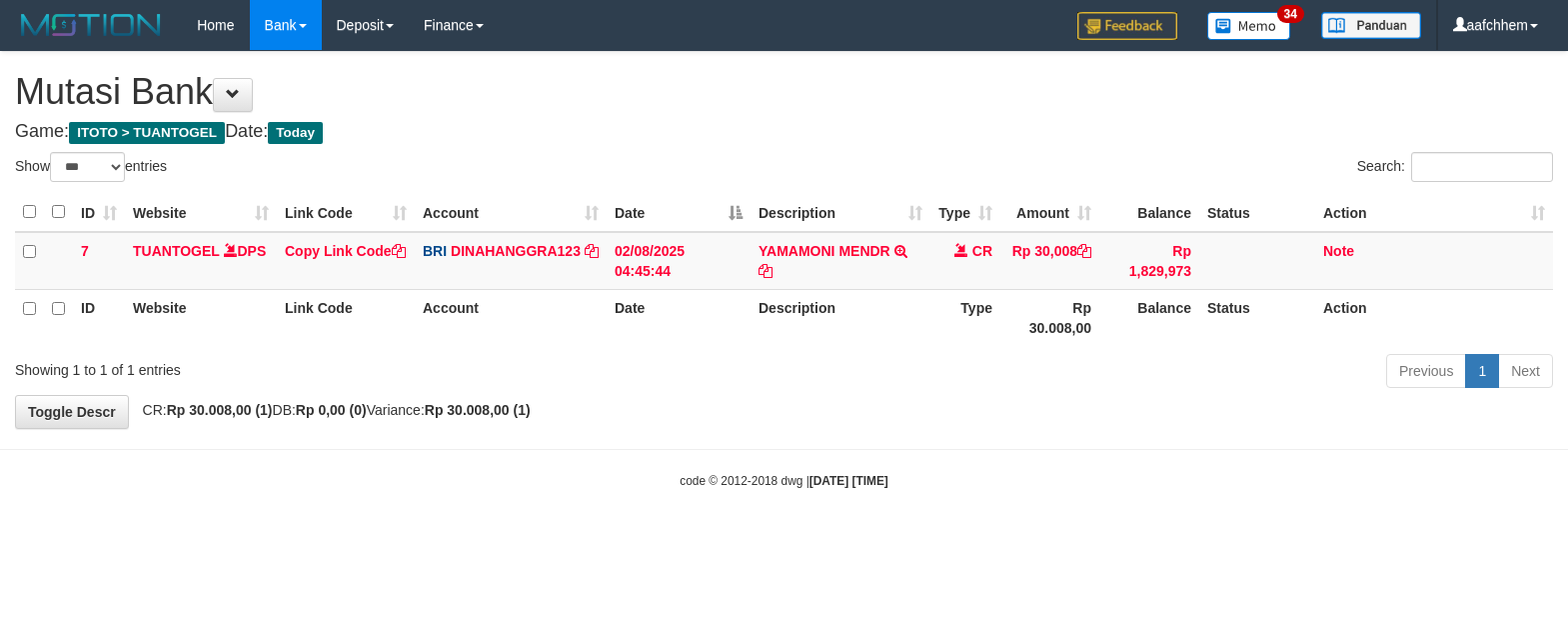 select on "***" 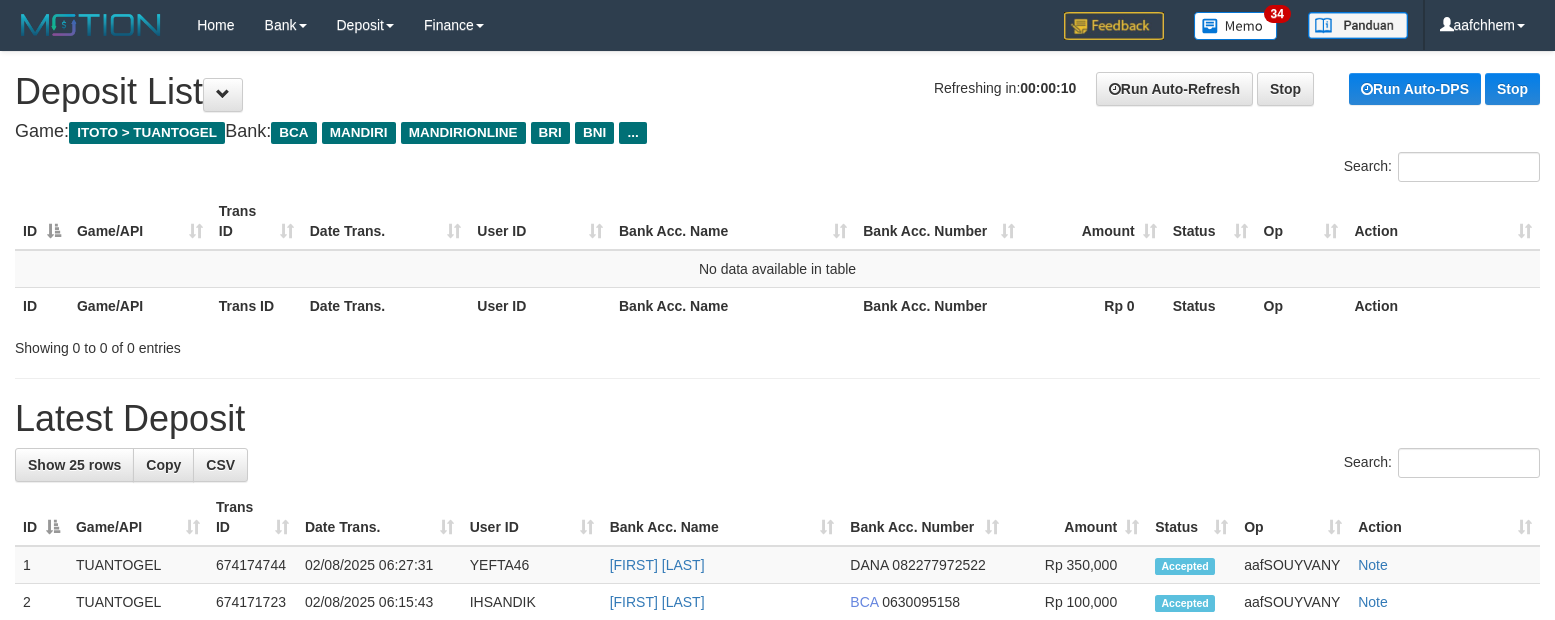 scroll, scrollTop: 0, scrollLeft: 0, axis: both 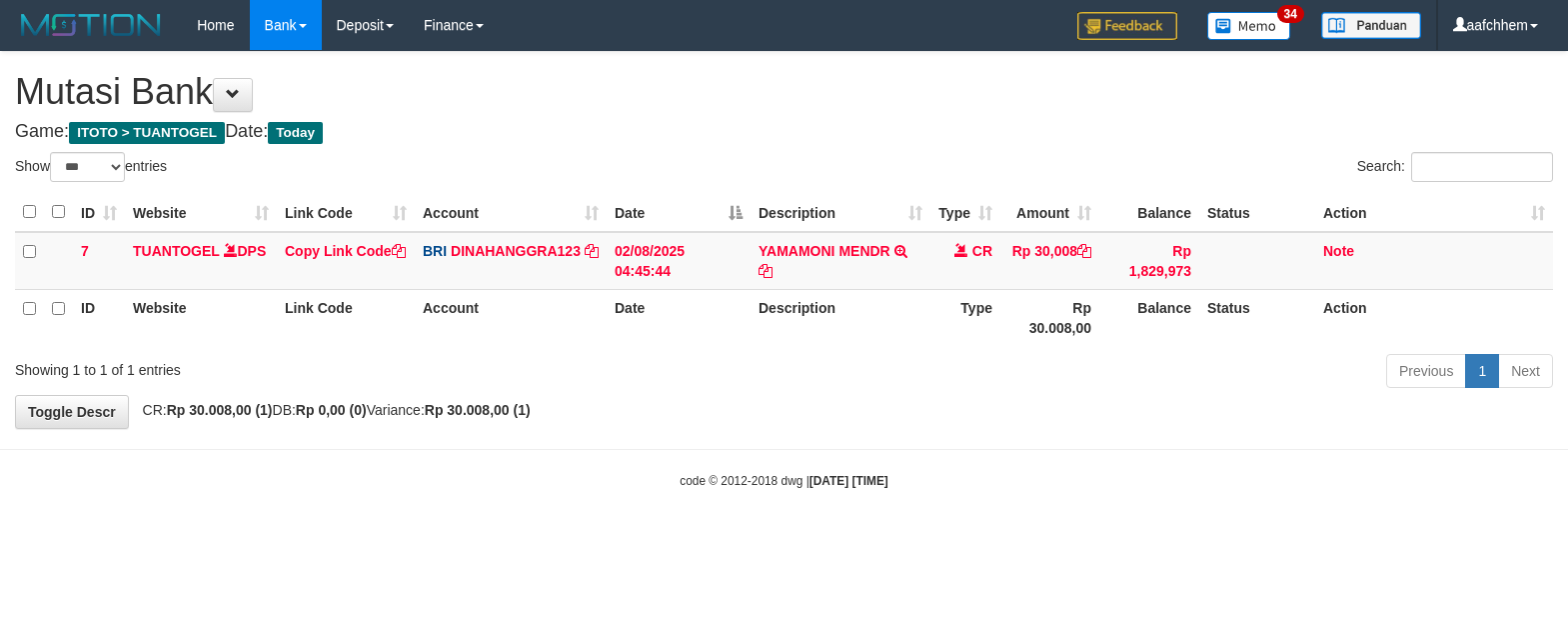 select on "***" 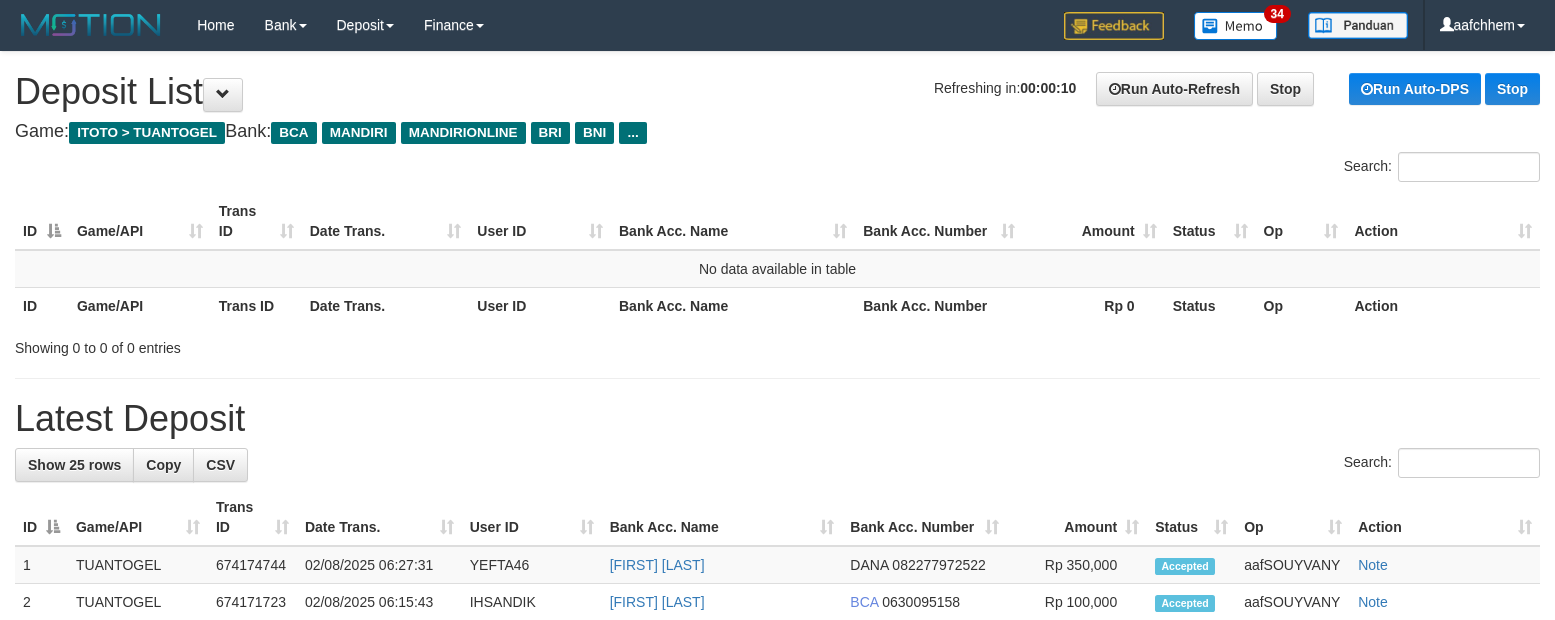 scroll, scrollTop: 0, scrollLeft: 0, axis: both 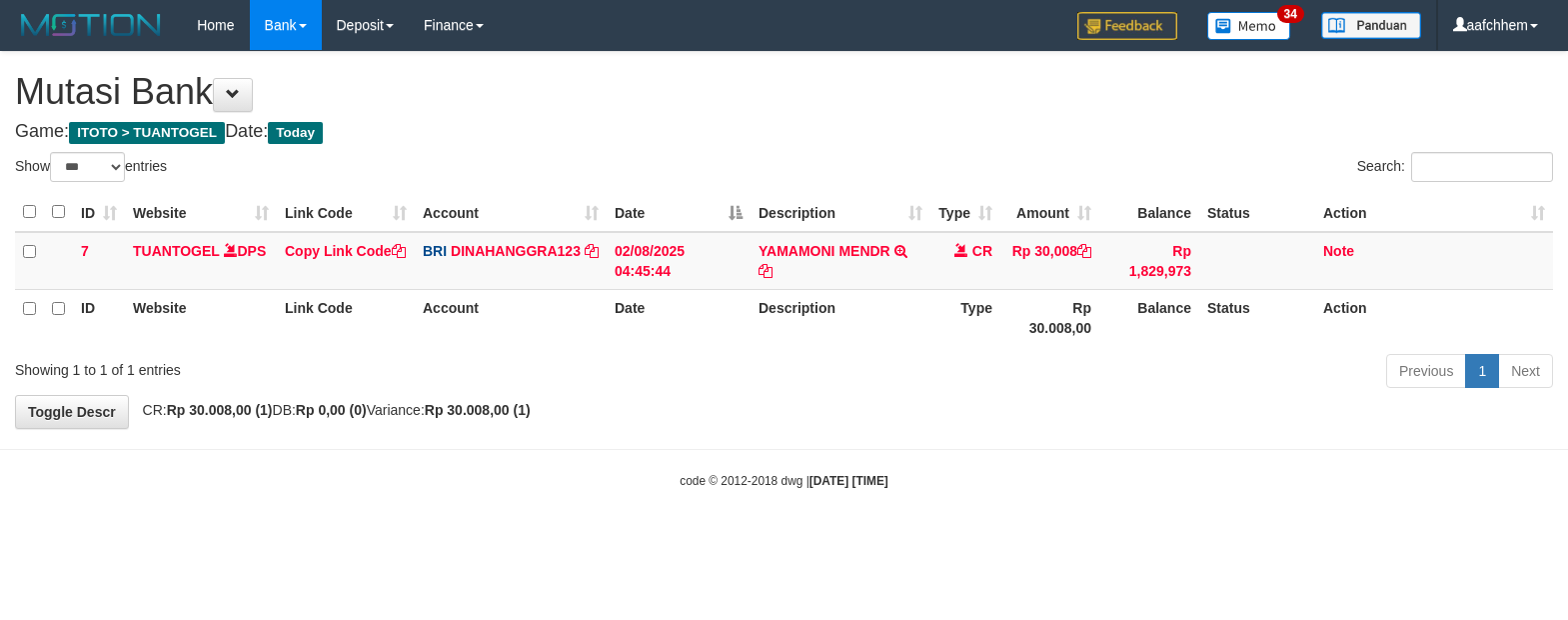 select on "***" 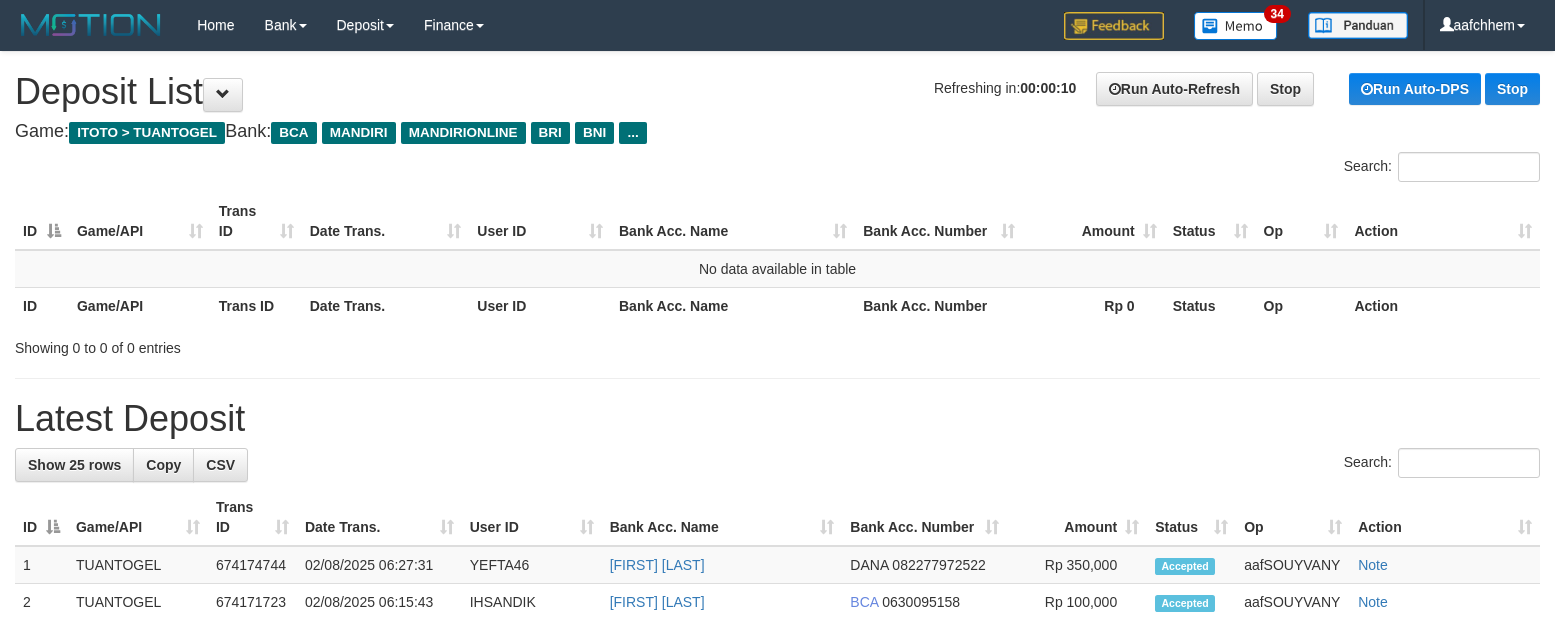 scroll, scrollTop: 0, scrollLeft: 0, axis: both 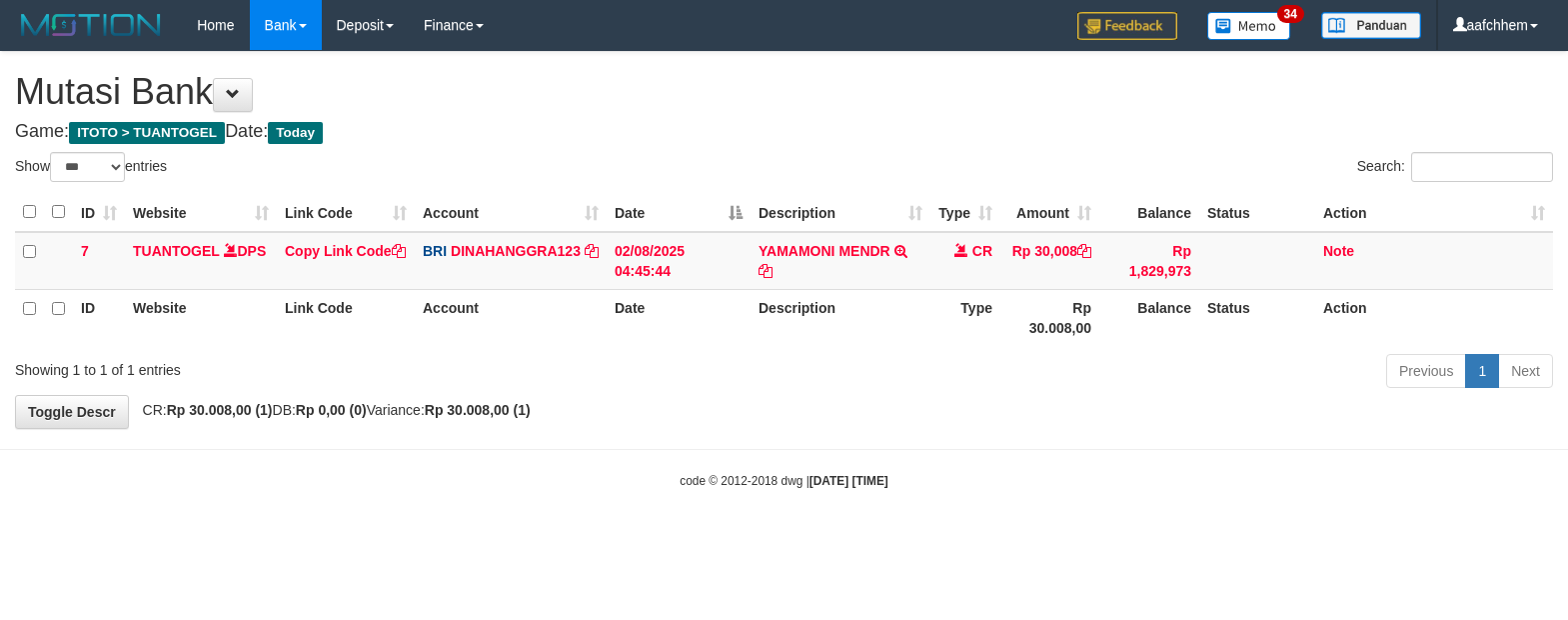 select on "***" 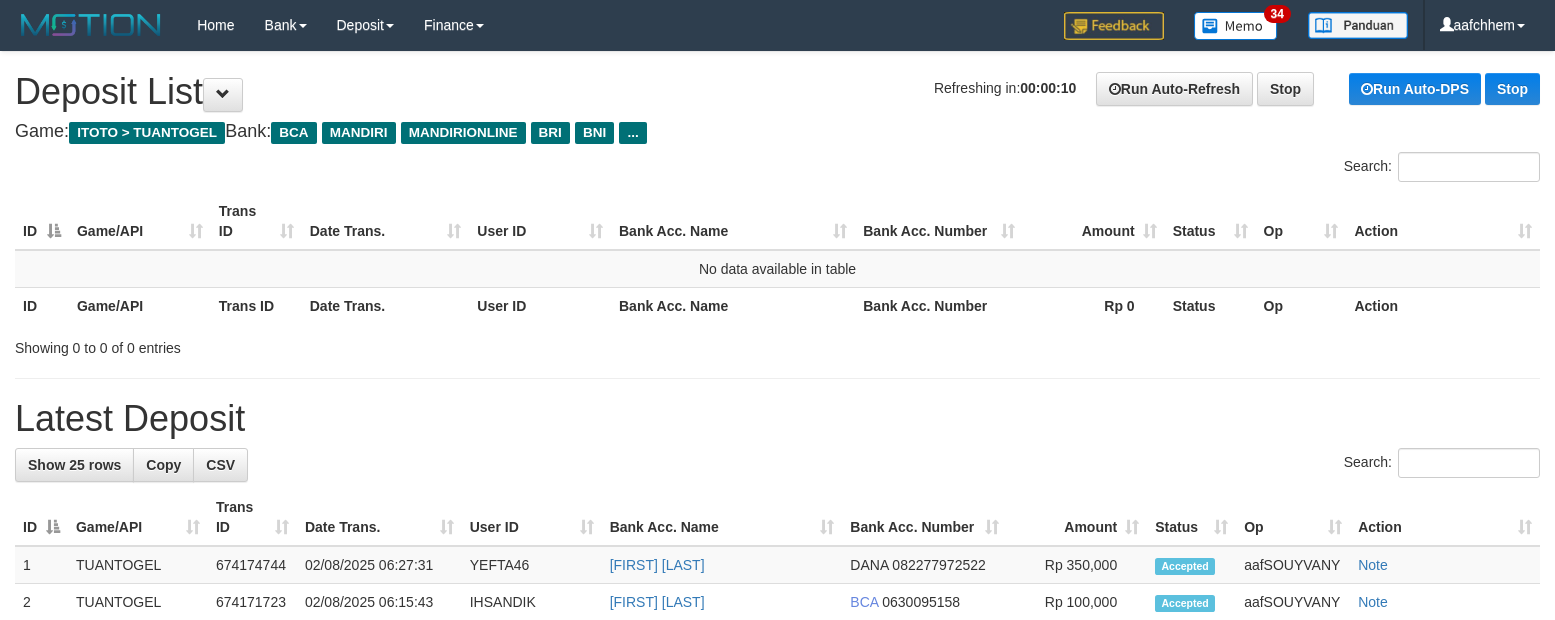 scroll, scrollTop: 0, scrollLeft: 0, axis: both 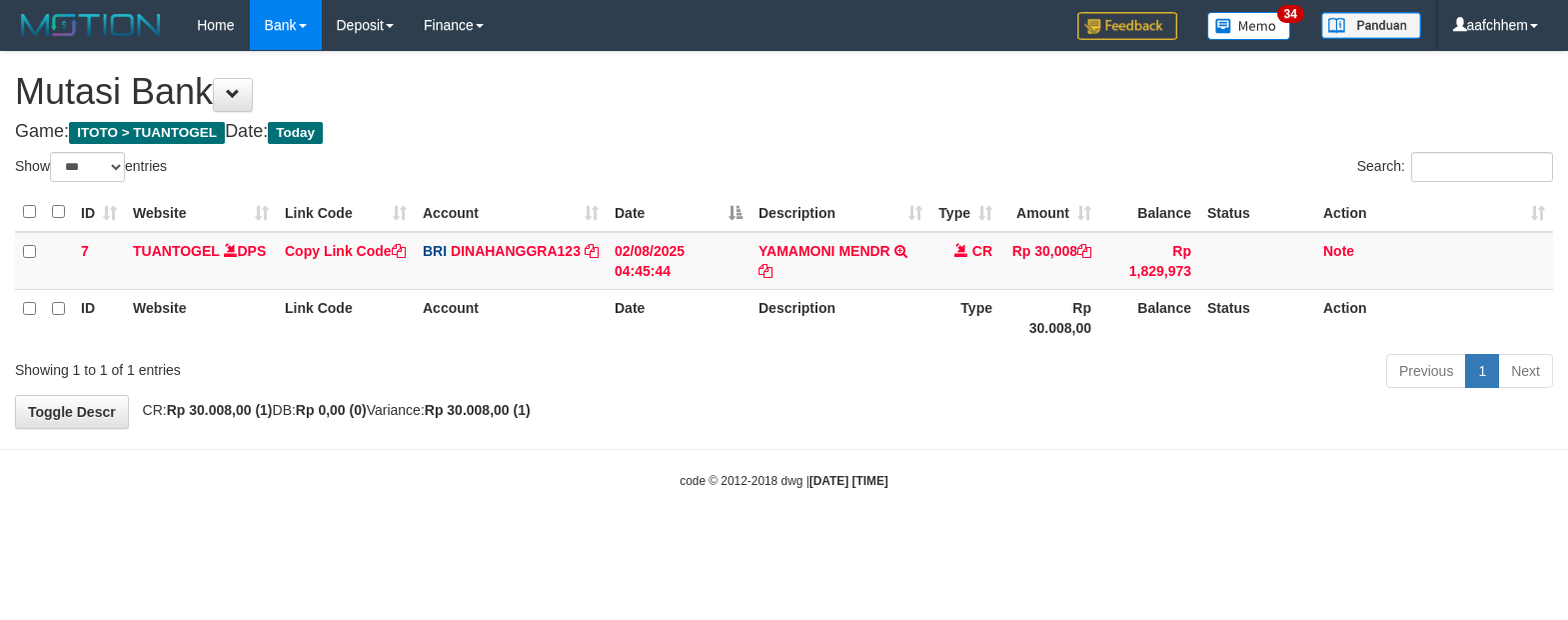 select on "***" 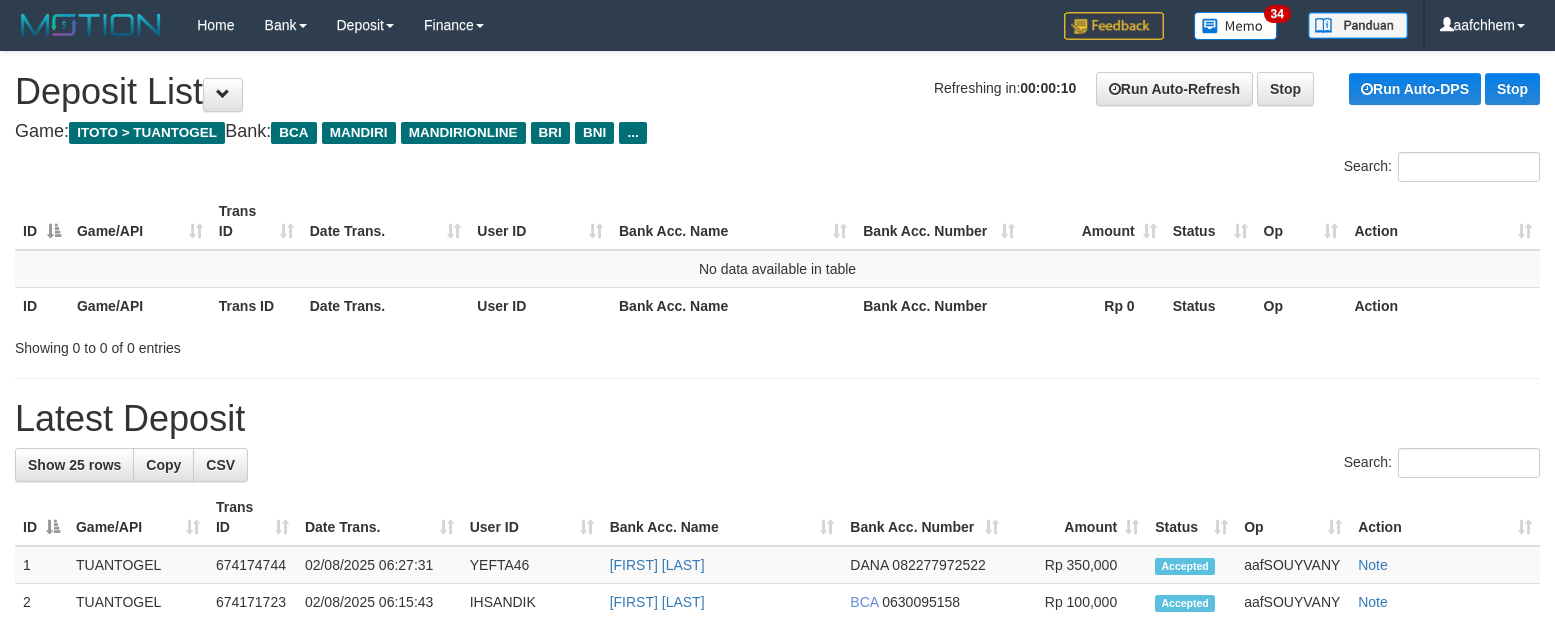 scroll, scrollTop: 0, scrollLeft: 0, axis: both 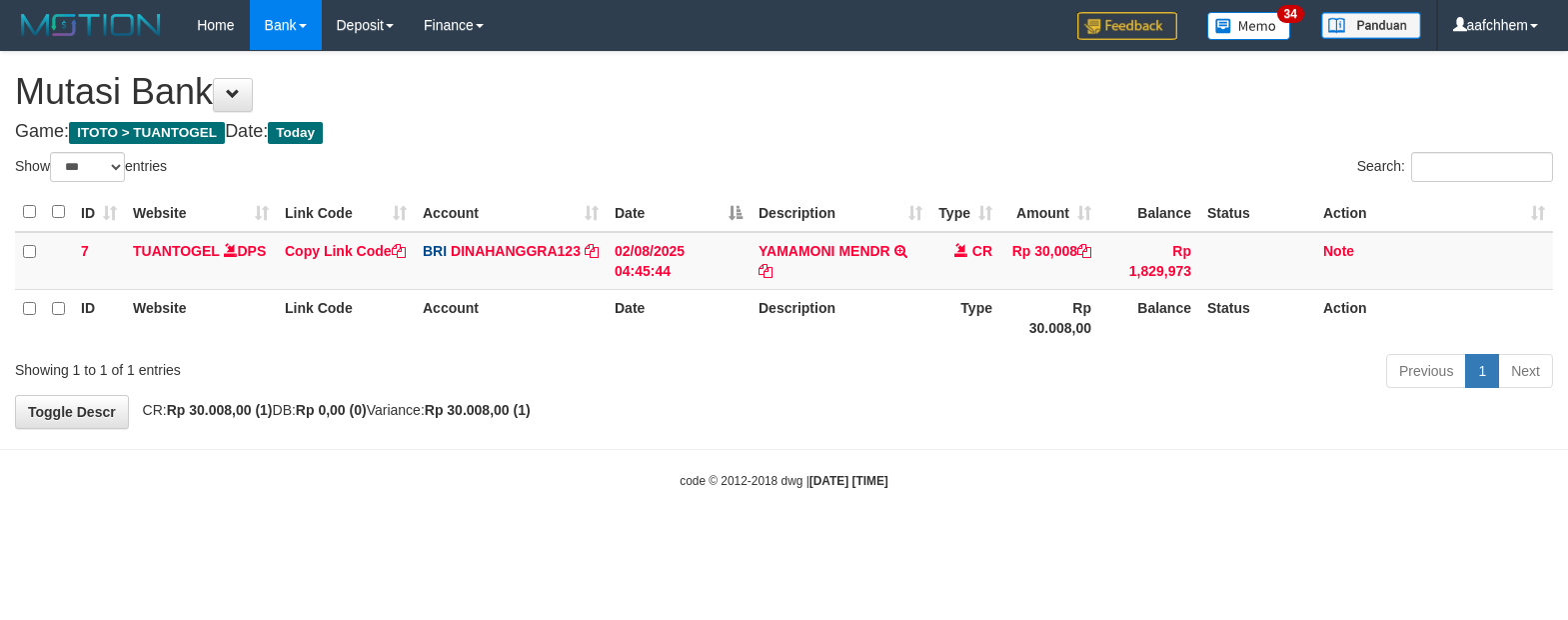 select on "***" 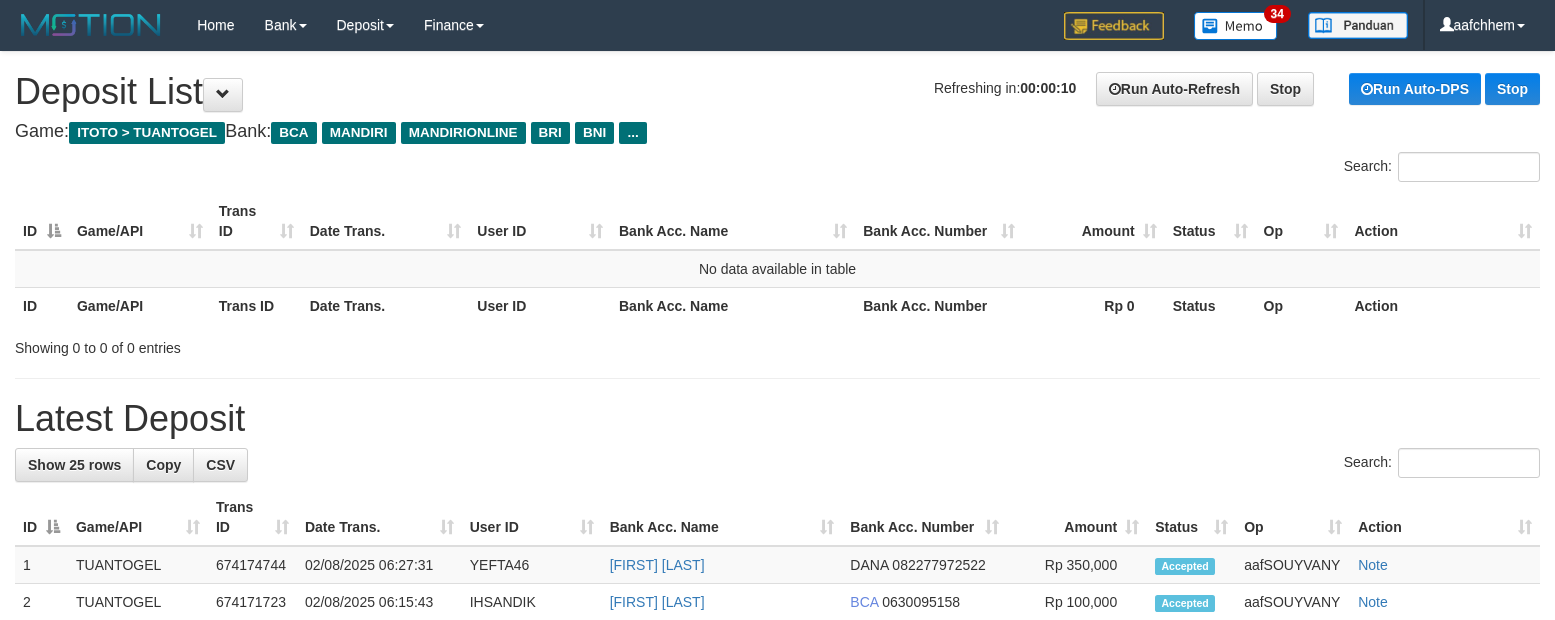 scroll, scrollTop: 0, scrollLeft: 0, axis: both 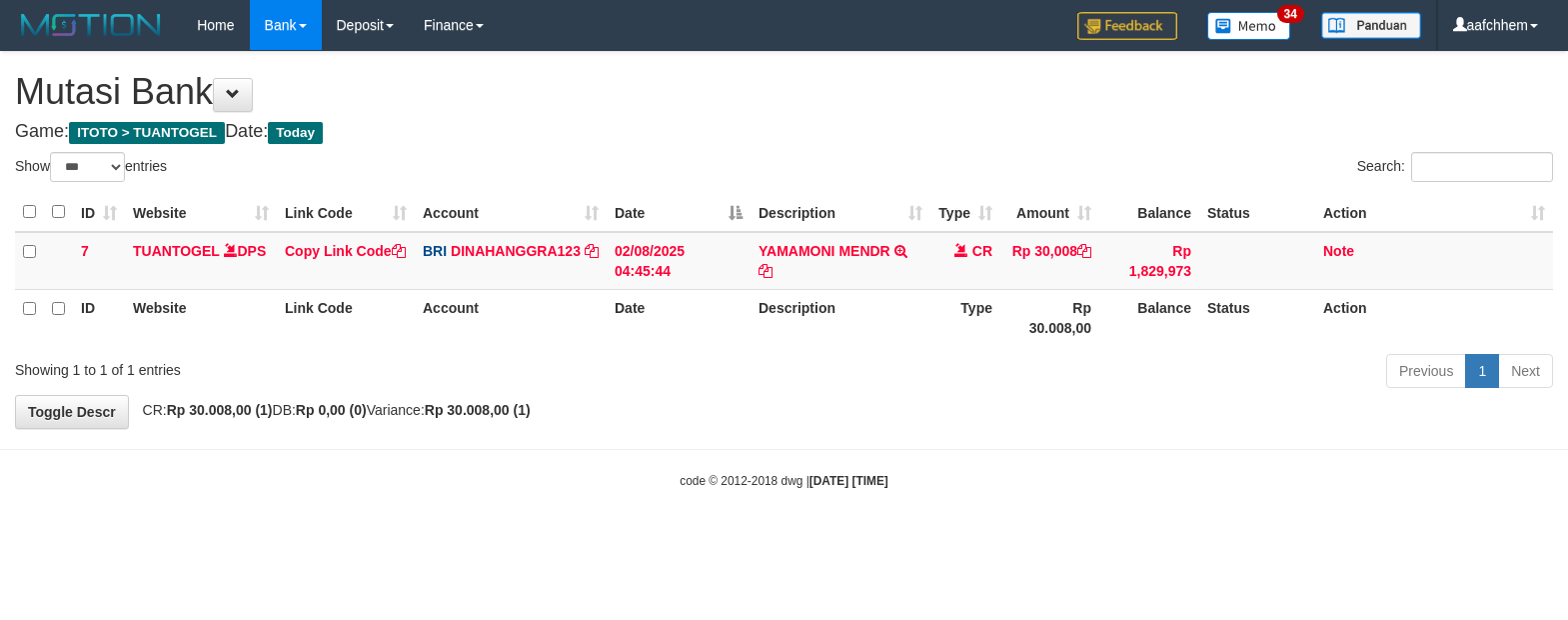 select on "***" 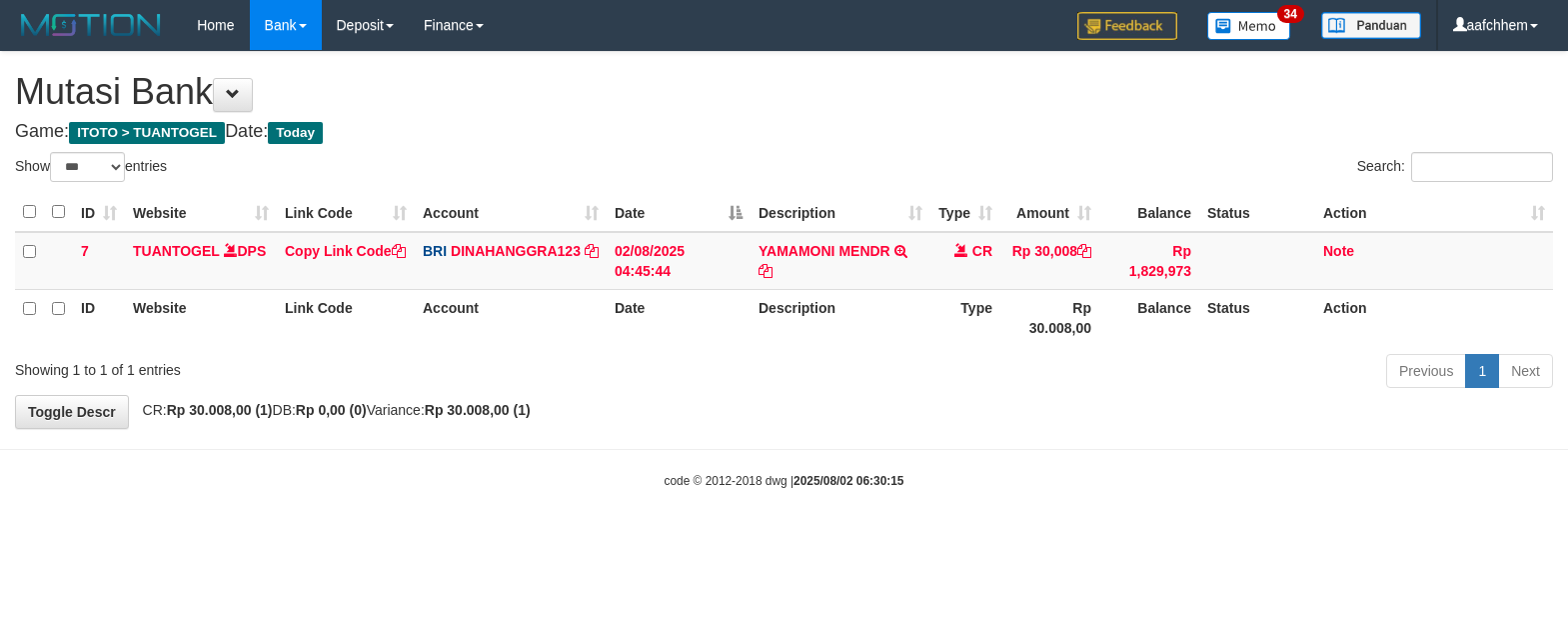 select on "***" 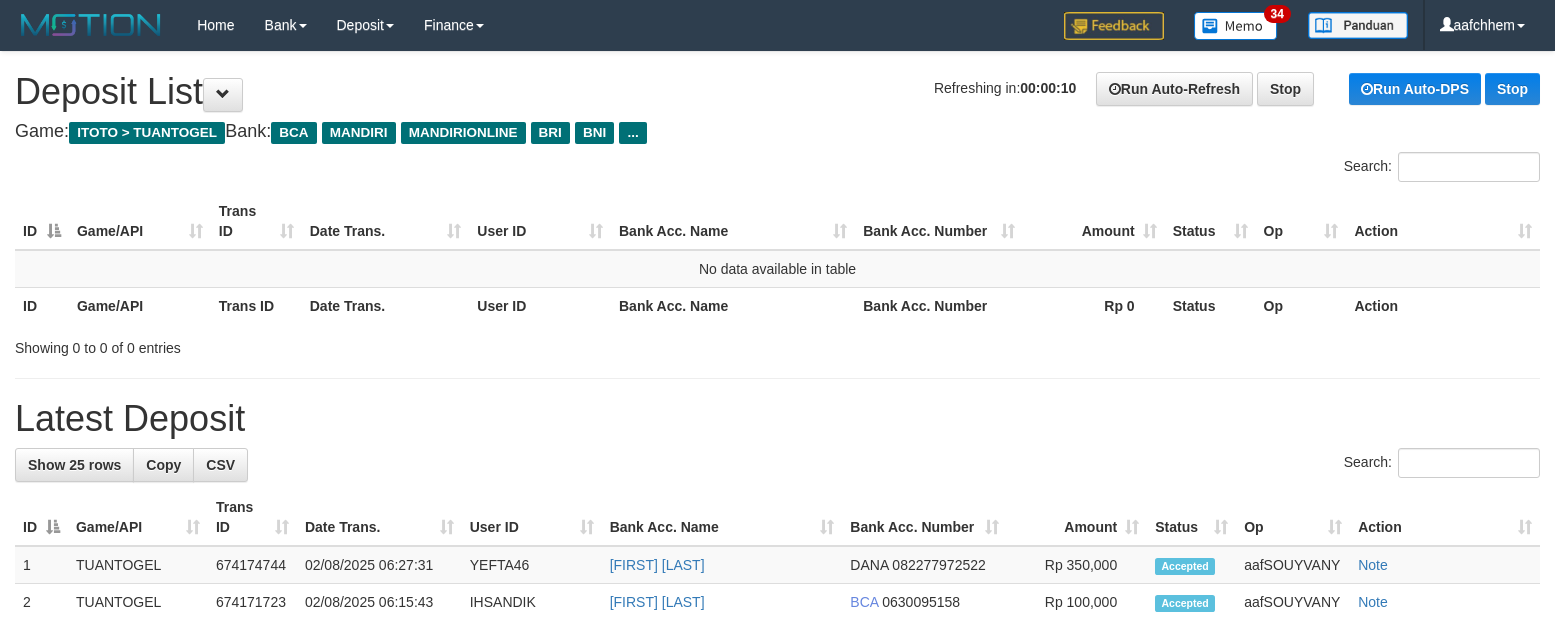 scroll, scrollTop: 0, scrollLeft: 0, axis: both 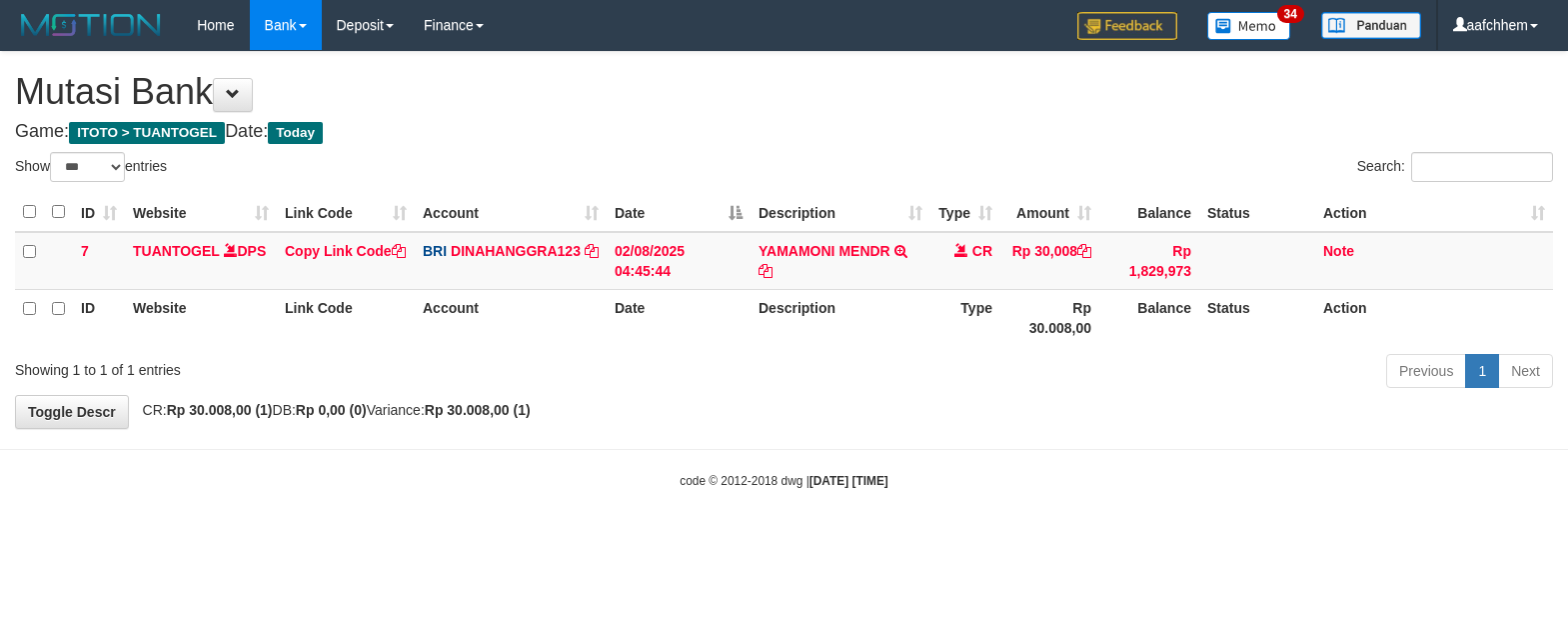 select on "***" 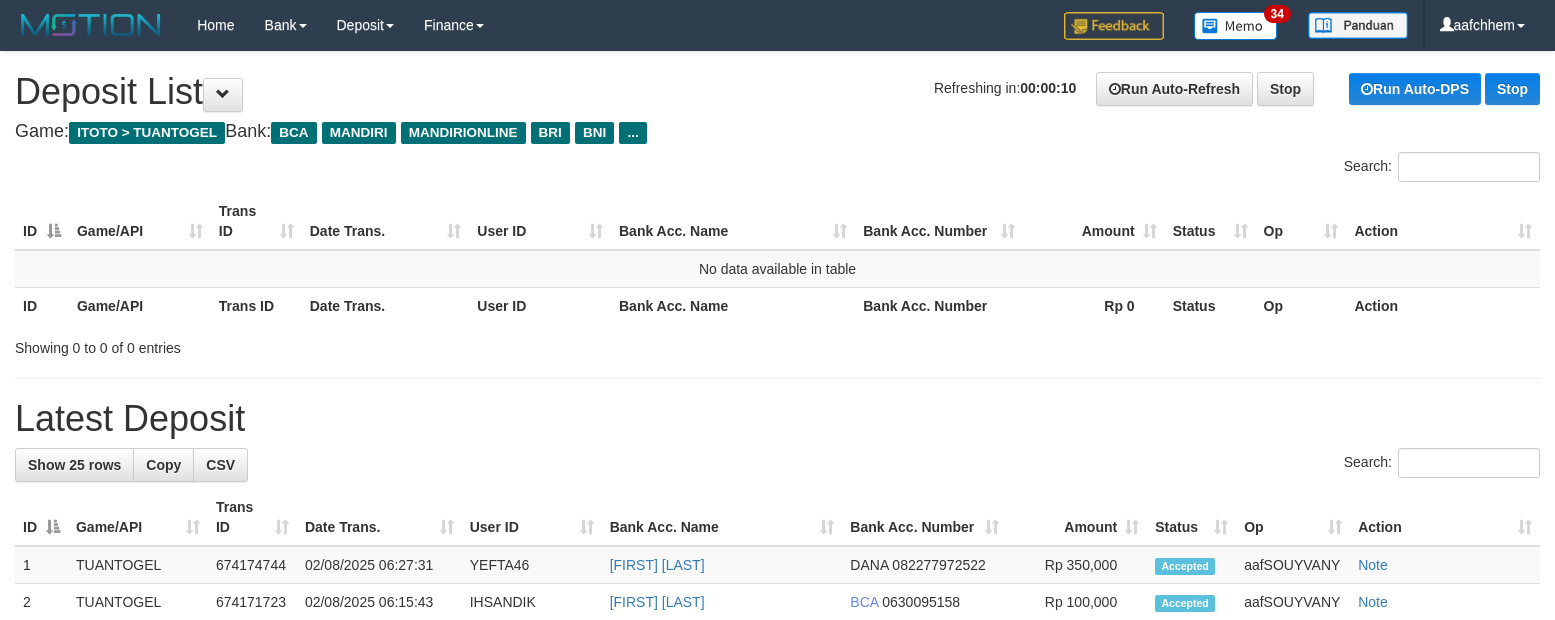 scroll, scrollTop: 0, scrollLeft: 0, axis: both 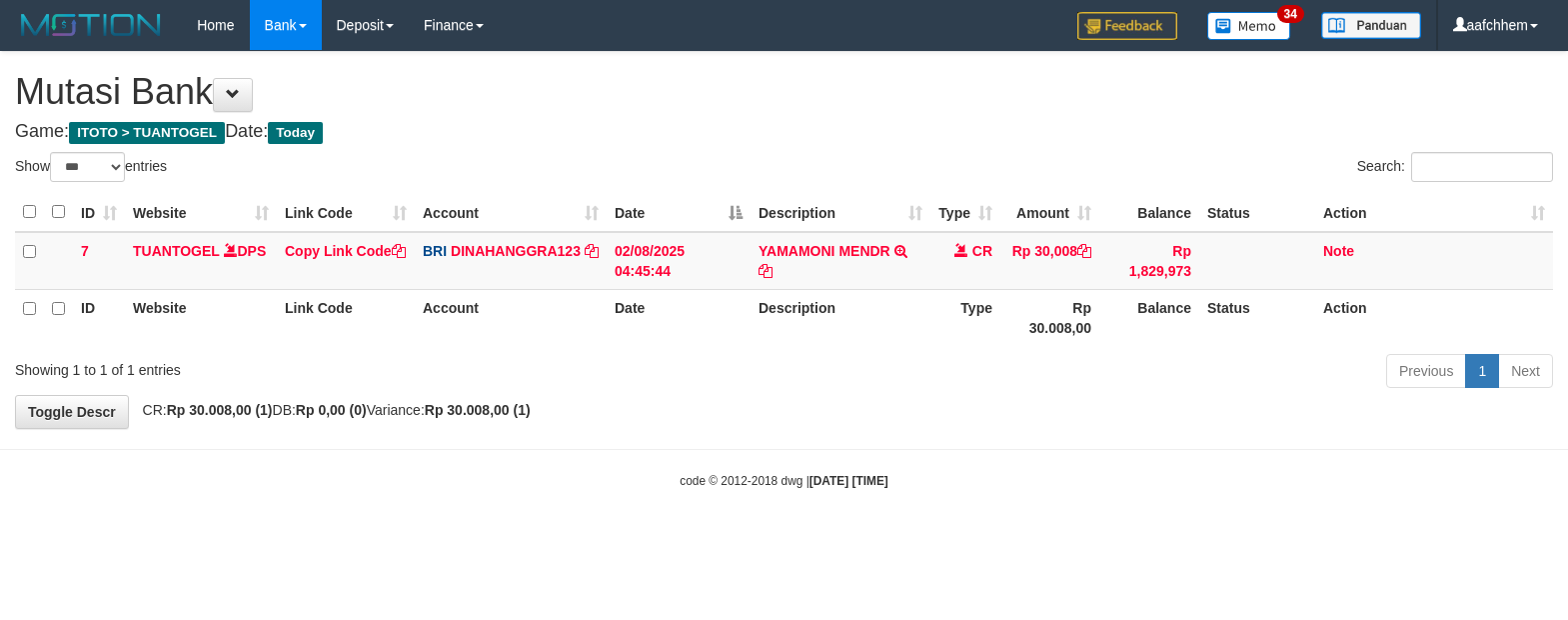 select on "***" 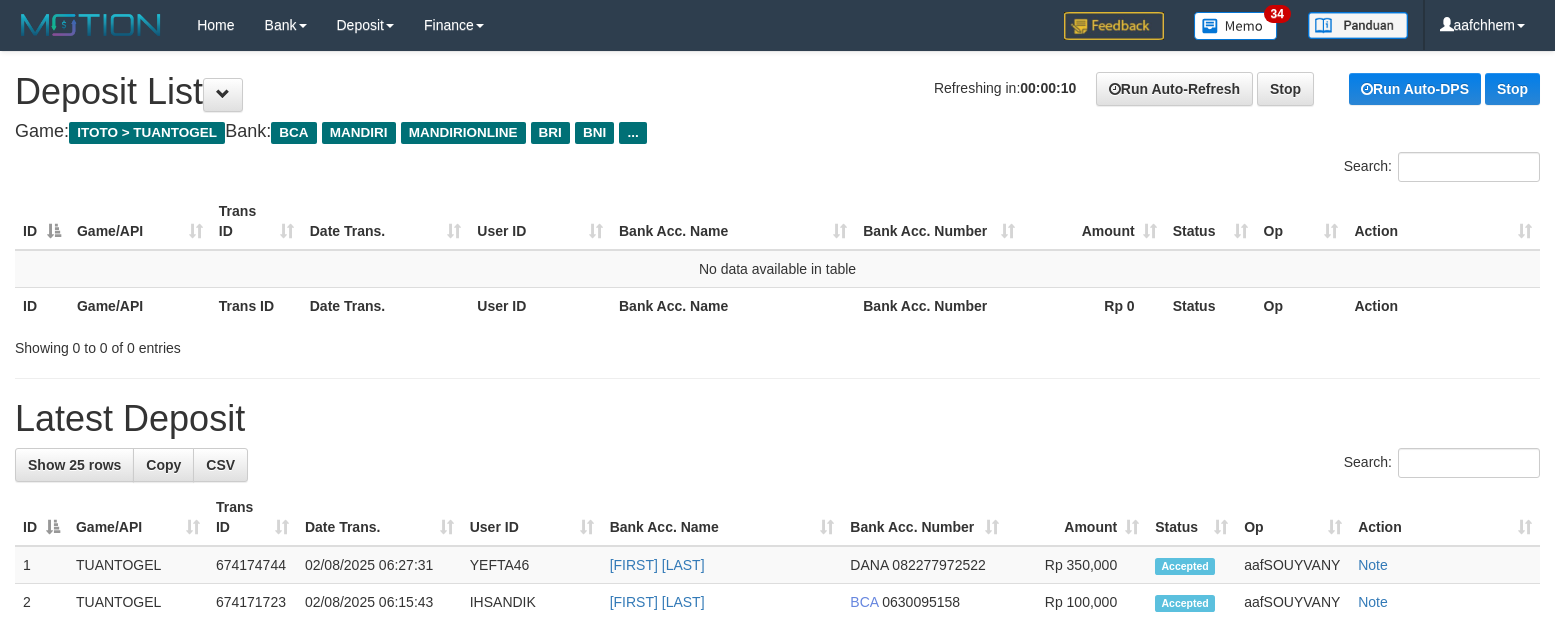 scroll, scrollTop: 0, scrollLeft: 0, axis: both 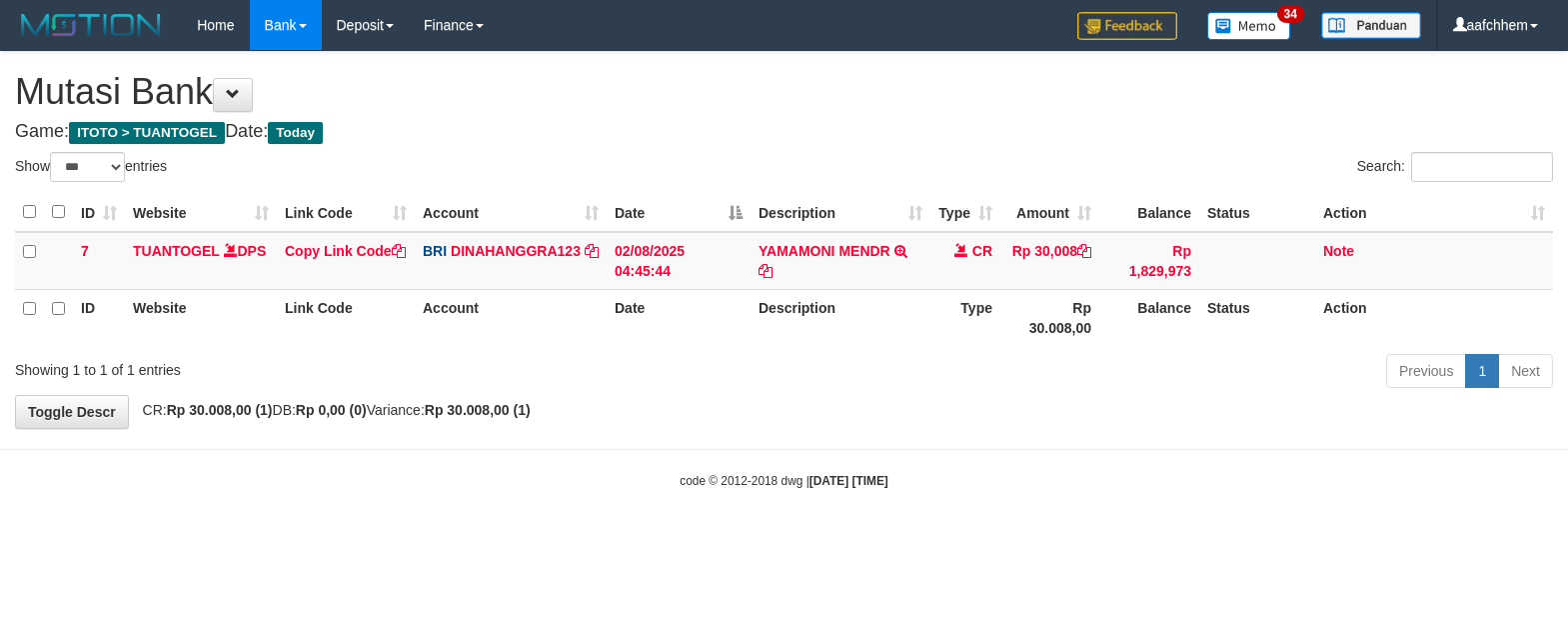 select on "***" 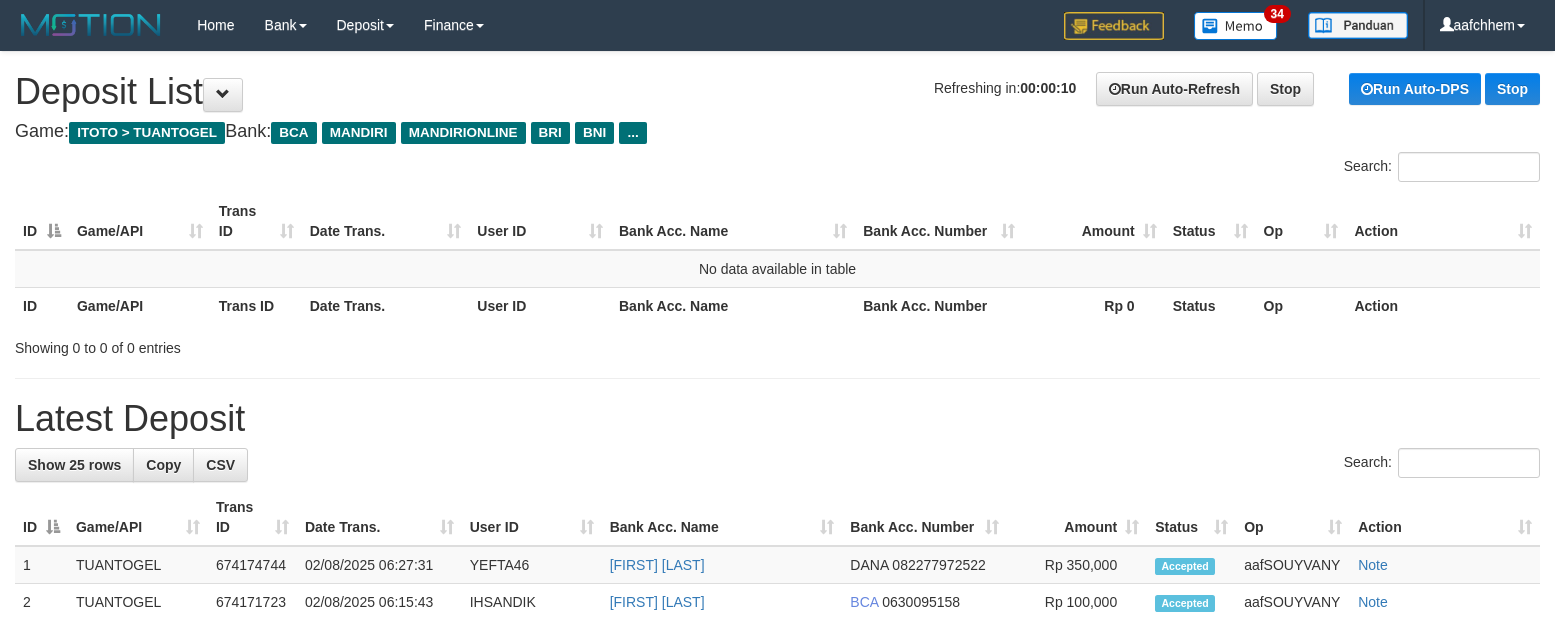 scroll, scrollTop: 0, scrollLeft: 0, axis: both 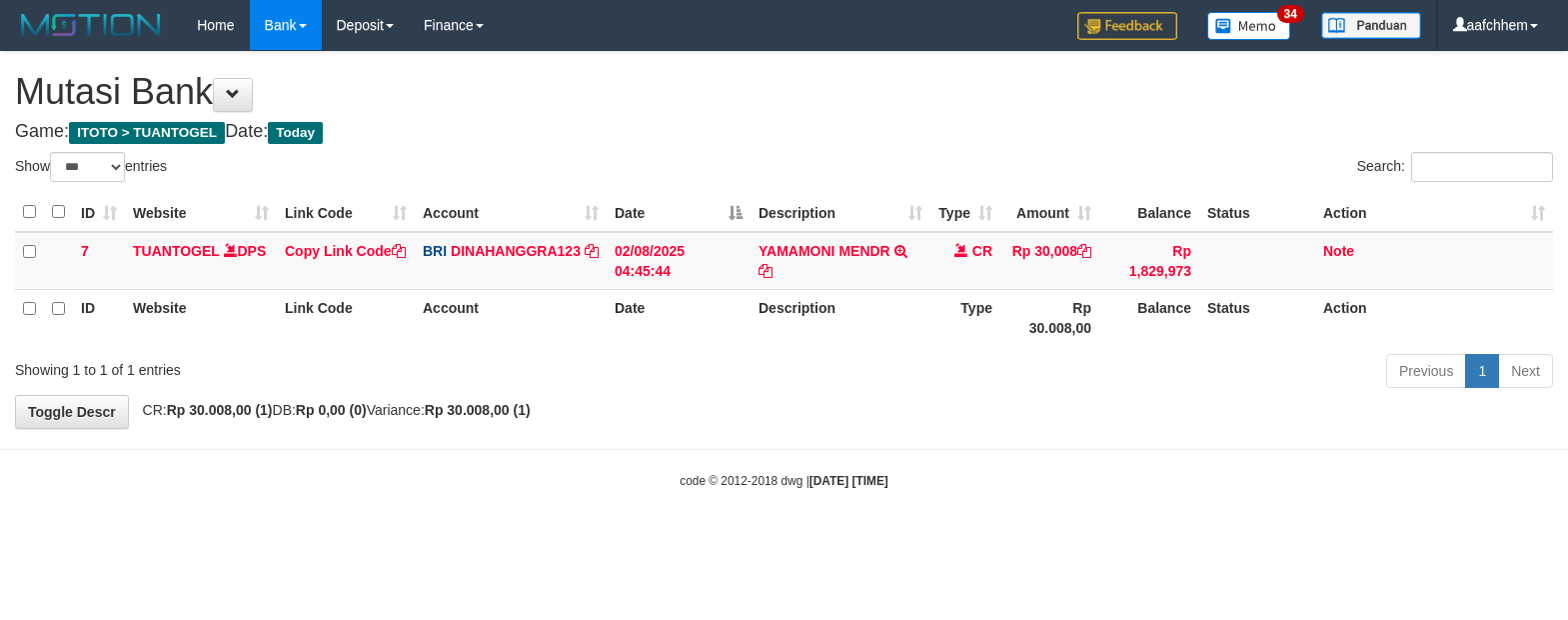 select on "***" 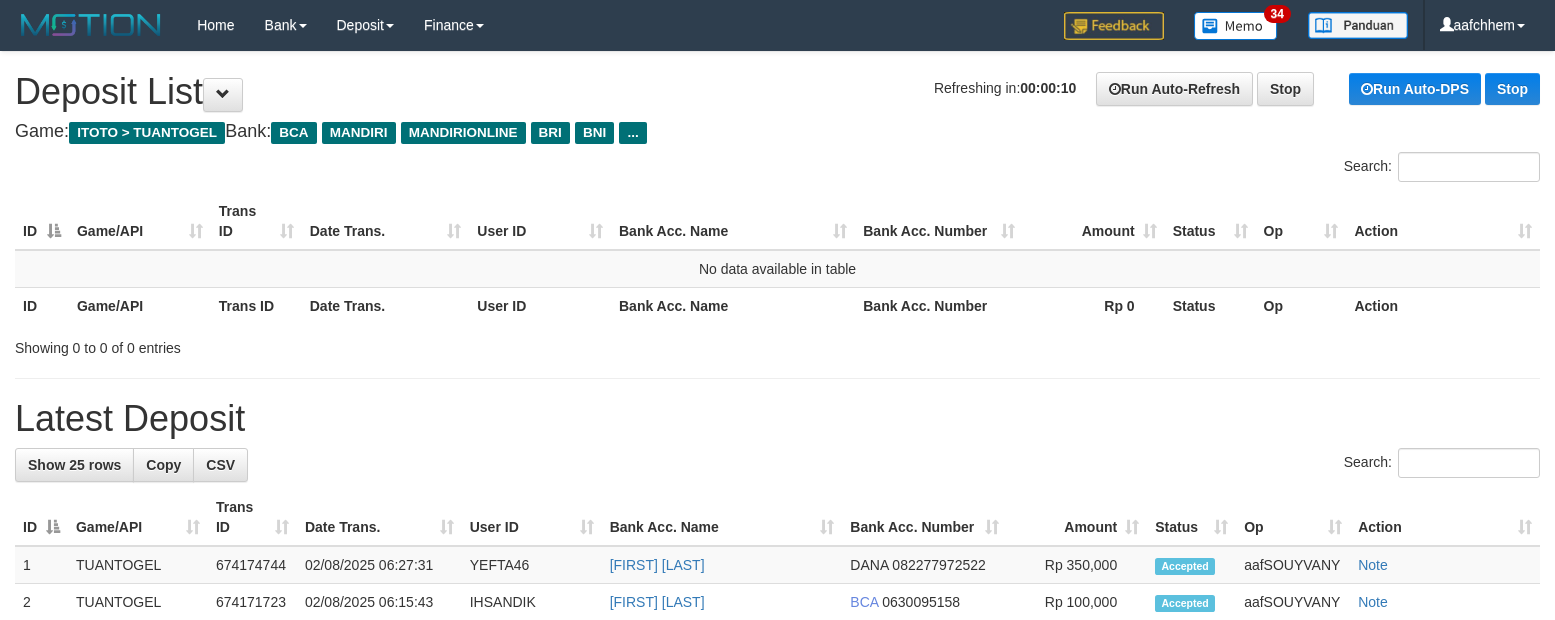 scroll, scrollTop: 0, scrollLeft: 0, axis: both 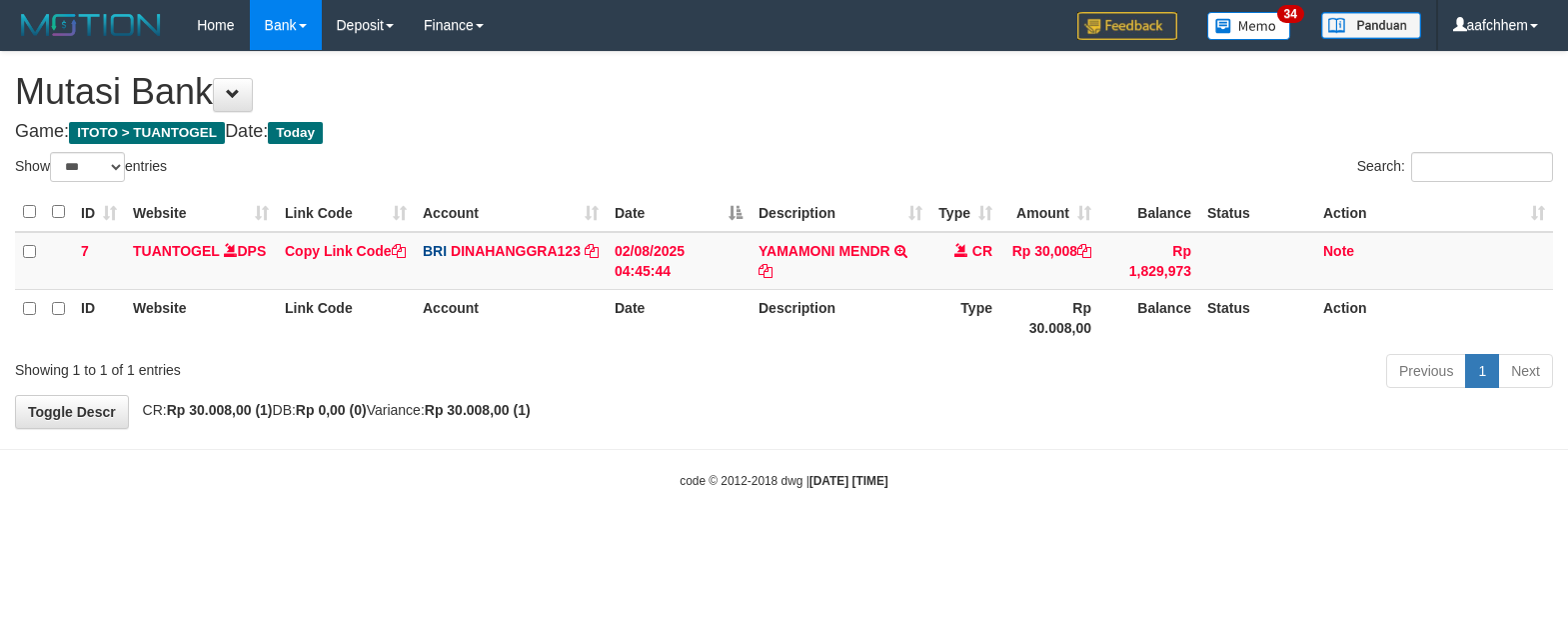 select on "***" 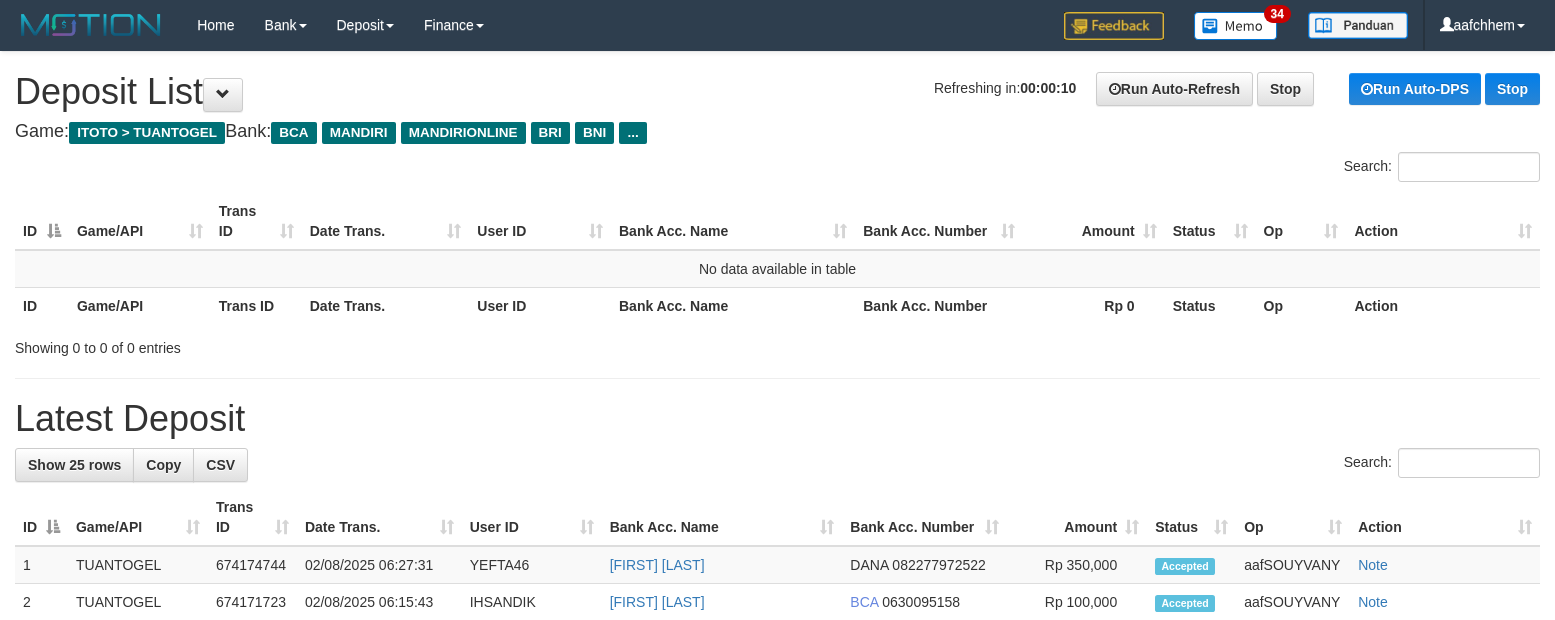 scroll, scrollTop: 0, scrollLeft: 0, axis: both 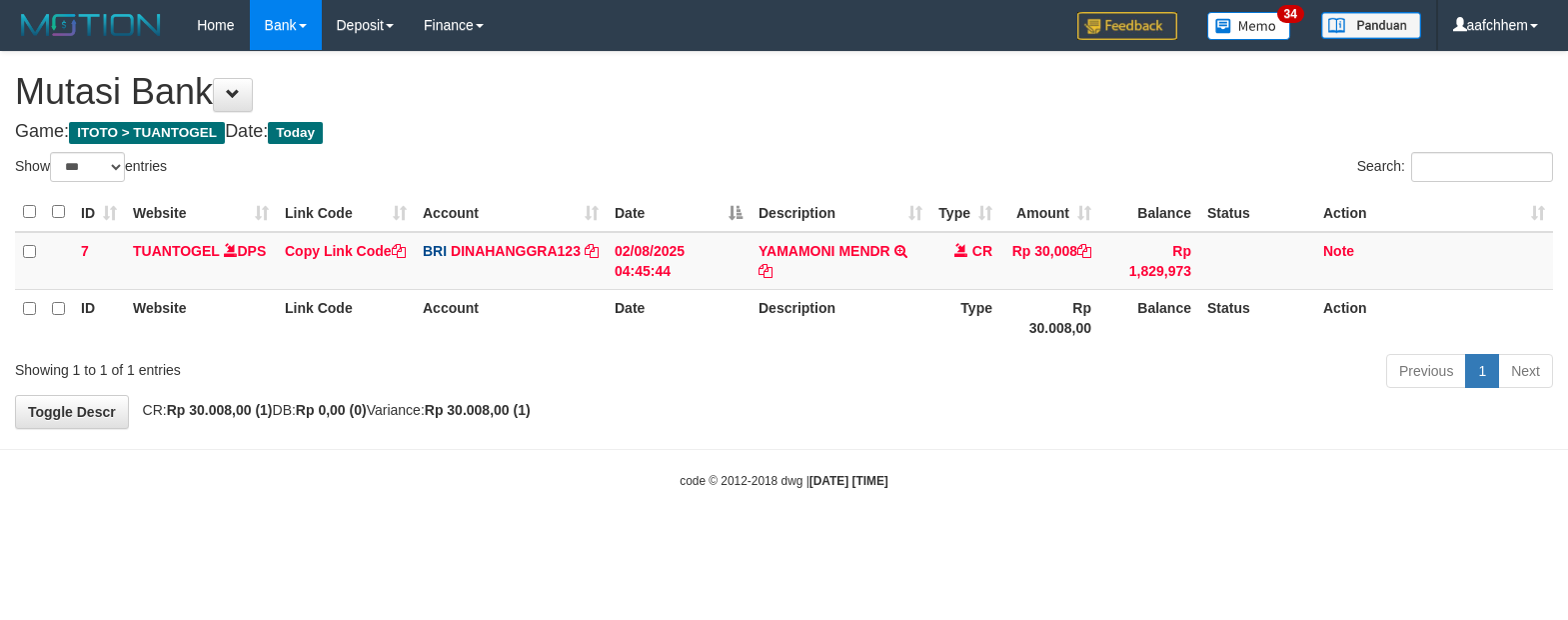 select on "***" 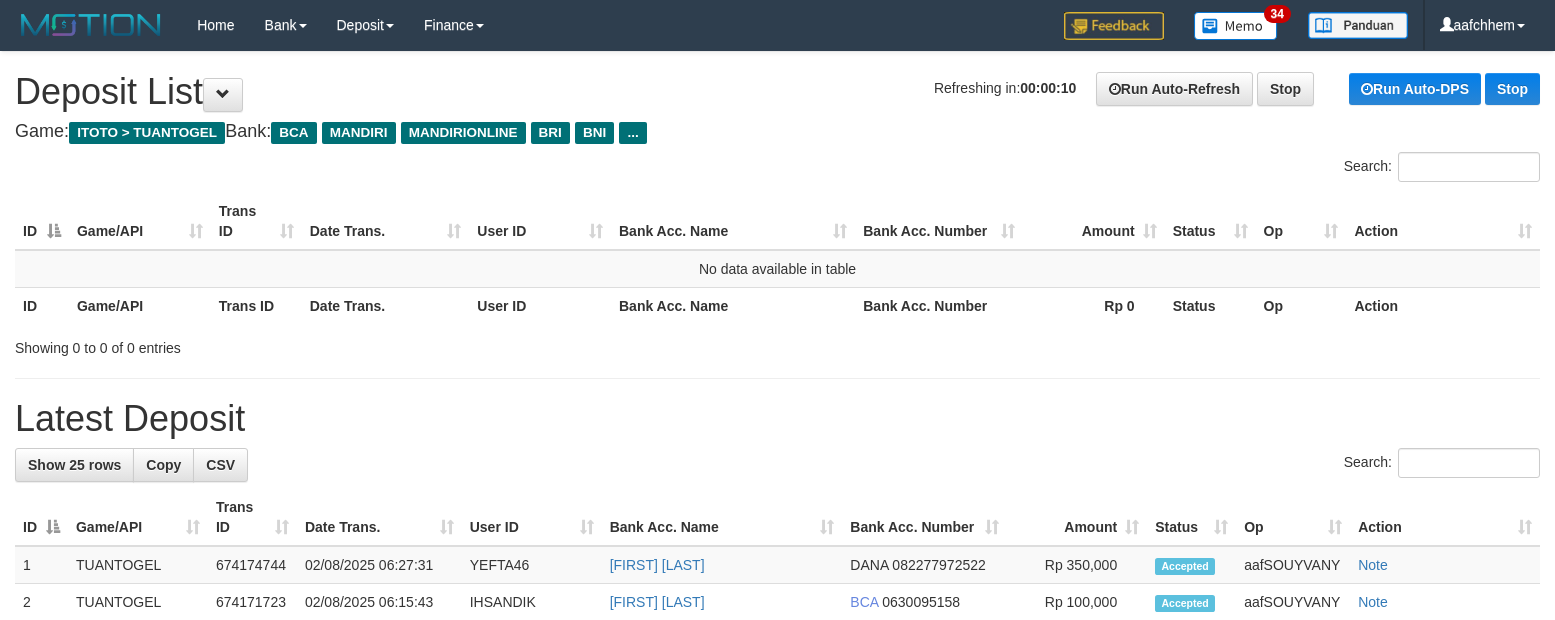 scroll, scrollTop: 0, scrollLeft: 0, axis: both 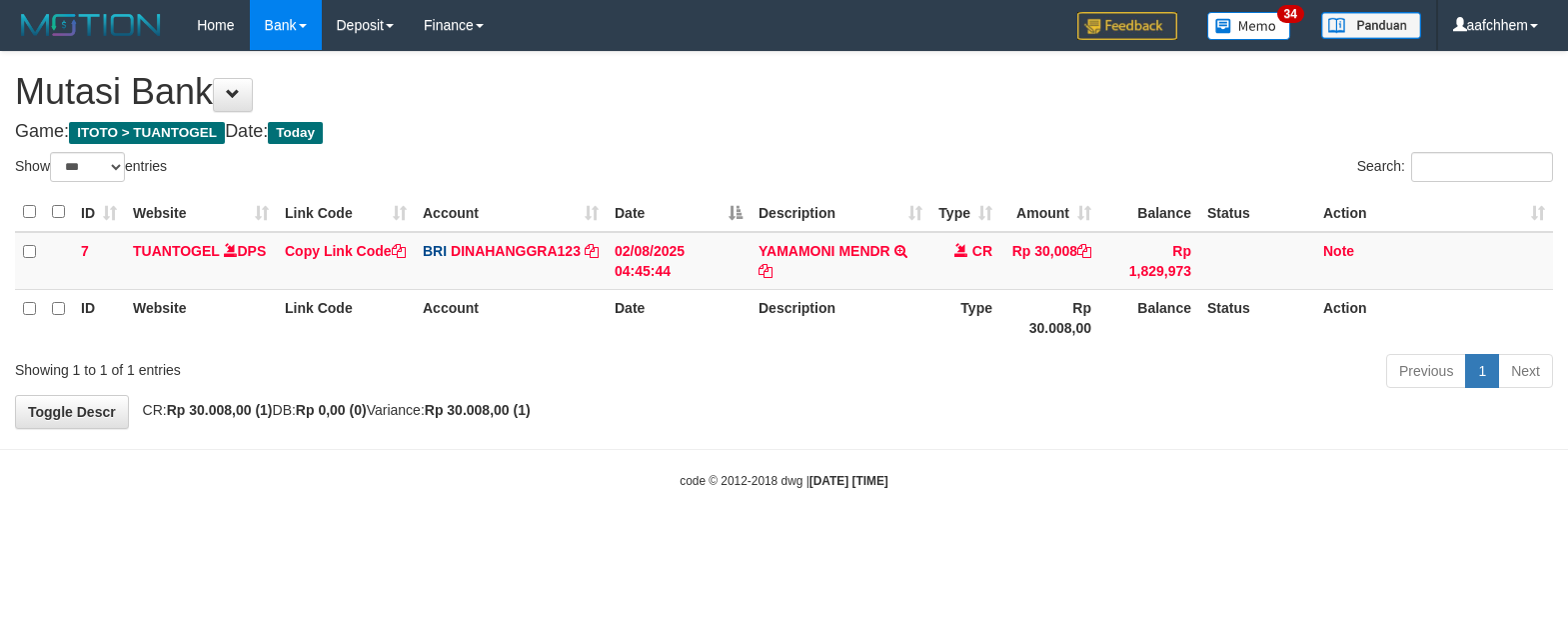 select on "***" 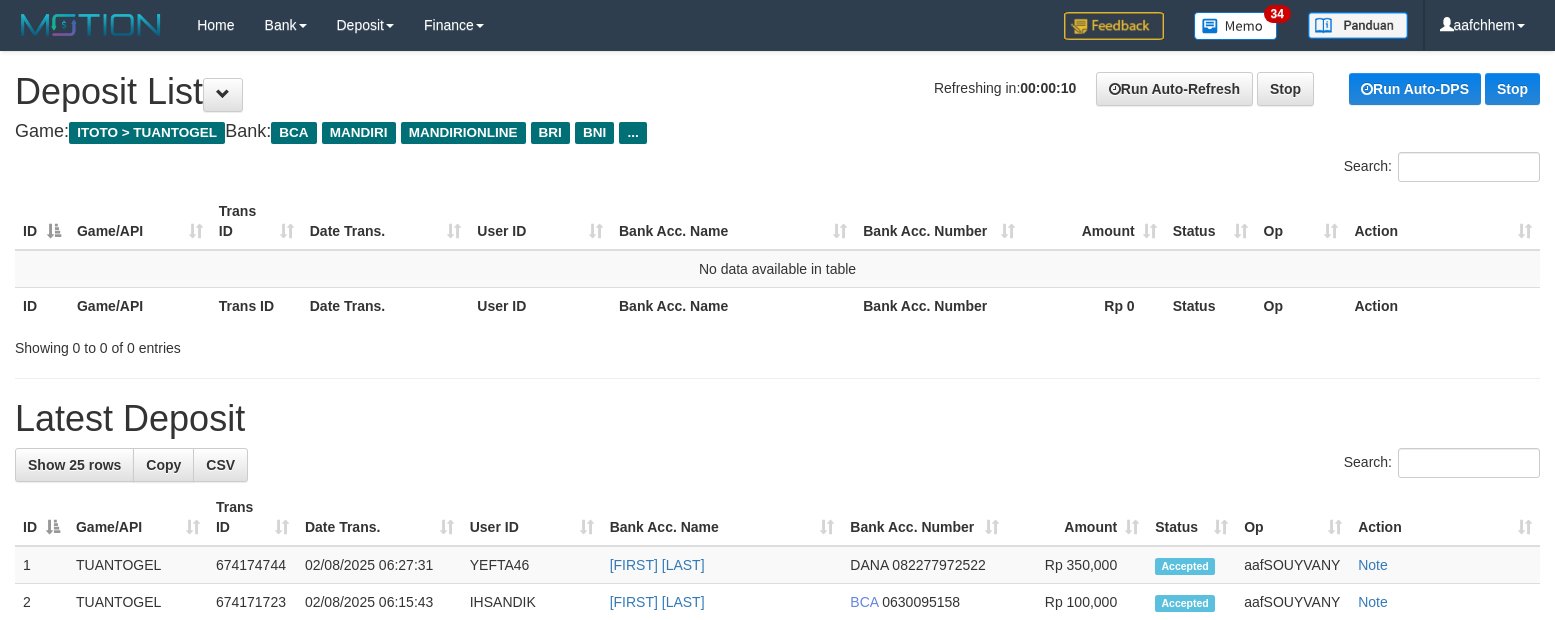 scroll, scrollTop: 0, scrollLeft: 0, axis: both 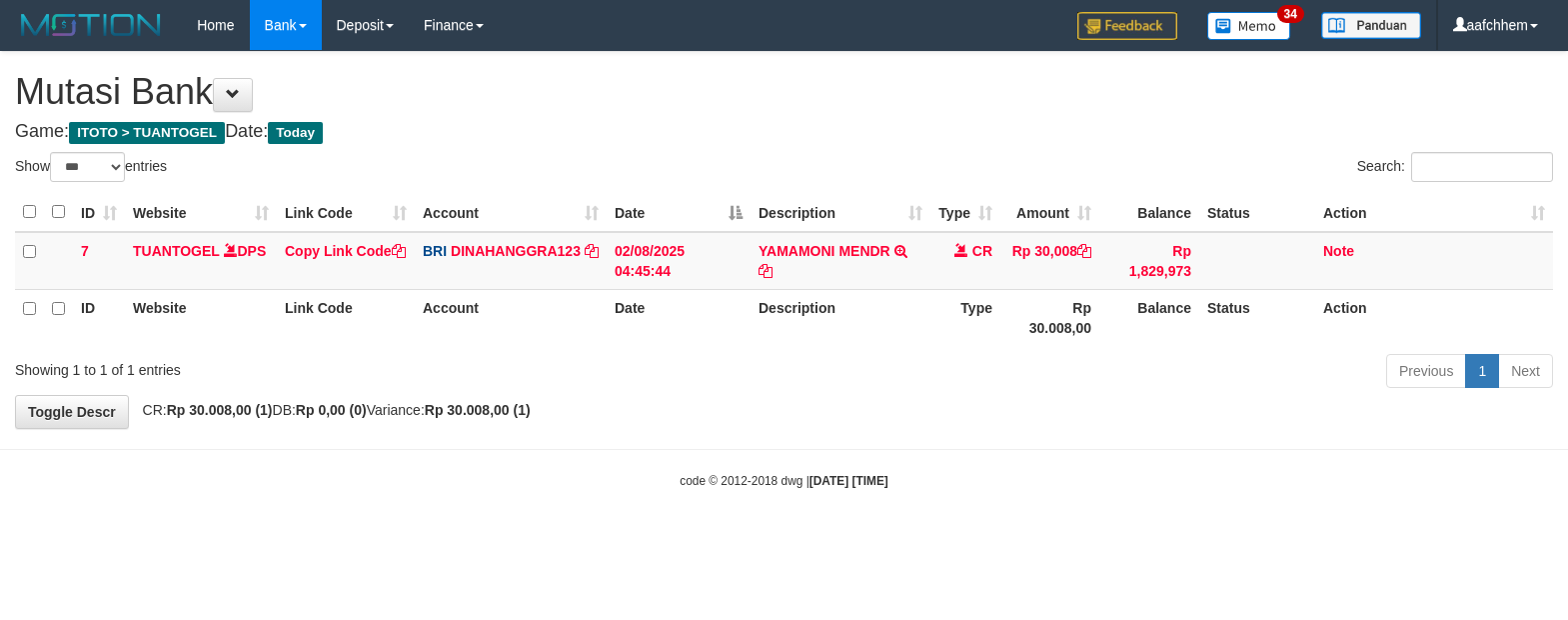 select on "***" 